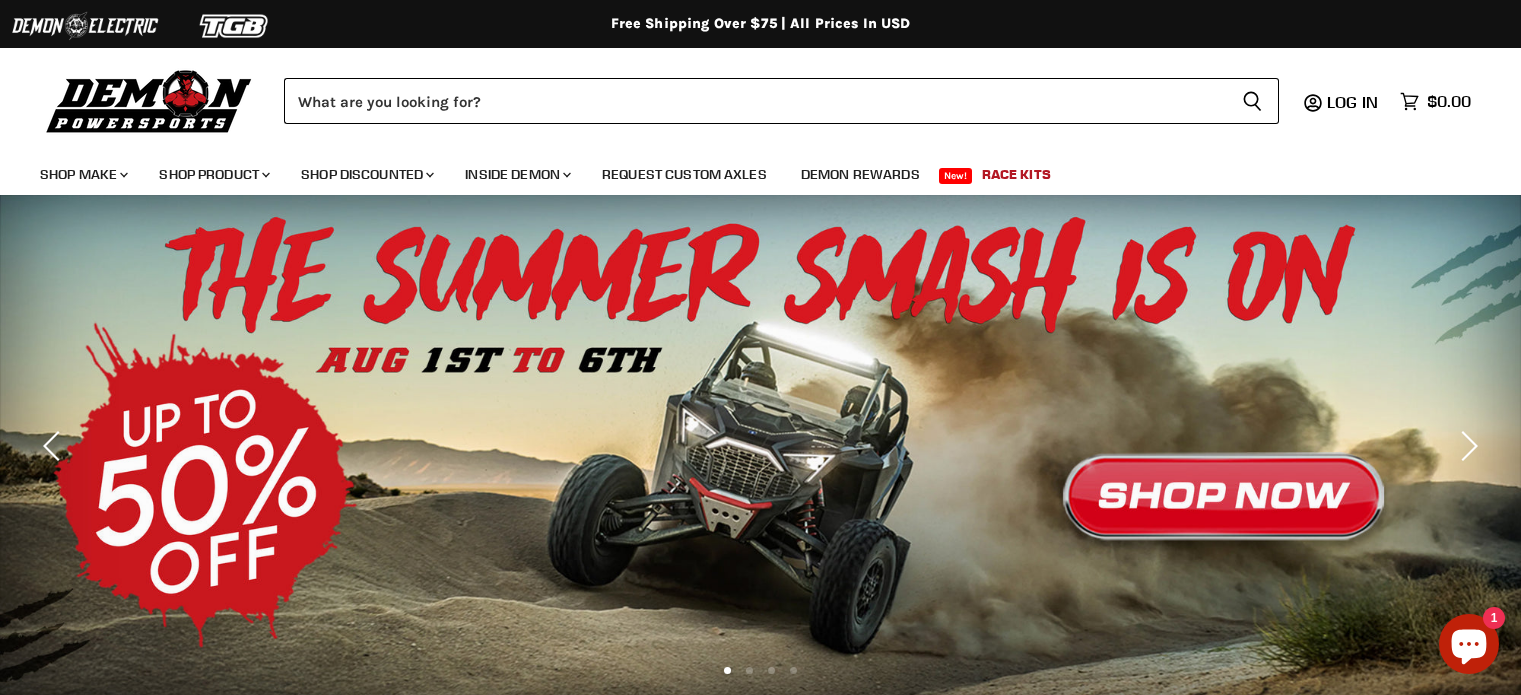 scroll, scrollTop: 350, scrollLeft: 0, axis: vertical 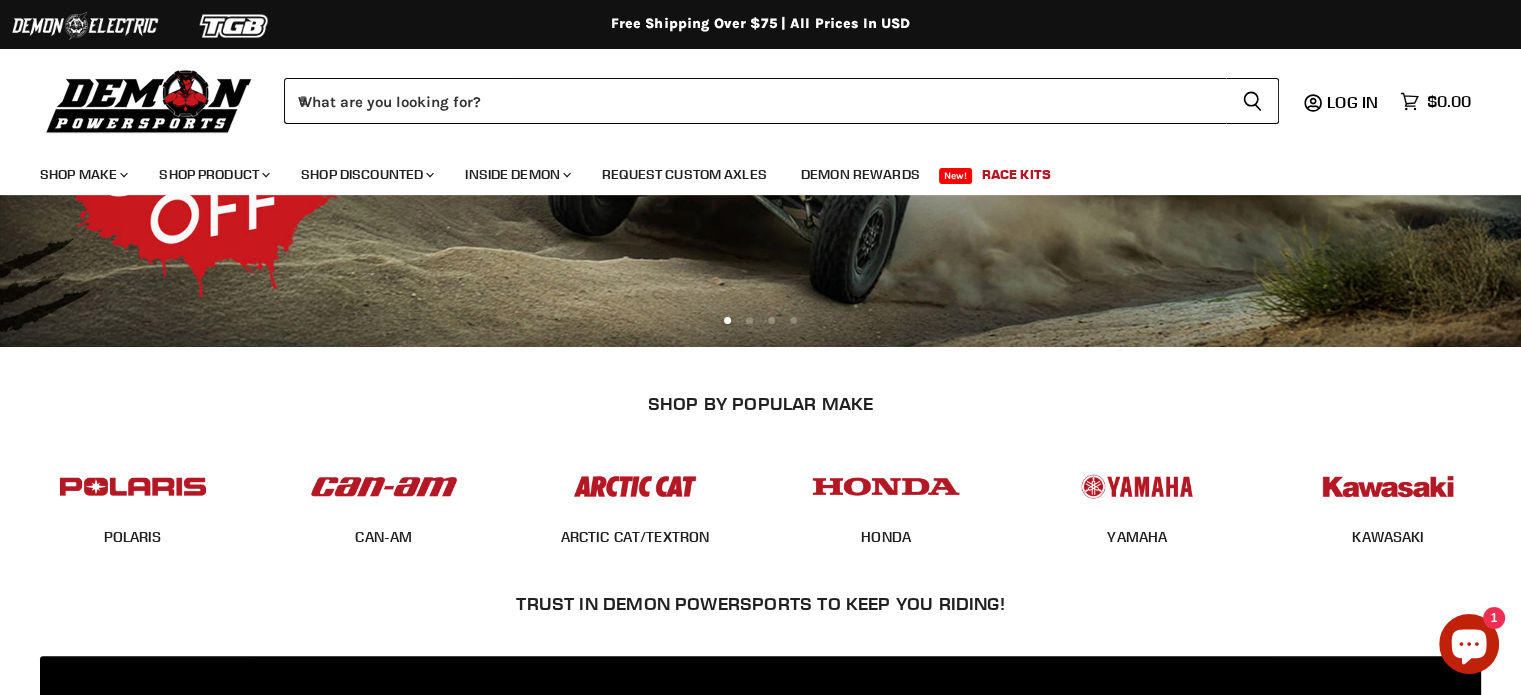 click on "Close dialog JOIN THE TEAM.
Sign Up to Receive Special Offers!
Be The First To Receive News about Our Newest Sales, Products, and Activities!
SIGN UP By signing up, you agree to receive email marketing. Unsubscribe at any time. ******" at bounding box center (760, 347) 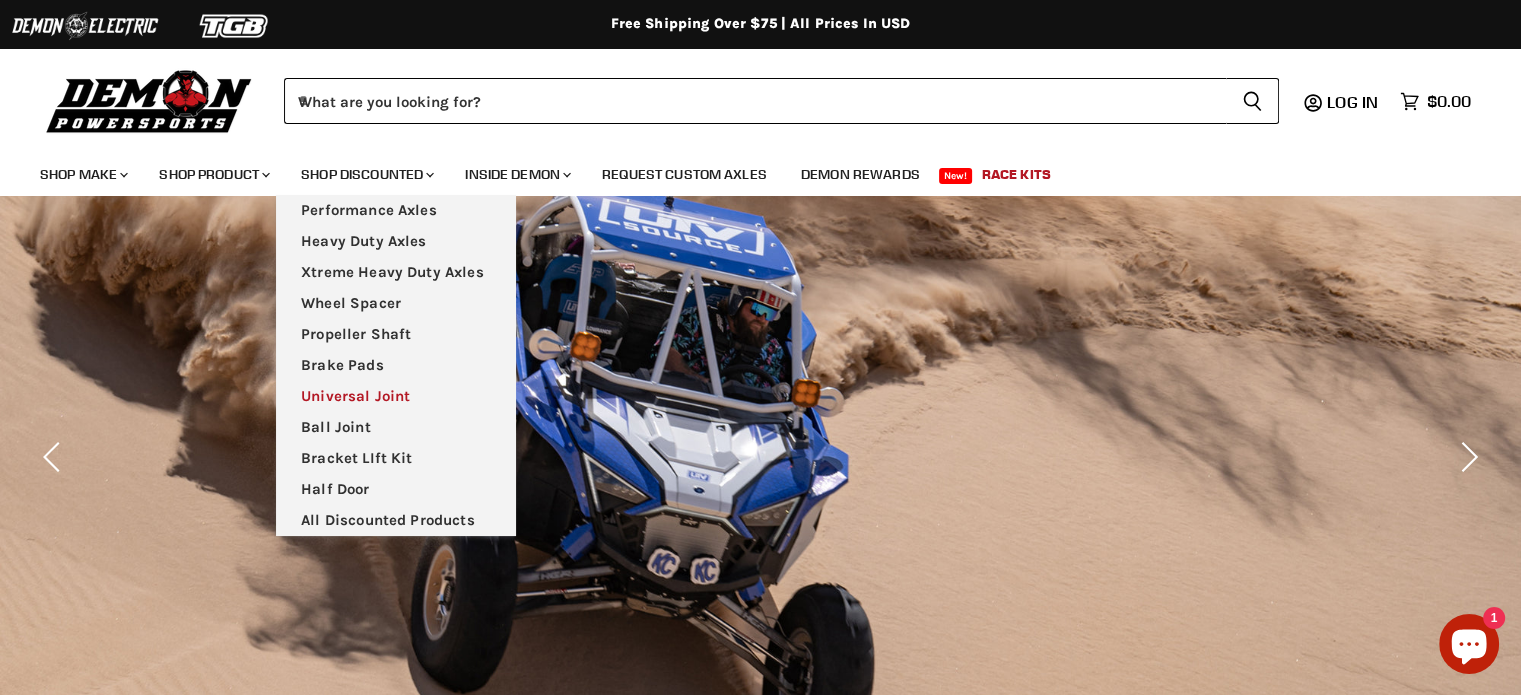 scroll, scrollTop: 75, scrollLeft: 0, axis: vertical 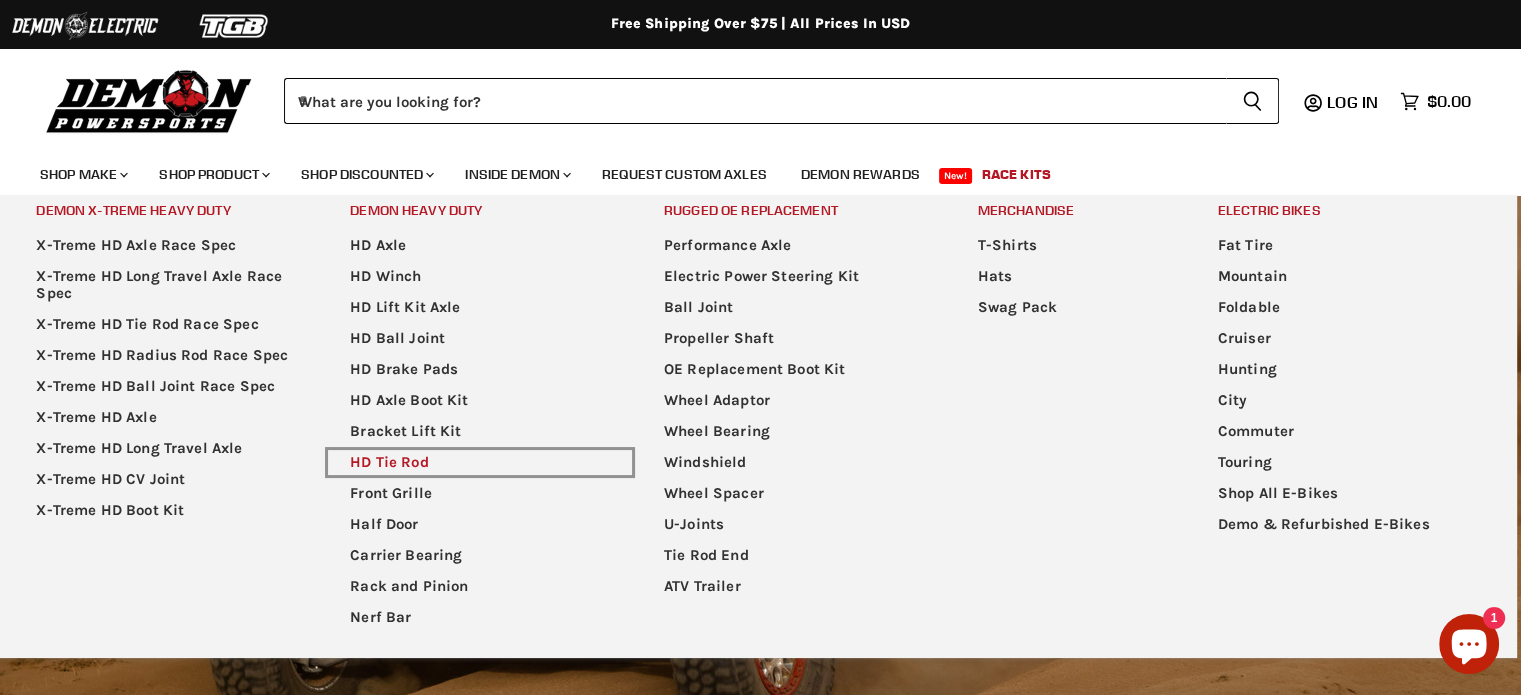 click on "HD Tie Rod" at bounding box center (480, 462) 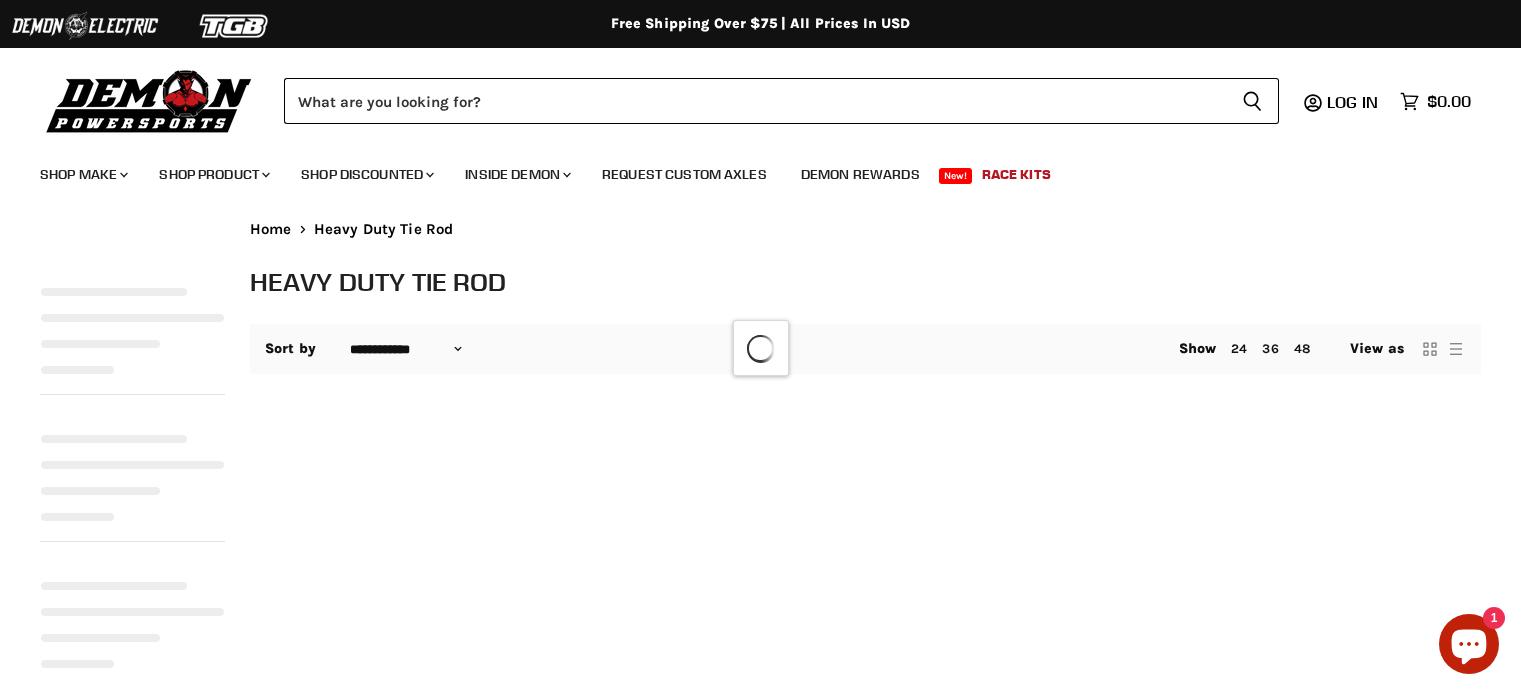 select on "**********" 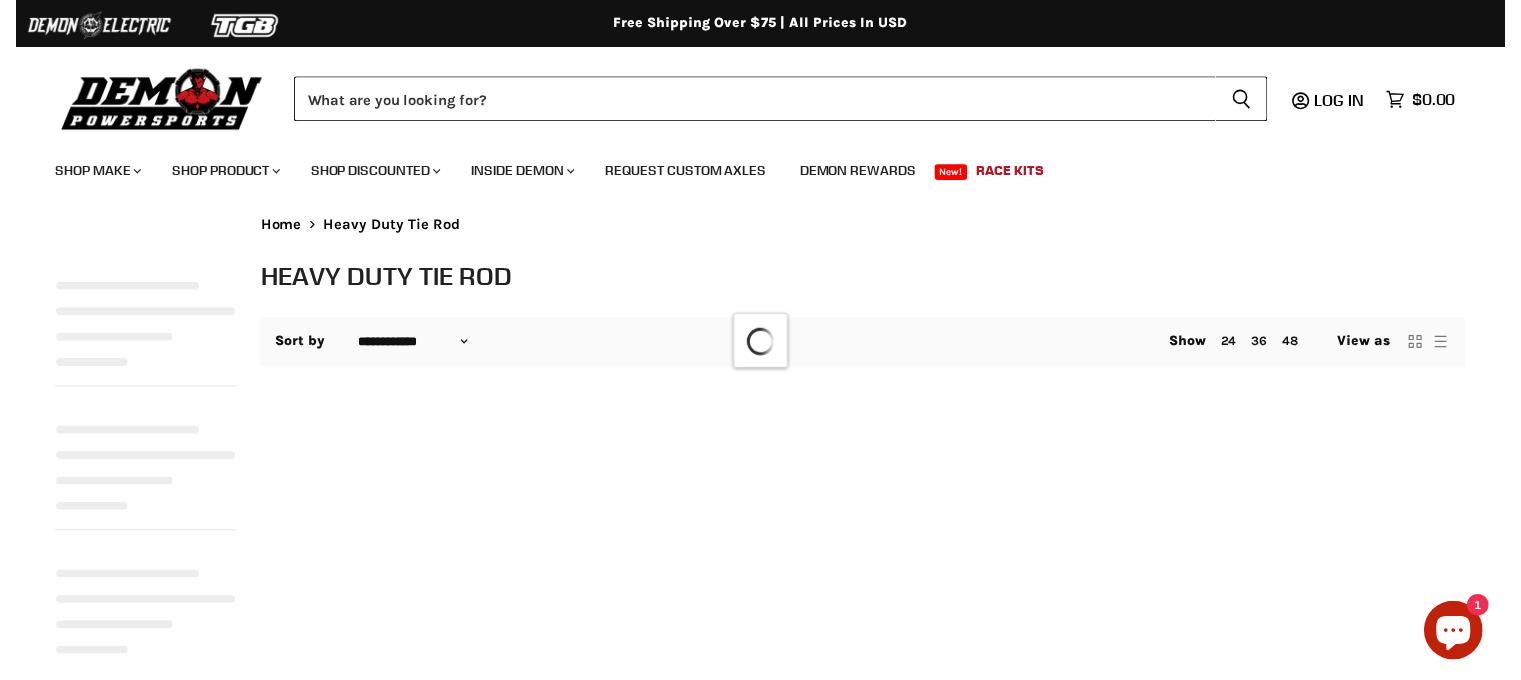 scroll, scrollTop: 0, scrollLeft: 0, axis: both 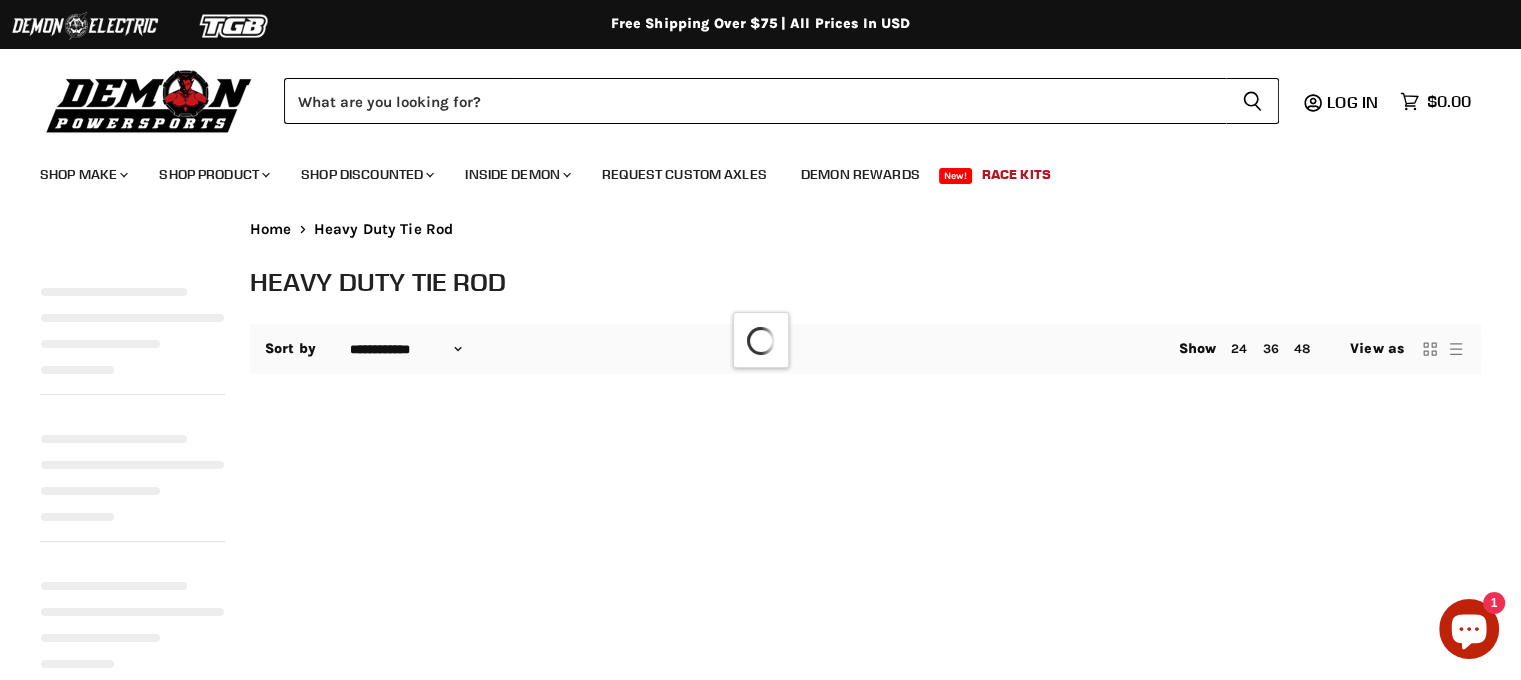 select on "**********" 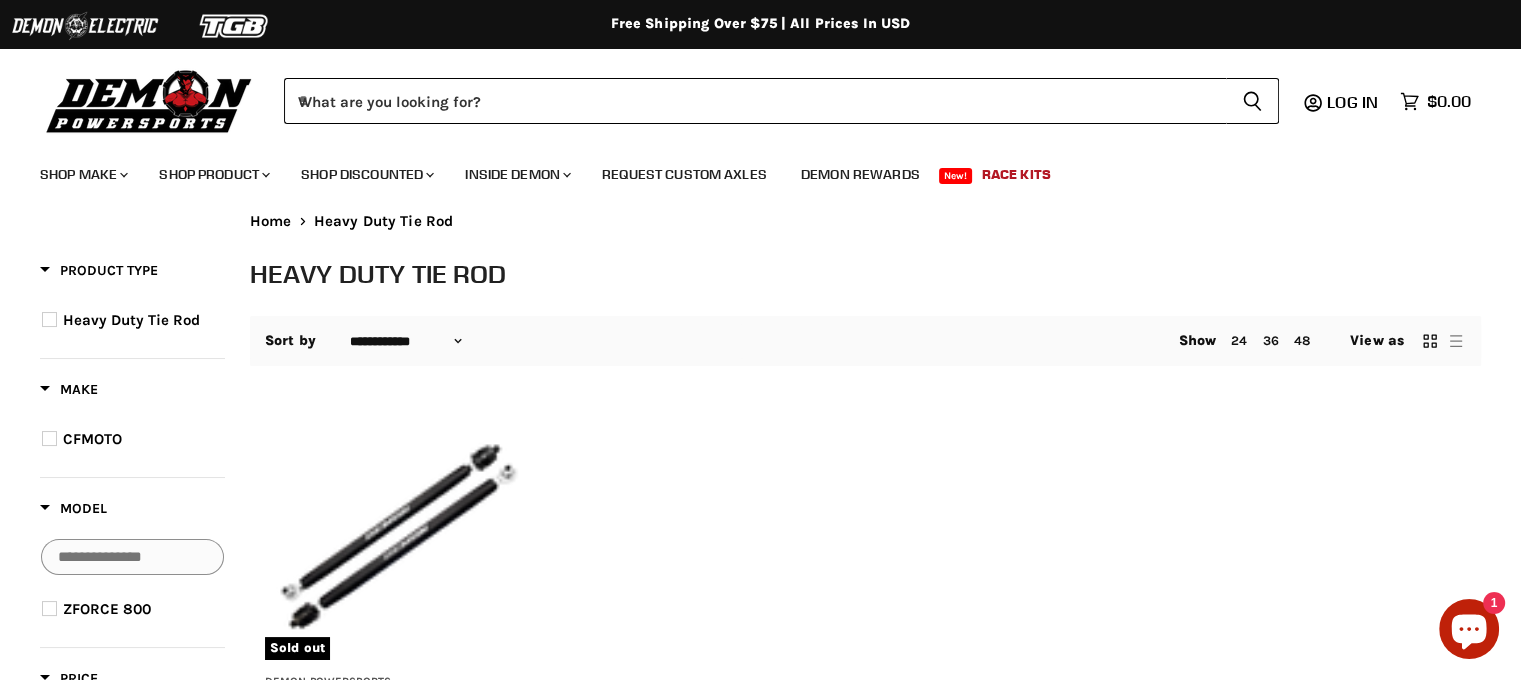 scroll, scrollTop: 0, scrollLeft: 0, axis: both 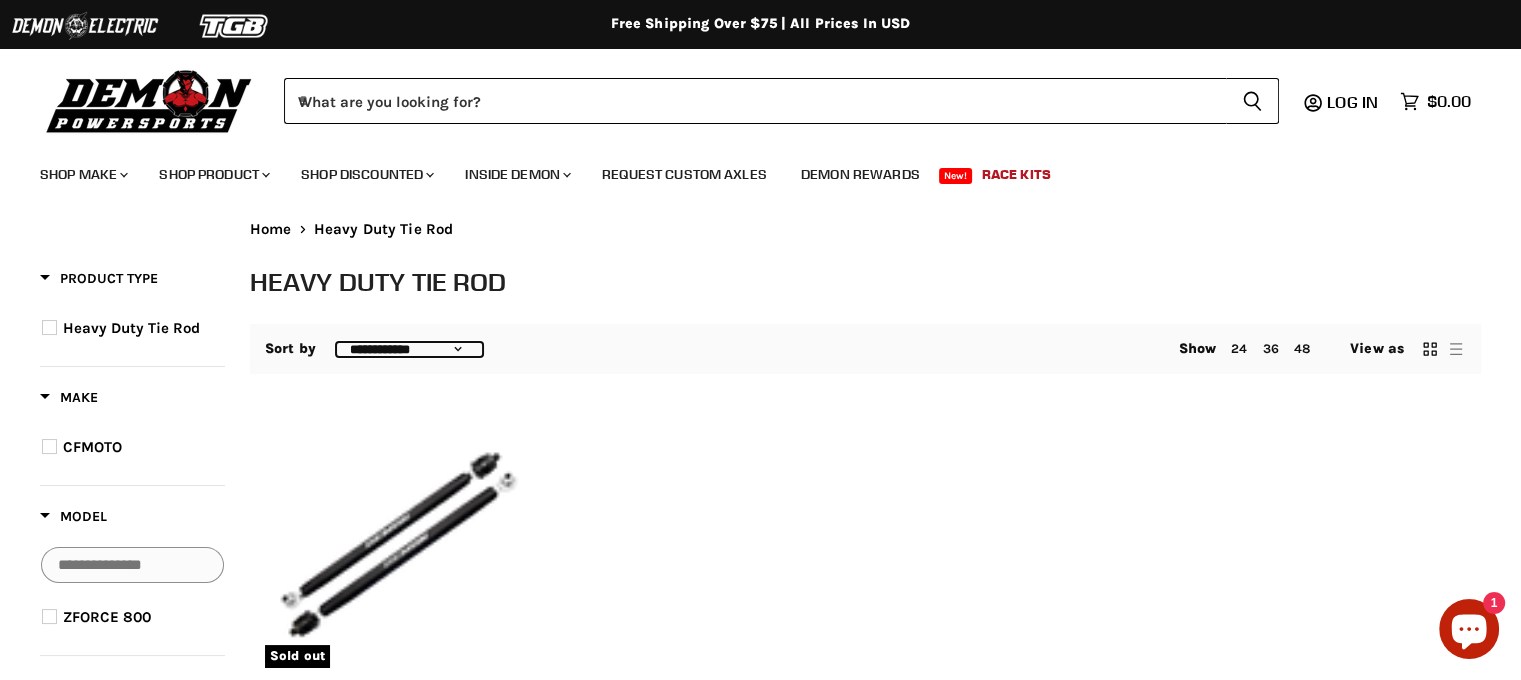 click on "**********" at bounding box center (410, 349) 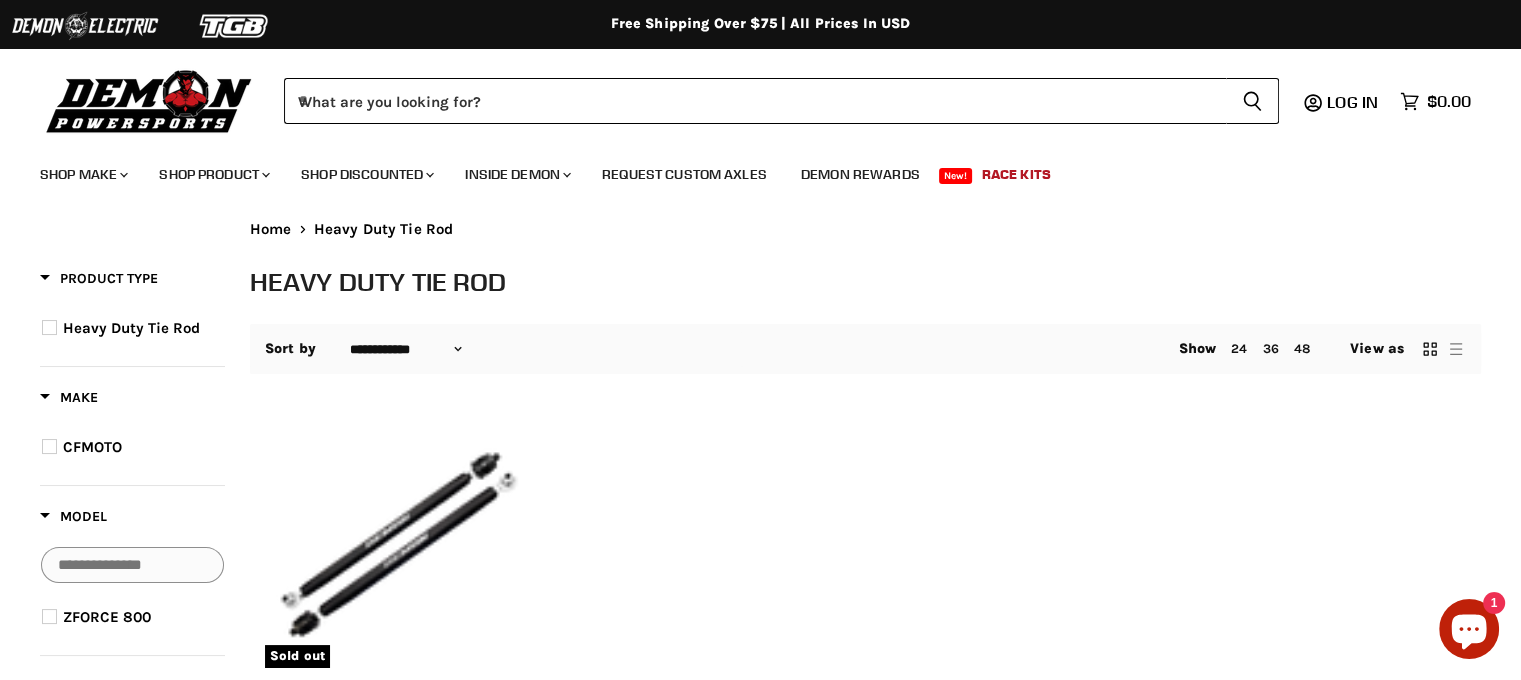 click on "Sold out Demon Powersports CFMOTO ZFORCE 800 Demon Heavy Duty Tie Rod $309.00 from   $247.20 Out Of Stock  Demon Powersports heavy duty tie rods are made from high strength 6061 T6 aircraft-grade aluminum. The kit comes compelete with everything needed for View full details $309.00 from   $247.20 Sold out" at bounding box center [865, 623] 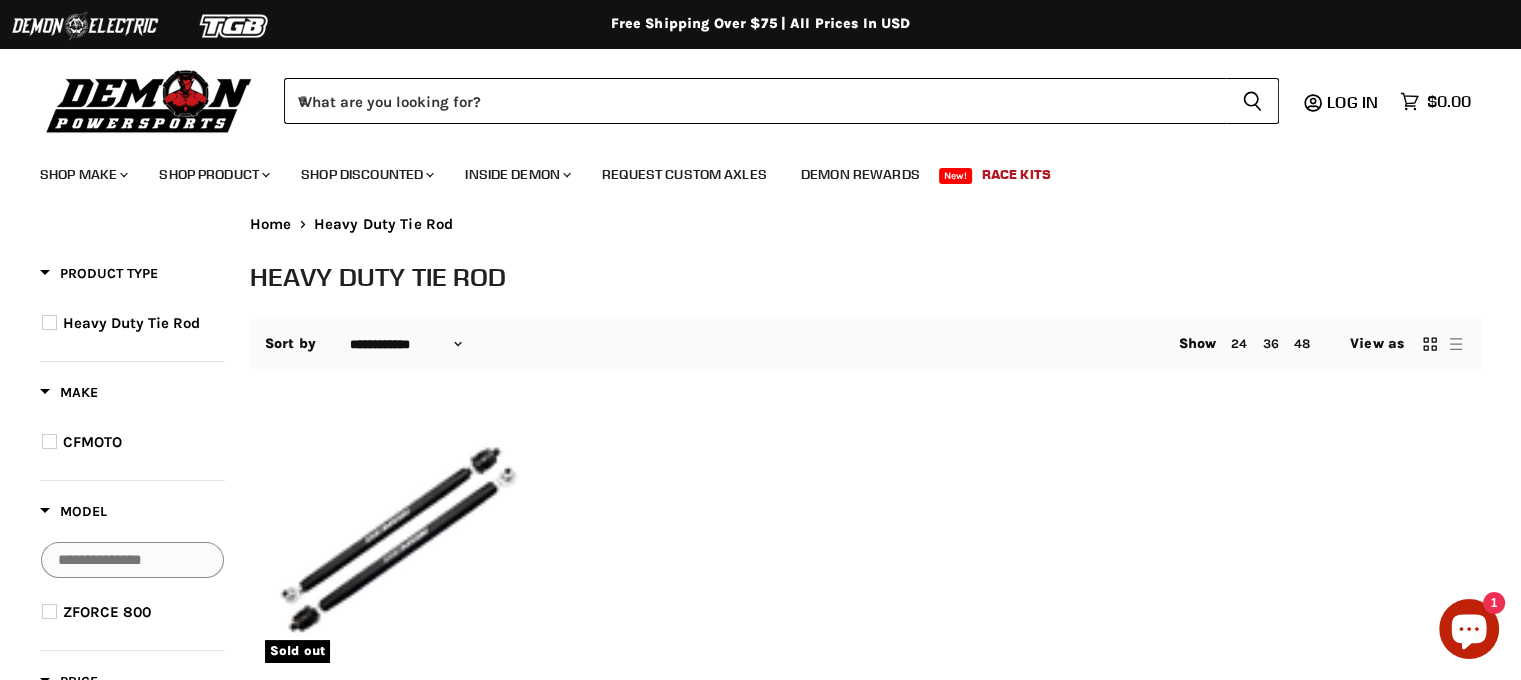 scroll, scrollTop: 0, scrollLeft: 0, axis: both 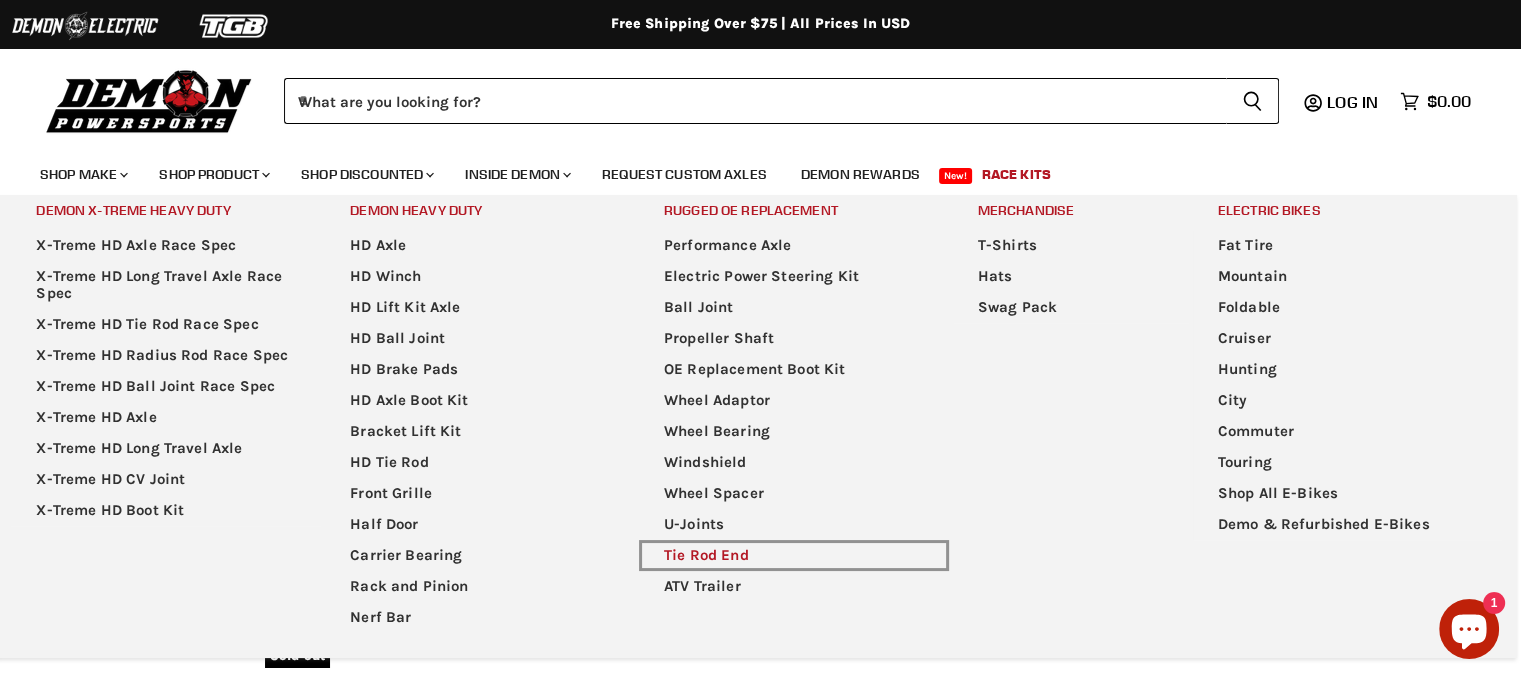 click on "Tie Rod End" at bounding box center [794, 555] 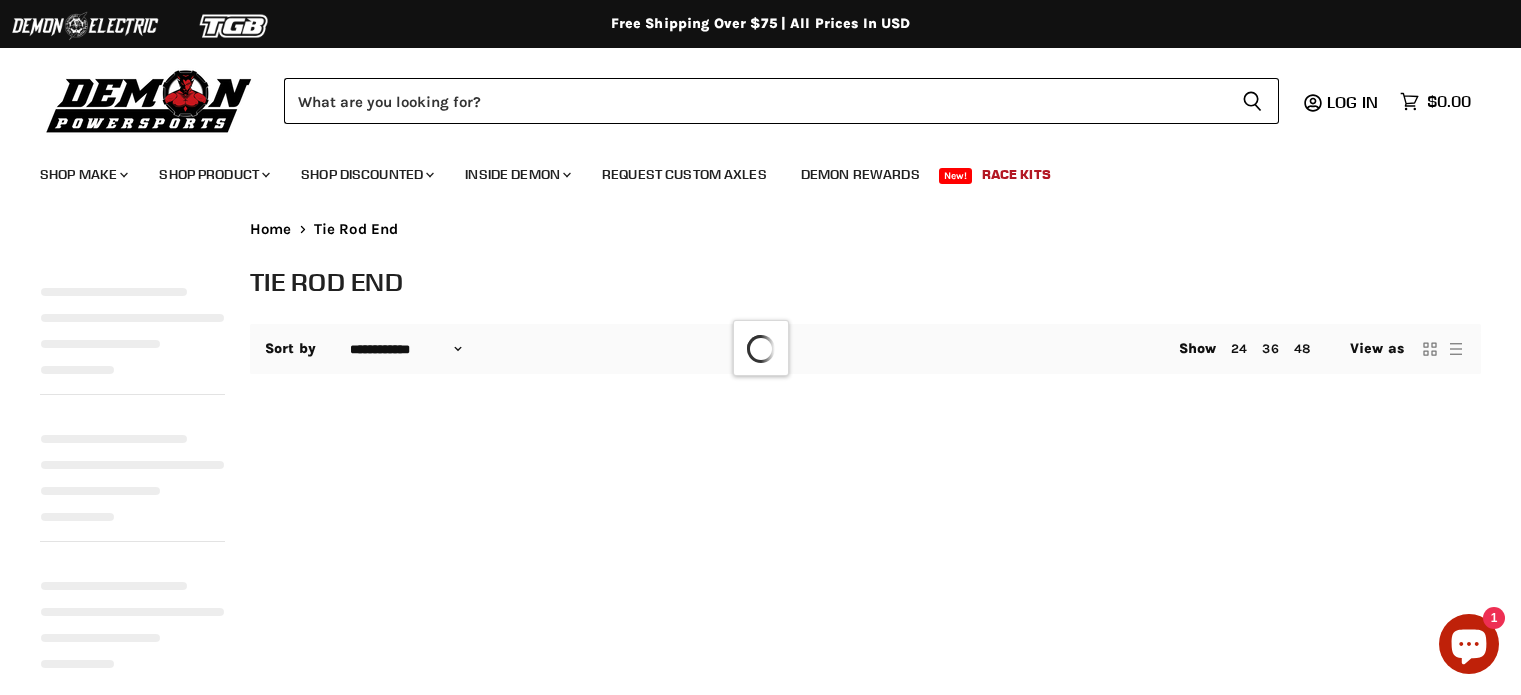 select on "**********" 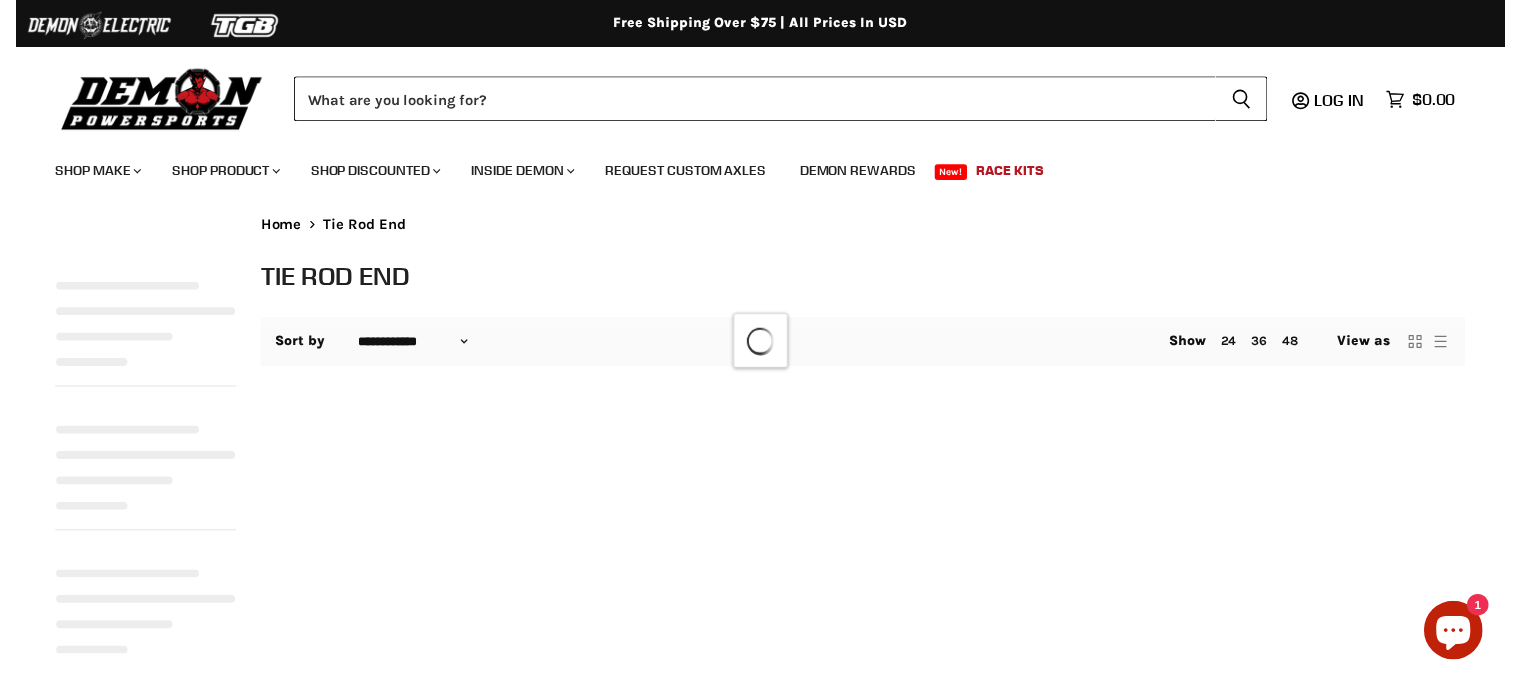 scroll, scrollTop: 0, scrollLeft: 0, axis: both 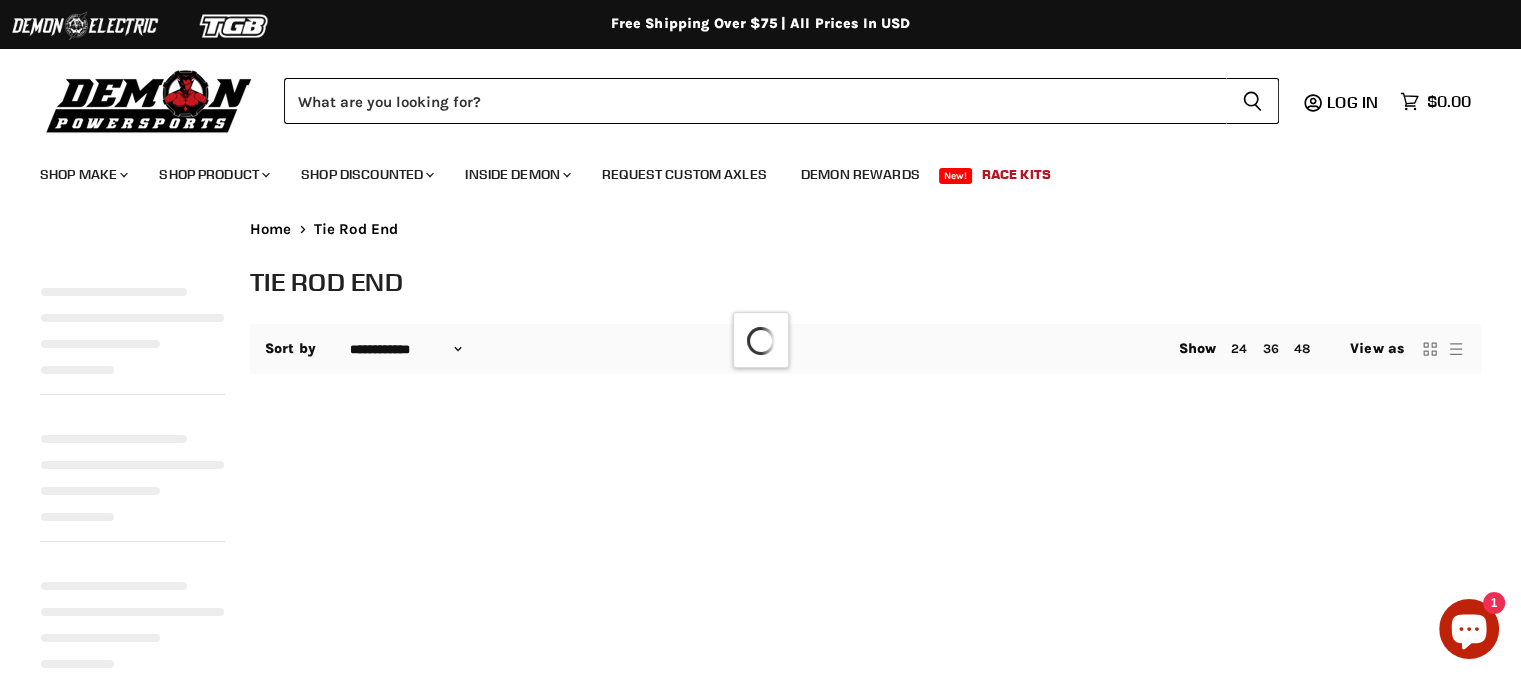 select on "**********" 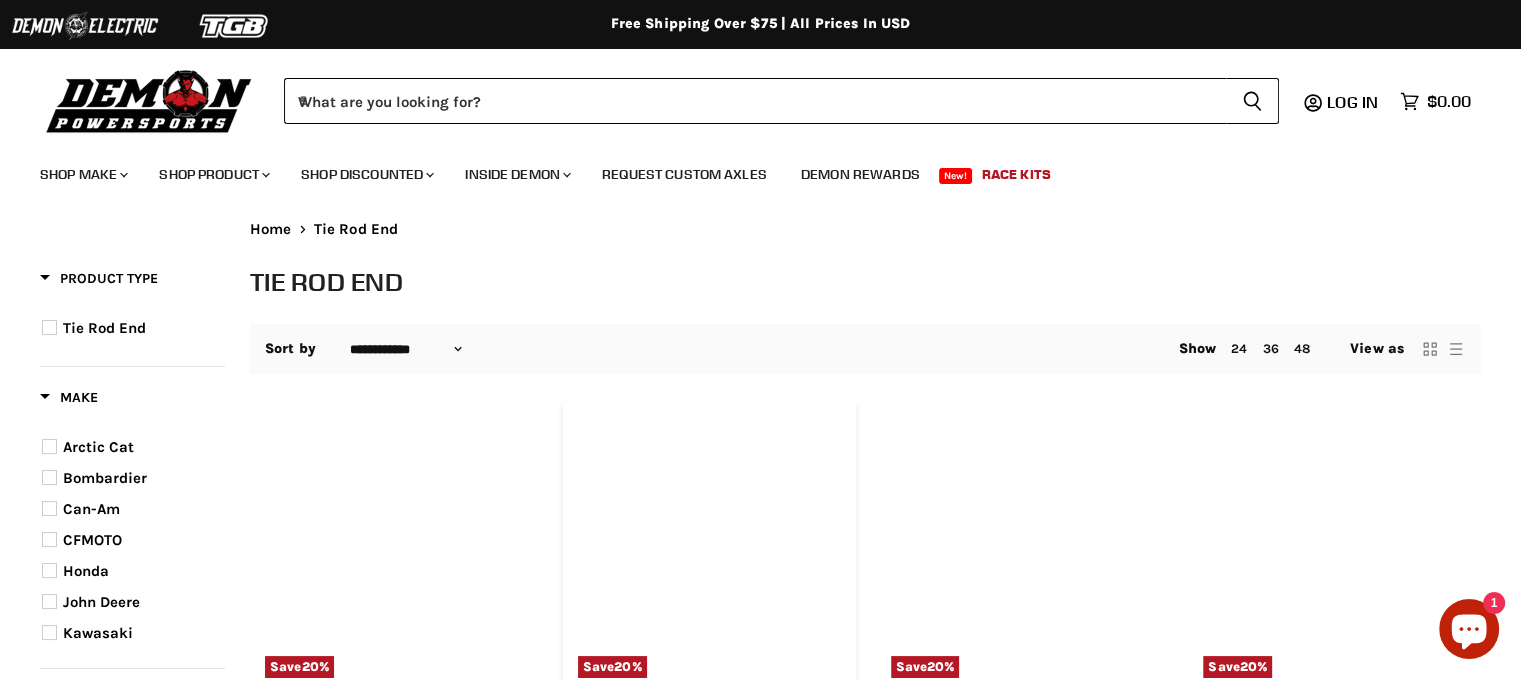 scroll, scrollTop: 0, scrollLeft: 0, axis: both 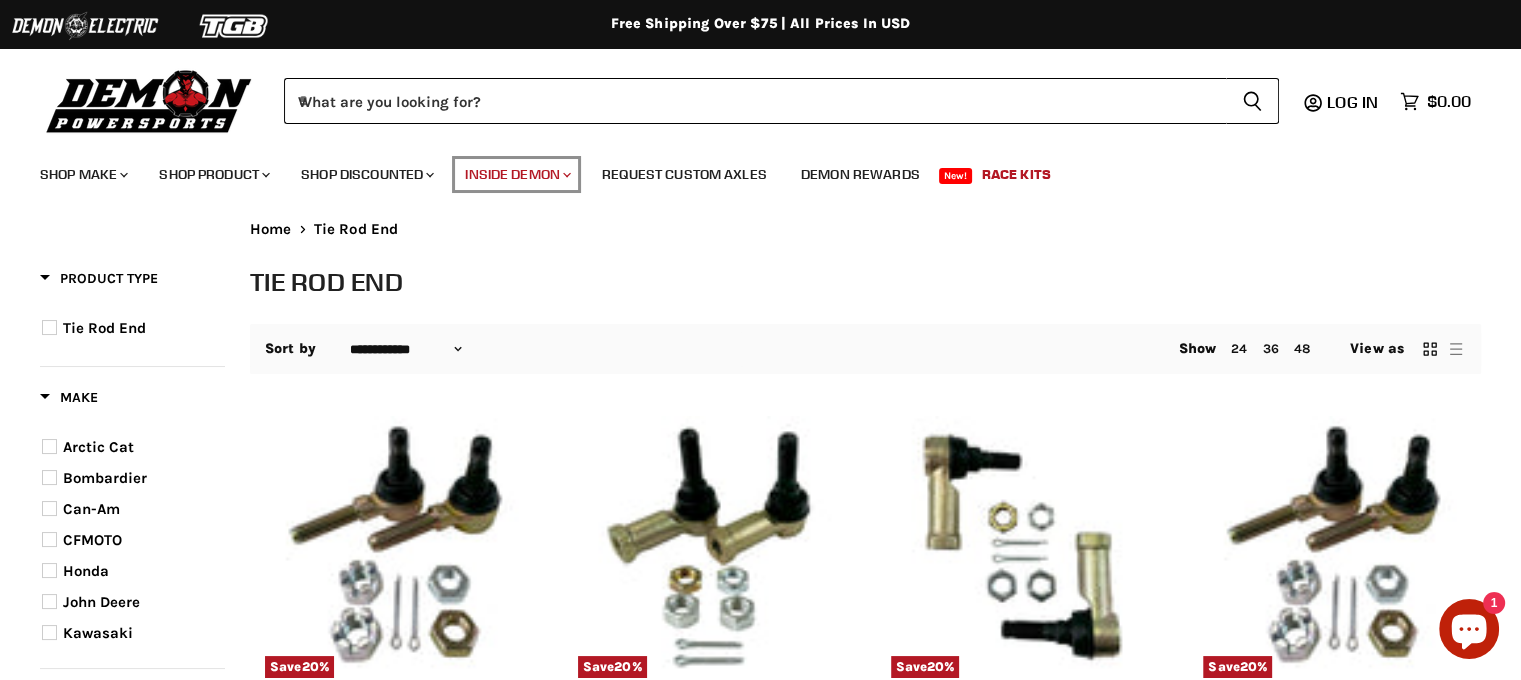 click on "Inside Demon
Chevron down icon" at bounding box center (516, 174) 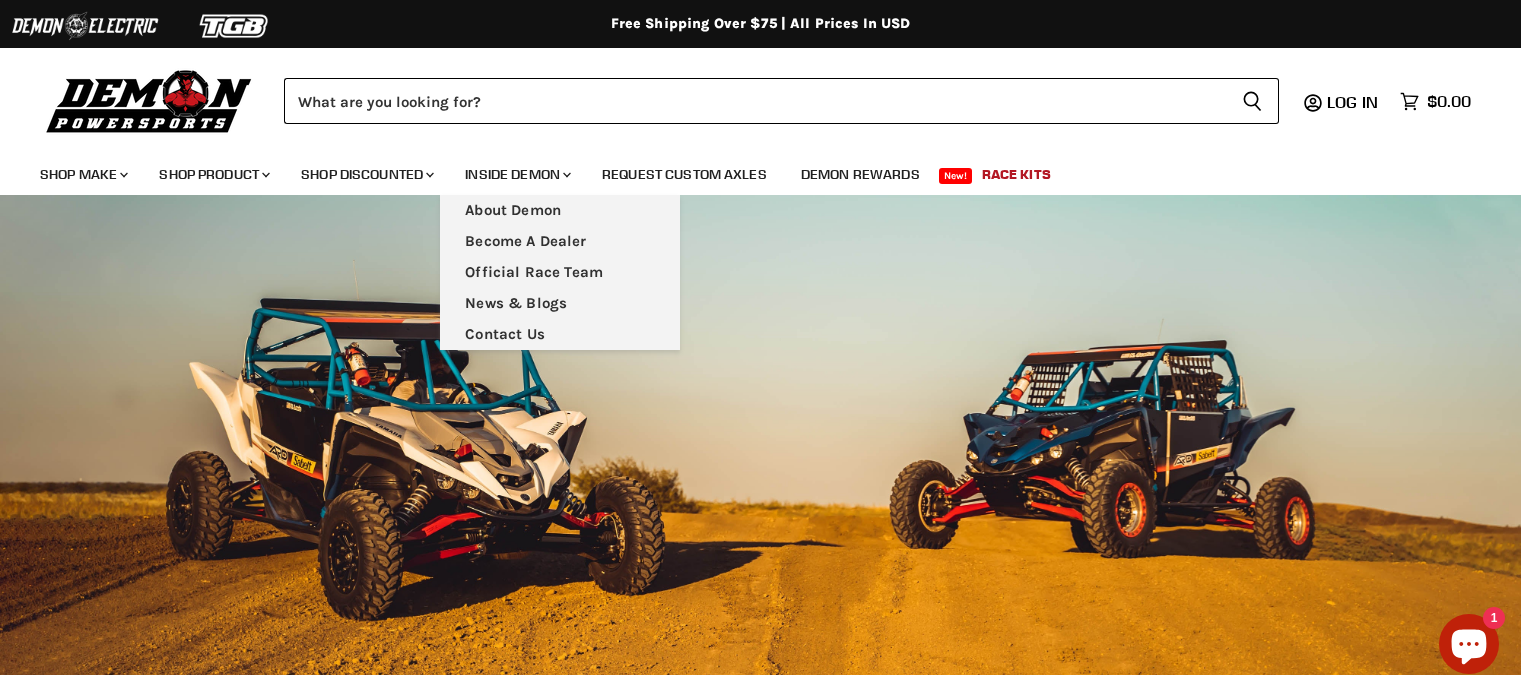 scroll, scrollTop: 0, scrollLeft: 0, axis: both 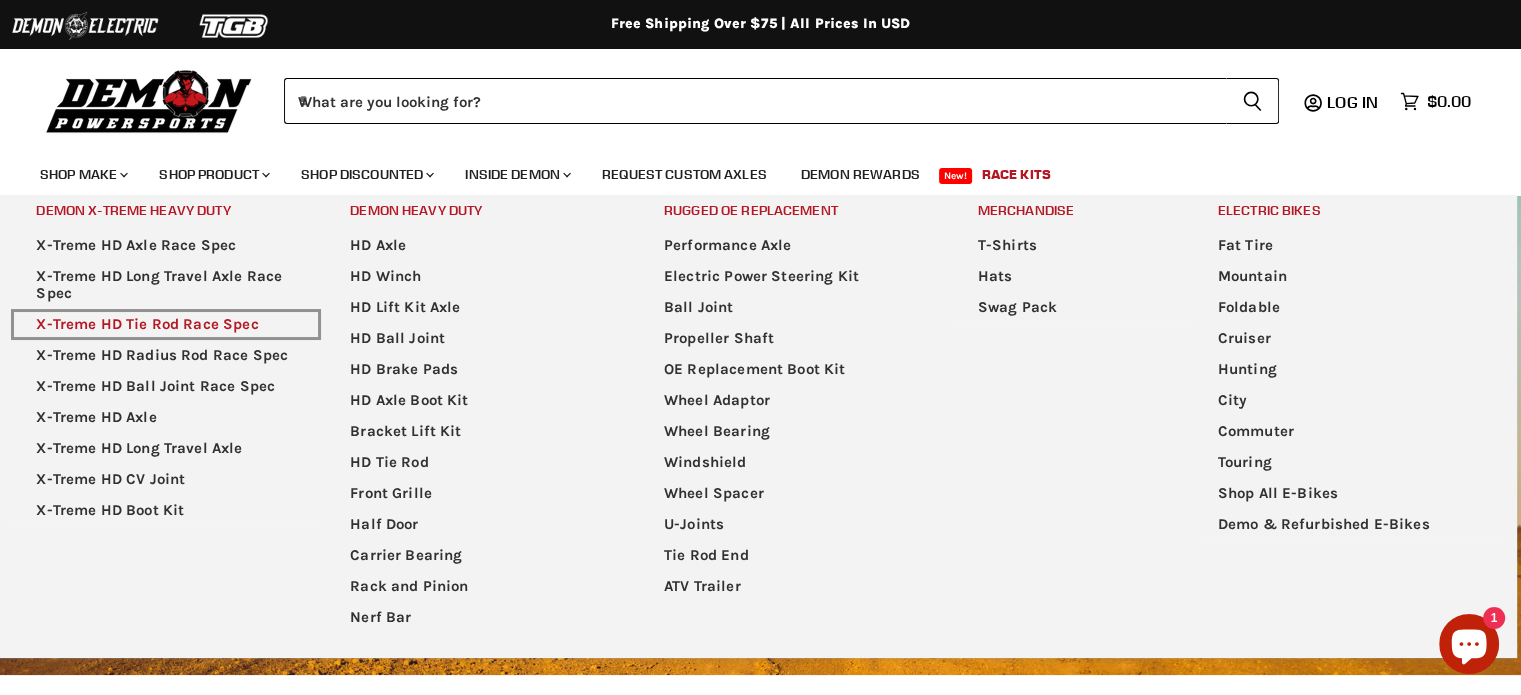click on "X-Treme HD Tie Rod Race Spec" at bounding box center [166, 324] 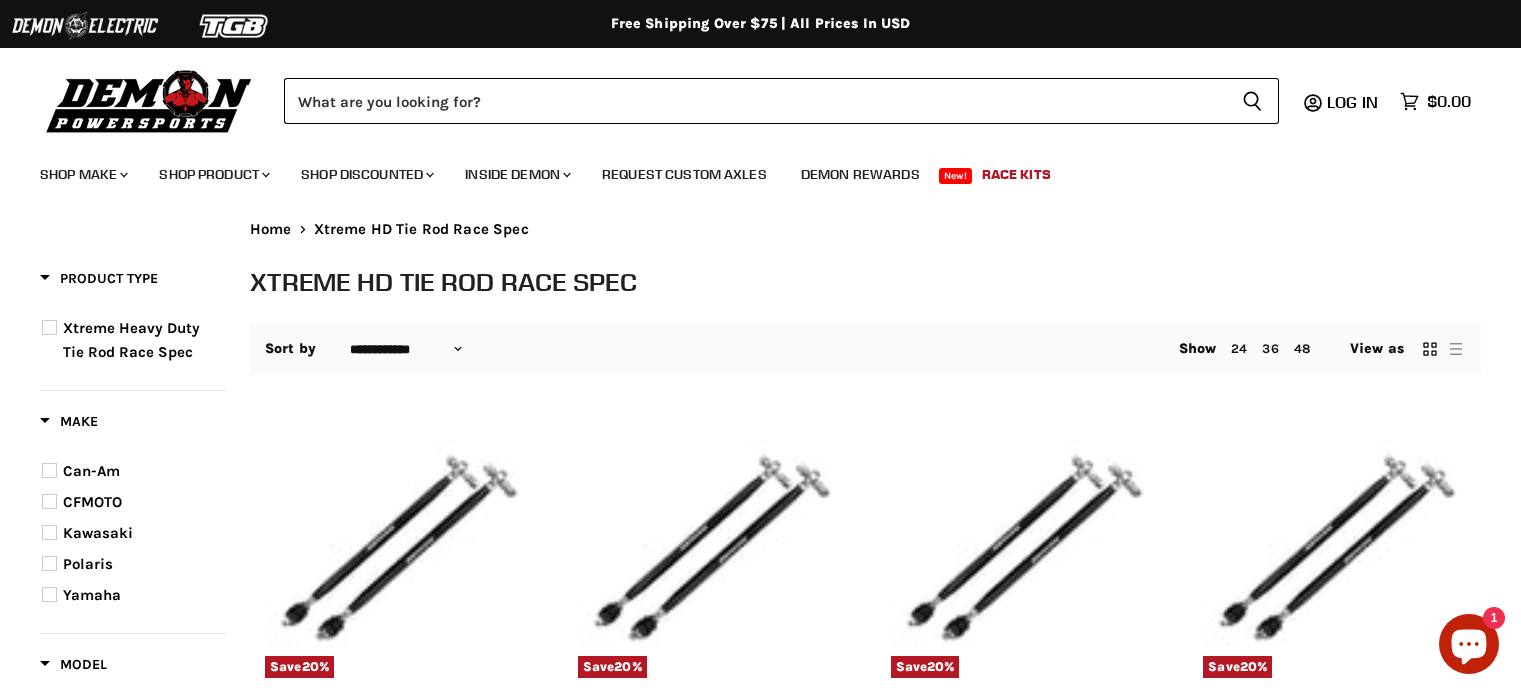 select on "**********" 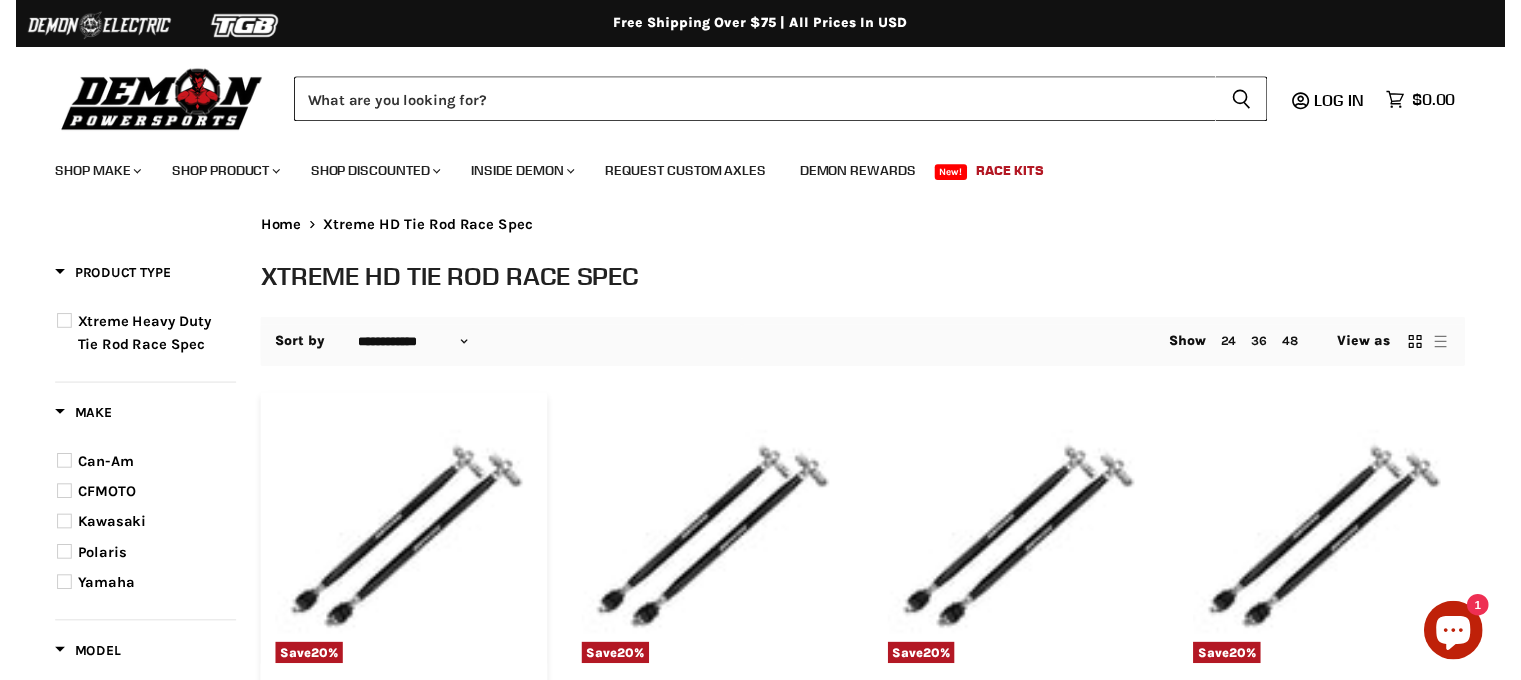 scroll, scrollTop: 200, scrollLeft: 0, axis: vertical 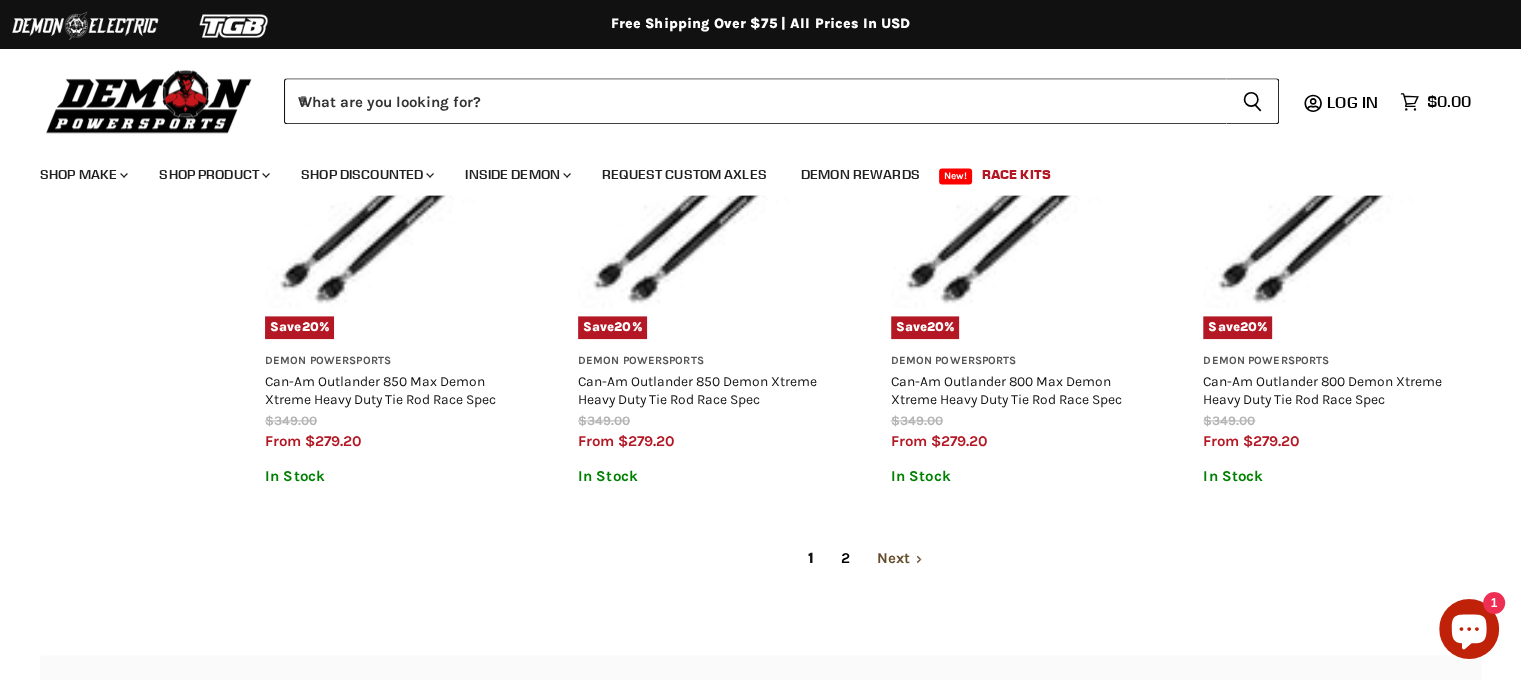 click on "Next" at bounding box center [900, 558] 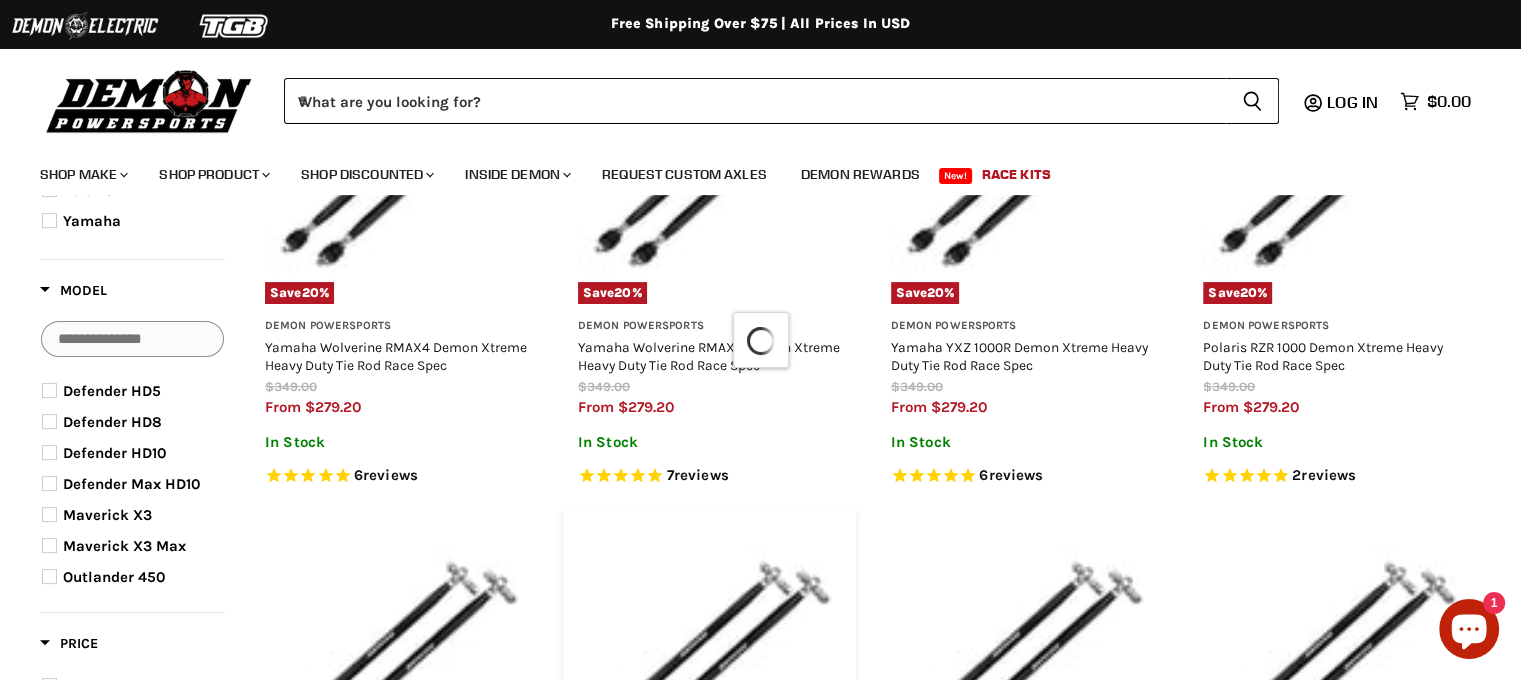 scroll, scrollTop: 400, scrollLeft: 0, axis: vertical 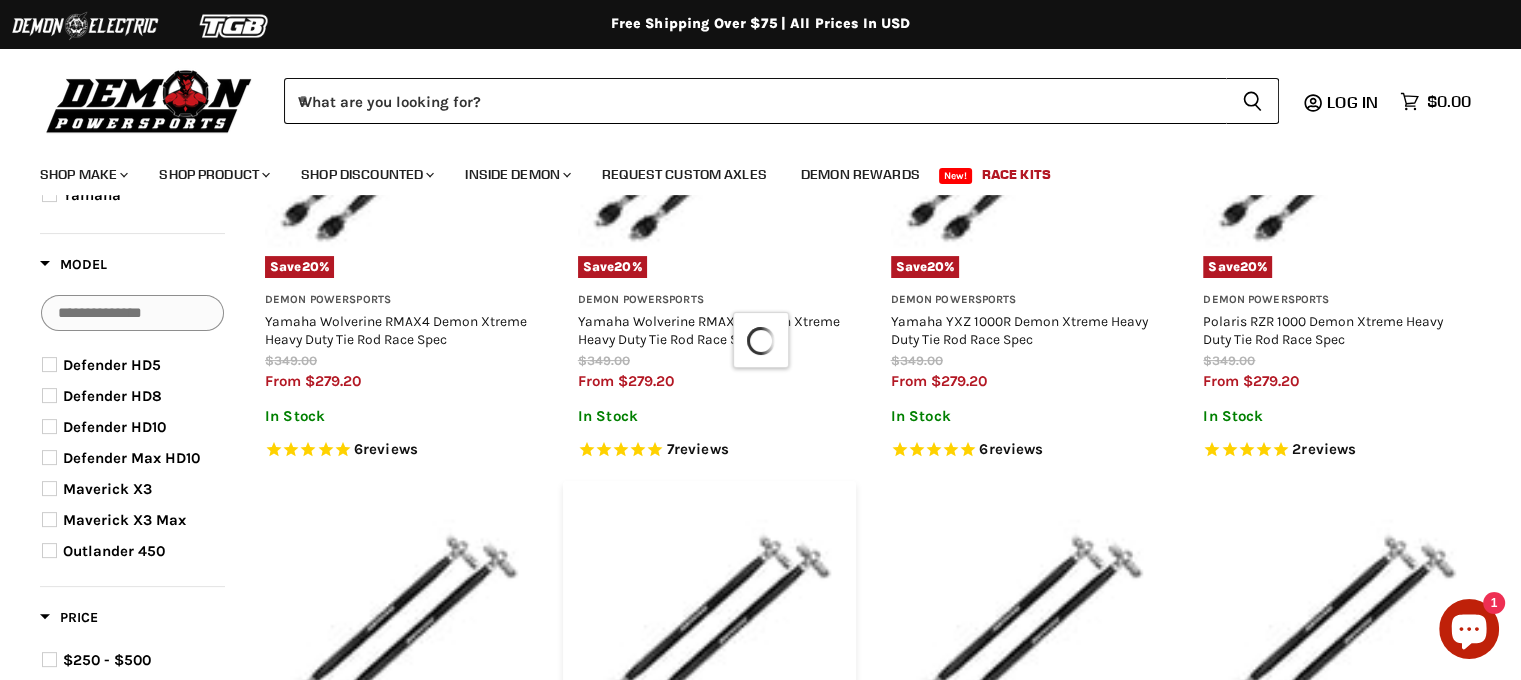 select on "**********" 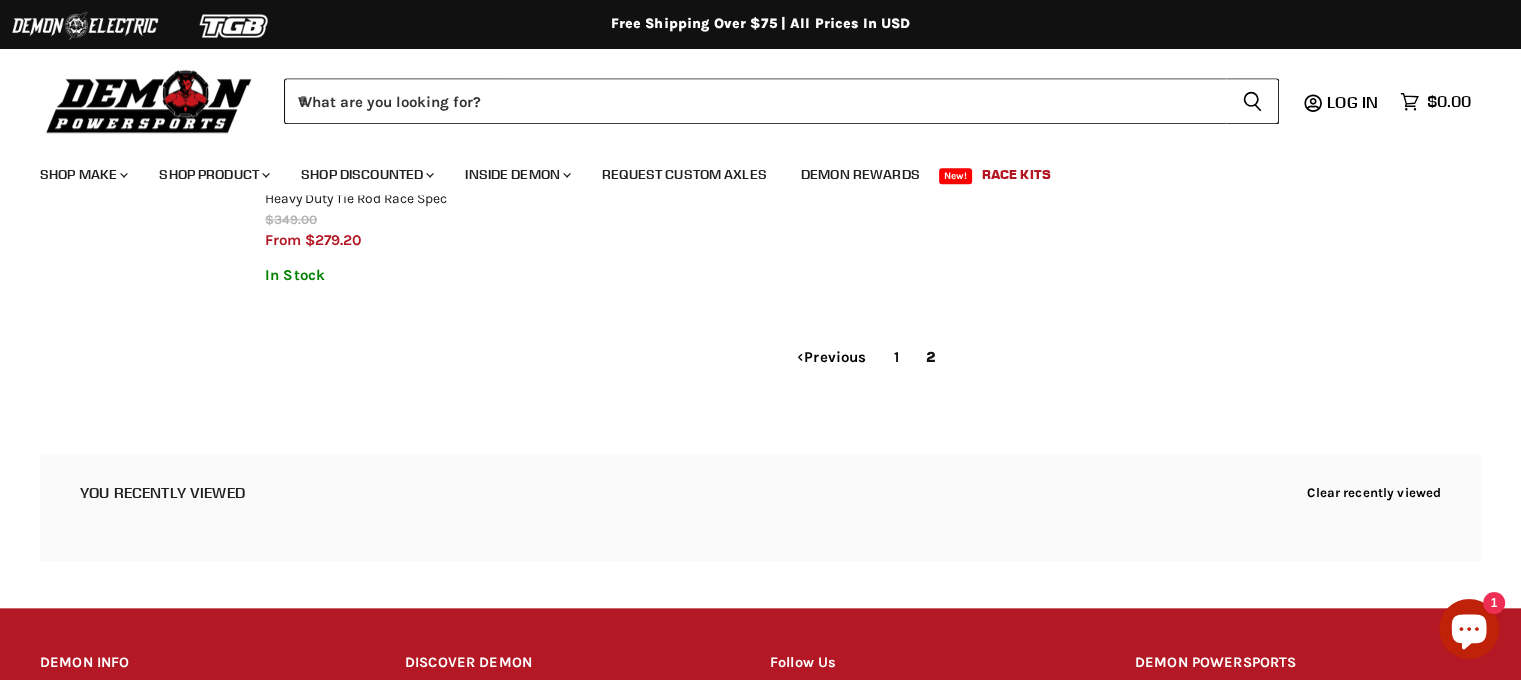 scroll, scrollTop: 1924, scrollLeft: 0, axis: vertical 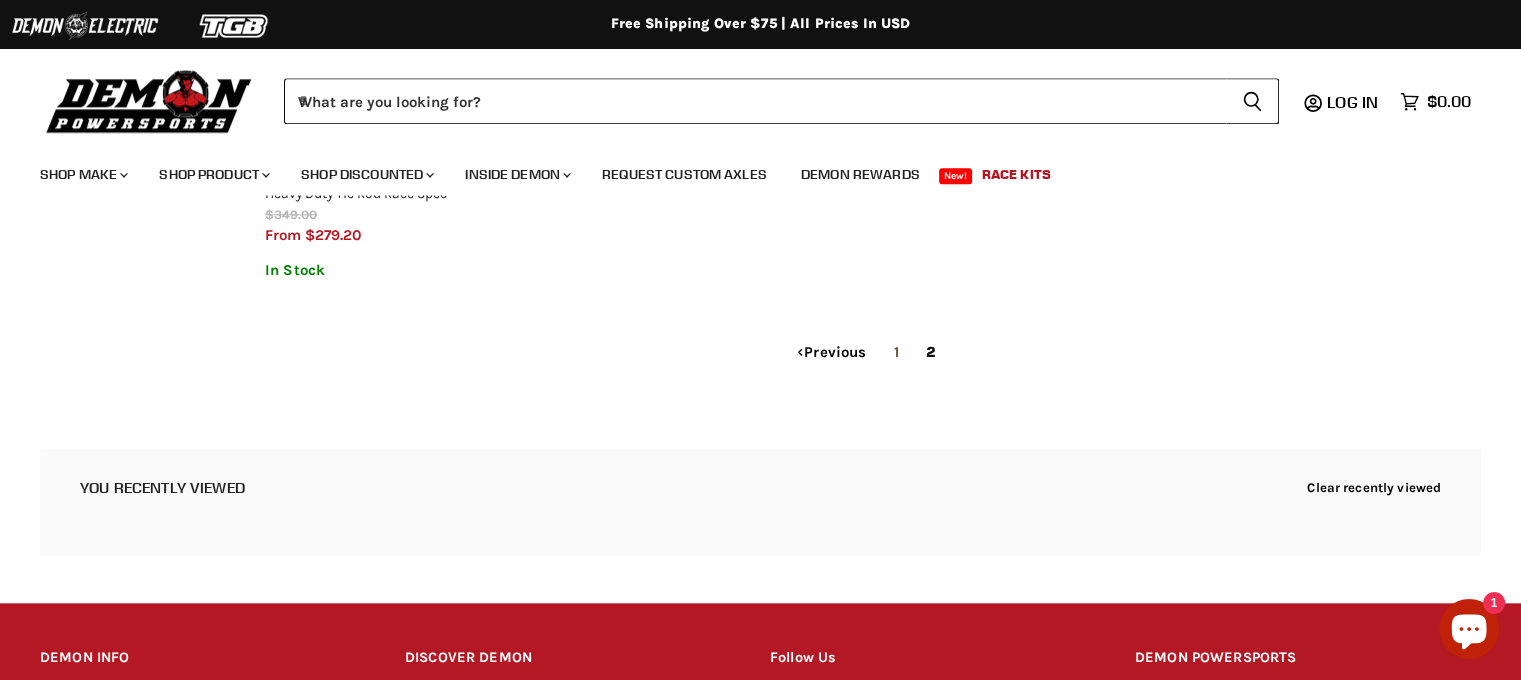 click on "1" at bounding box center [895, 352] 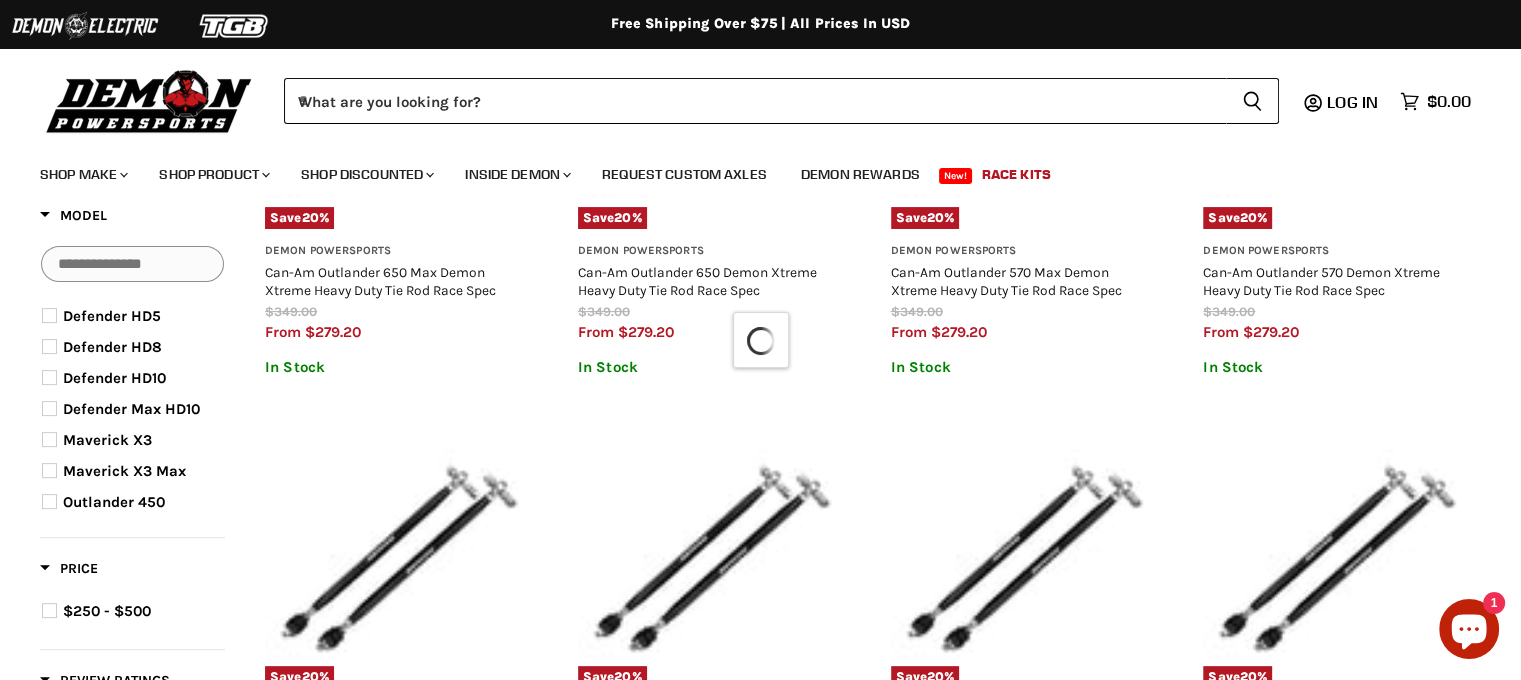 select on "**********" 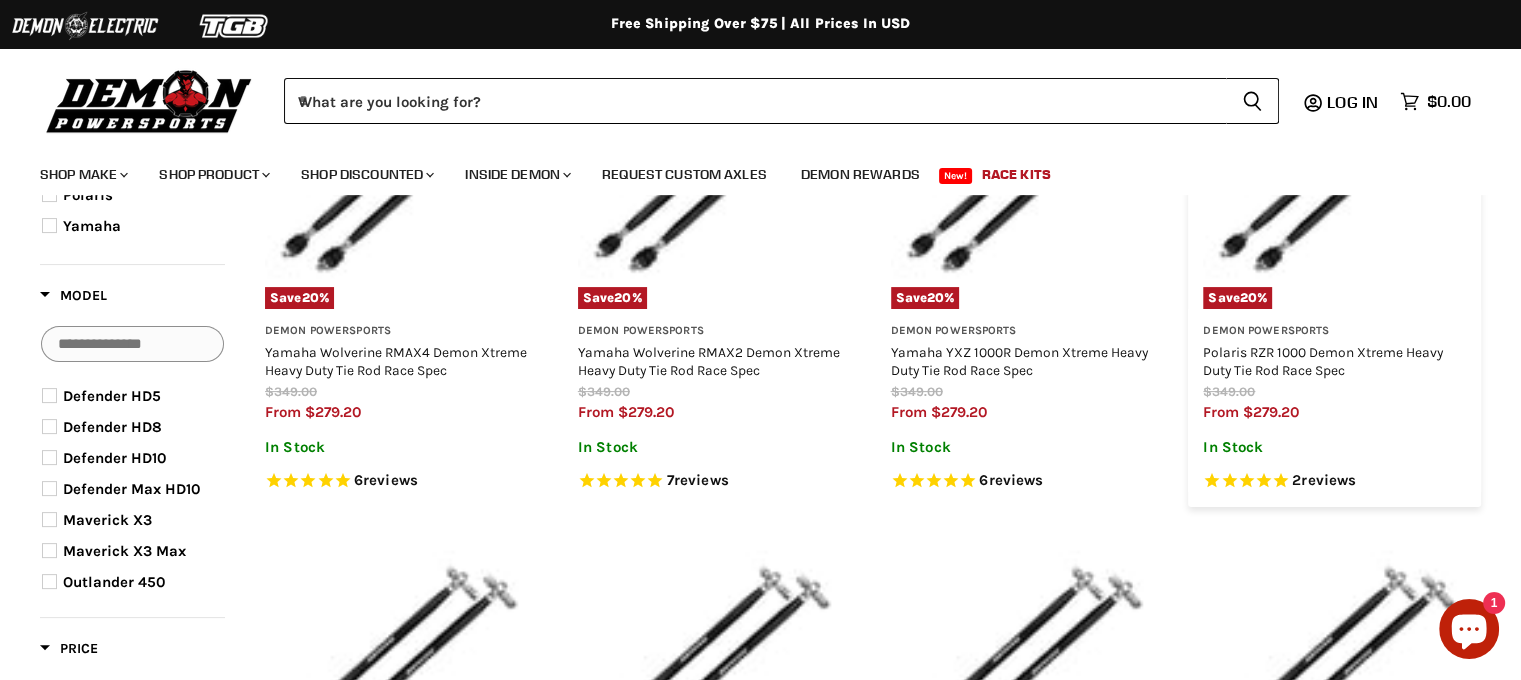 scroll, scrollTop: 375, scrollLeft: 0, axis: vertical 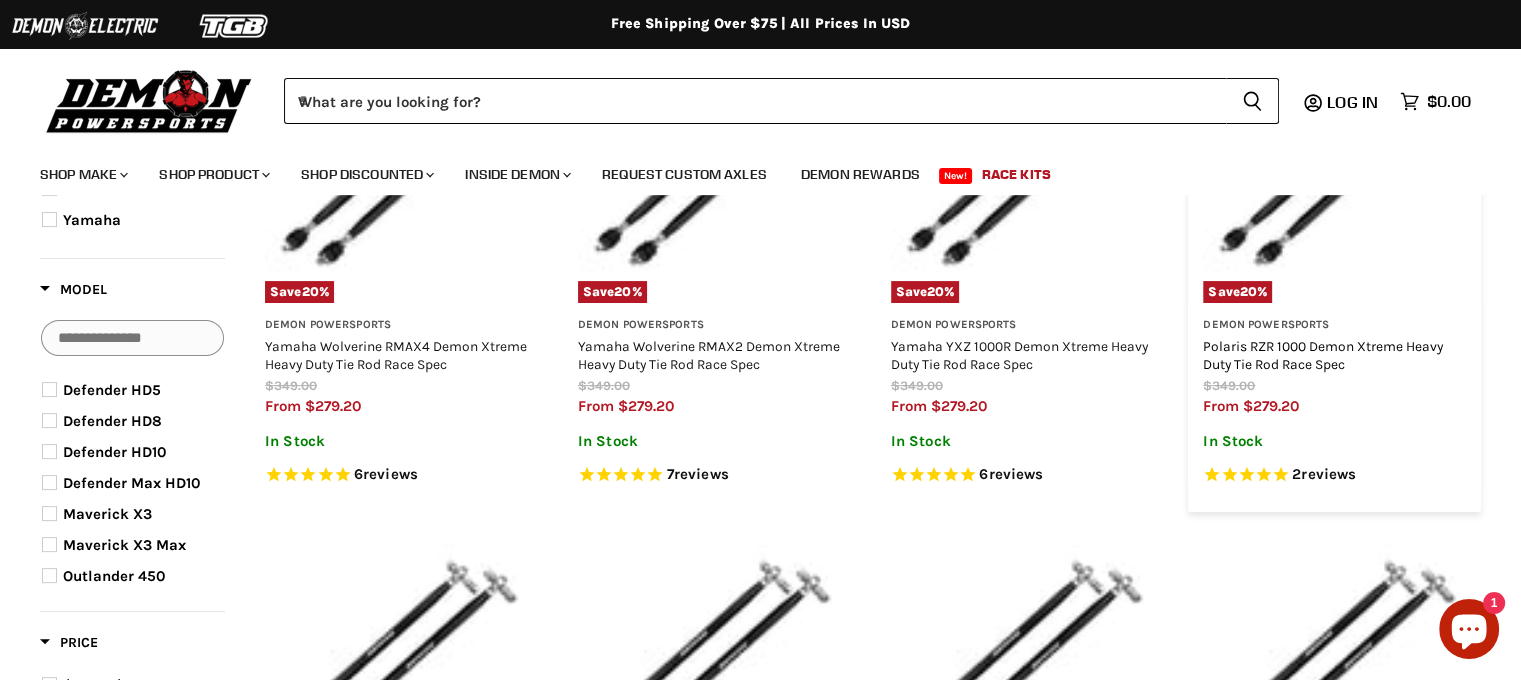 click on "Polaris RZR 1000 Demon Xtreme Heavy Duty Tie Rod Race Spec" at bounding box center [1323, 355] 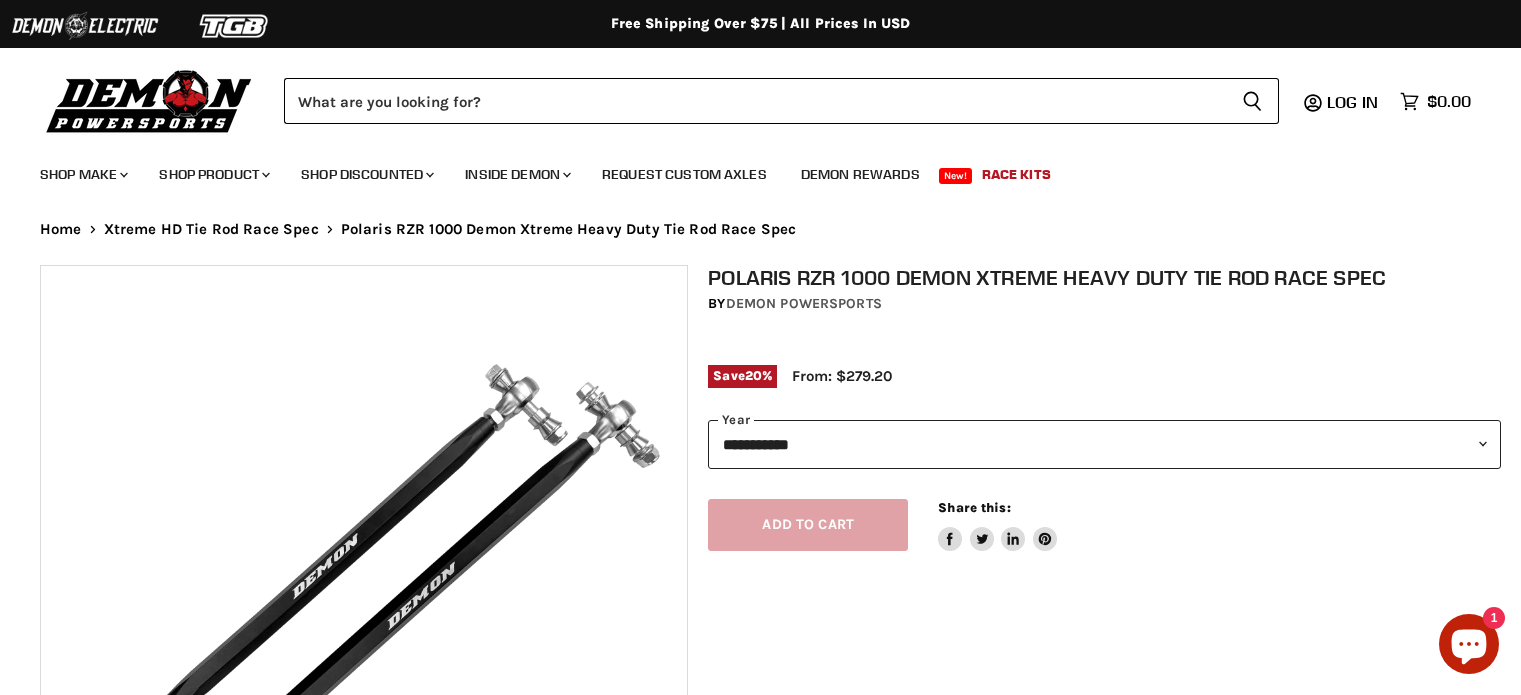 select on "******" 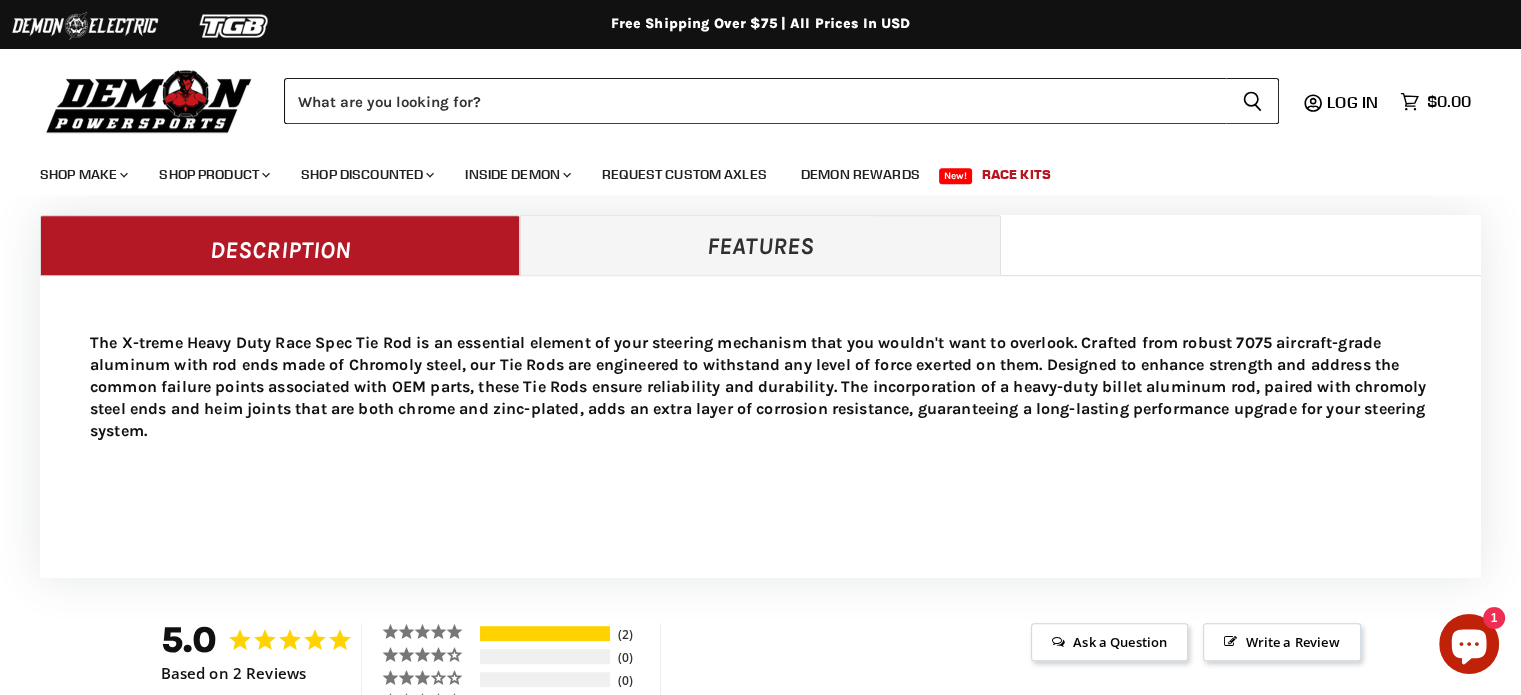 select on "******" 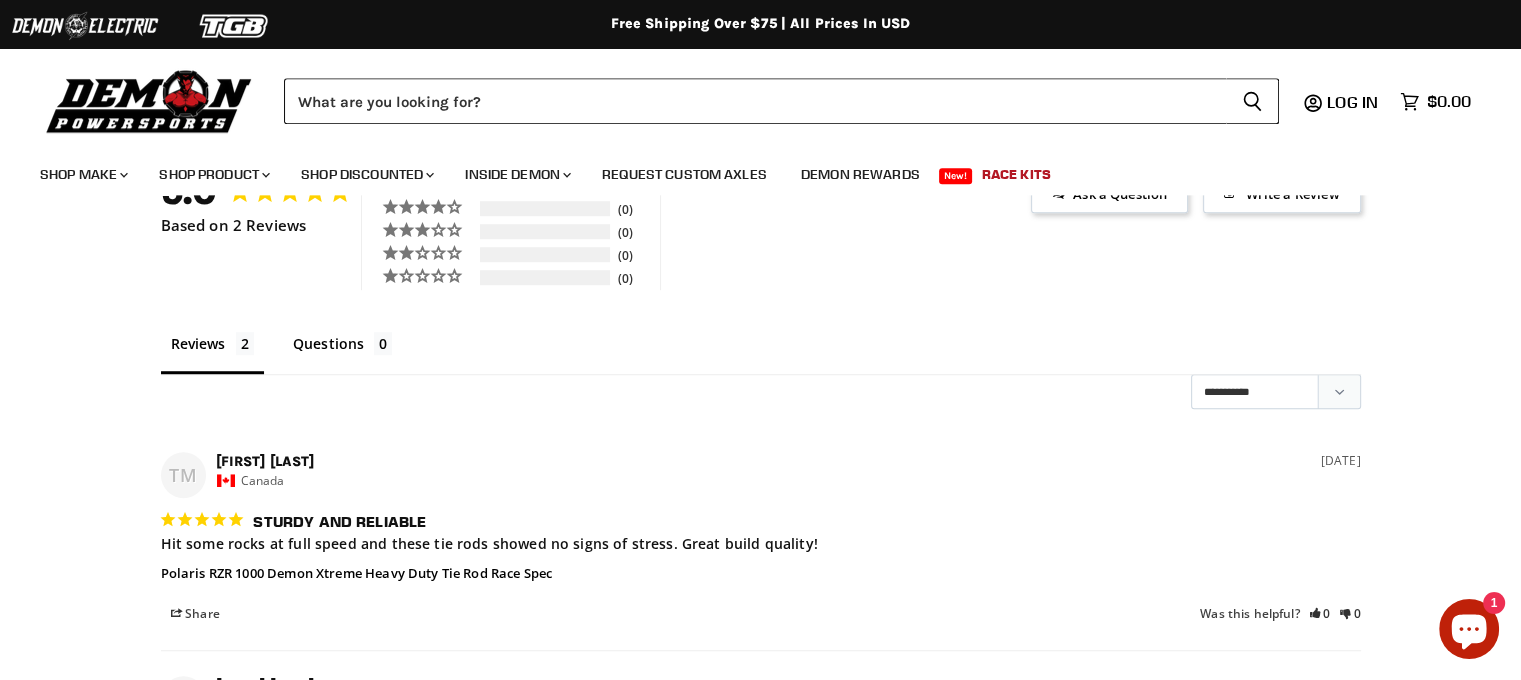 scroll, scrollTop: 1324, scrollLeft: 0, axis: vertical 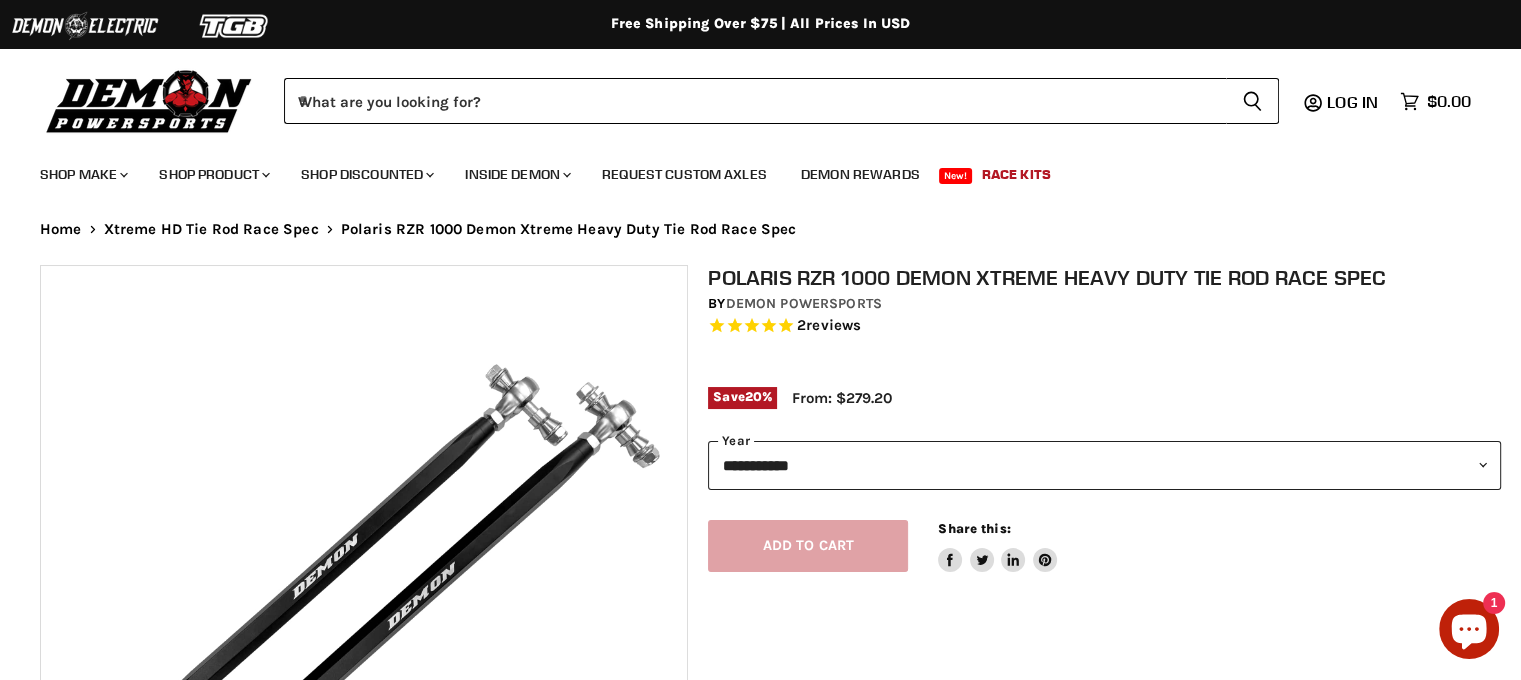 click on "**********" at bounding box center (1104, 465) 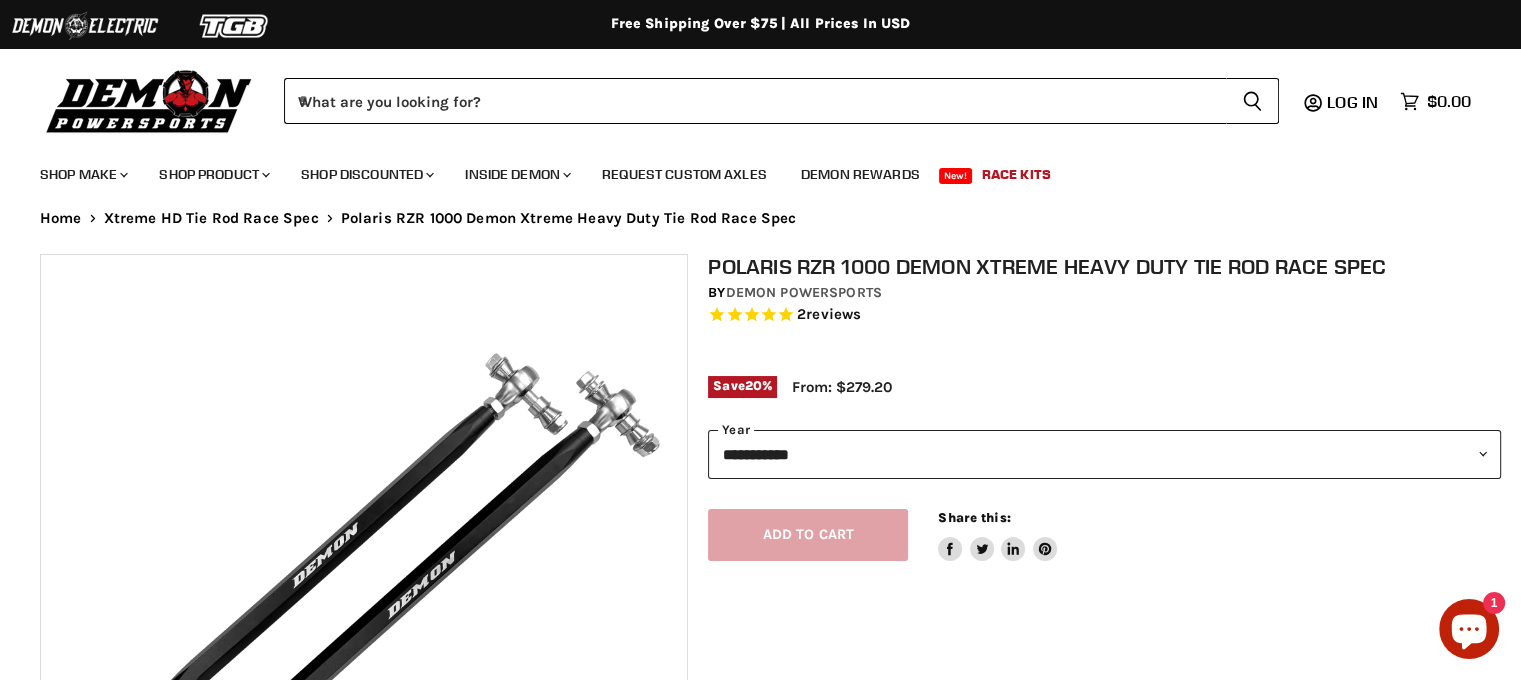 scroll, scrollTop: 0, scrollLeft: 0, axis: both 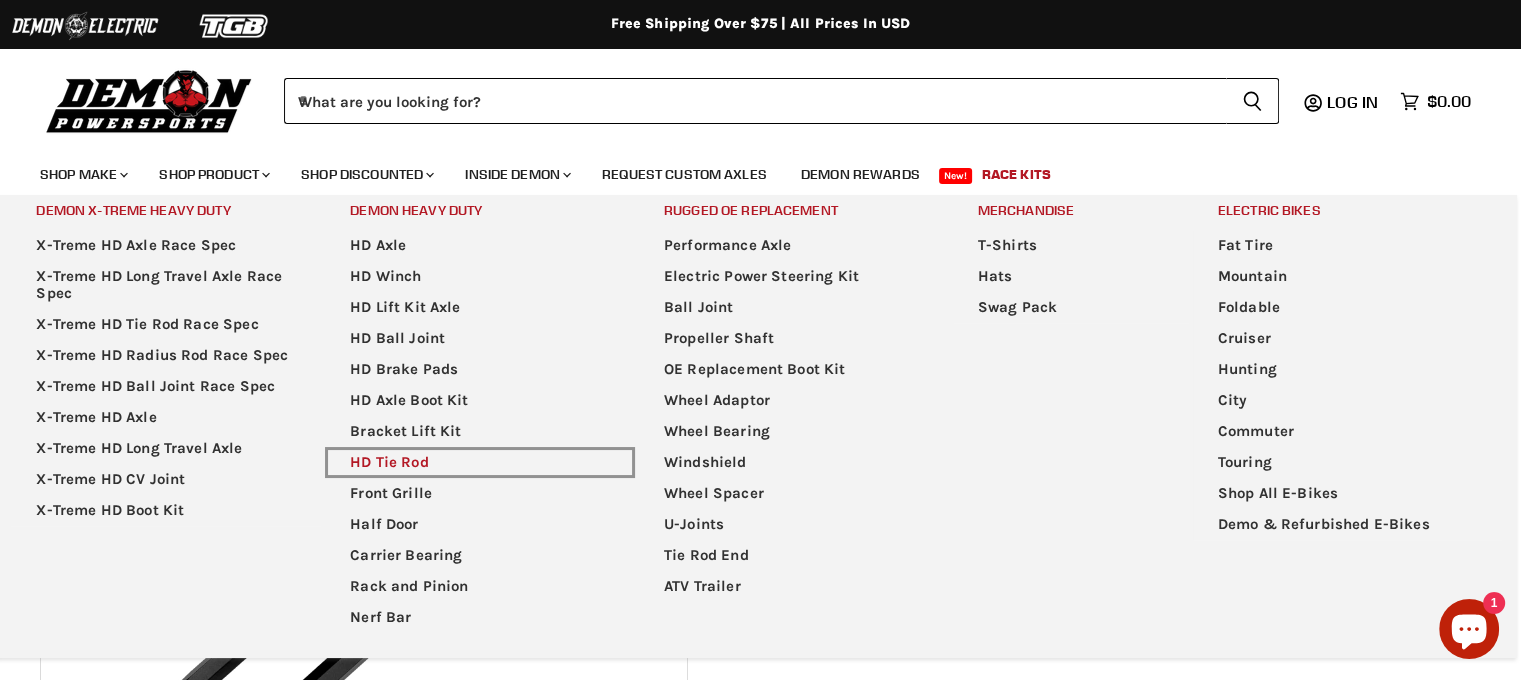 click on "HD Tie Rod" at bounding box center (480, 462) 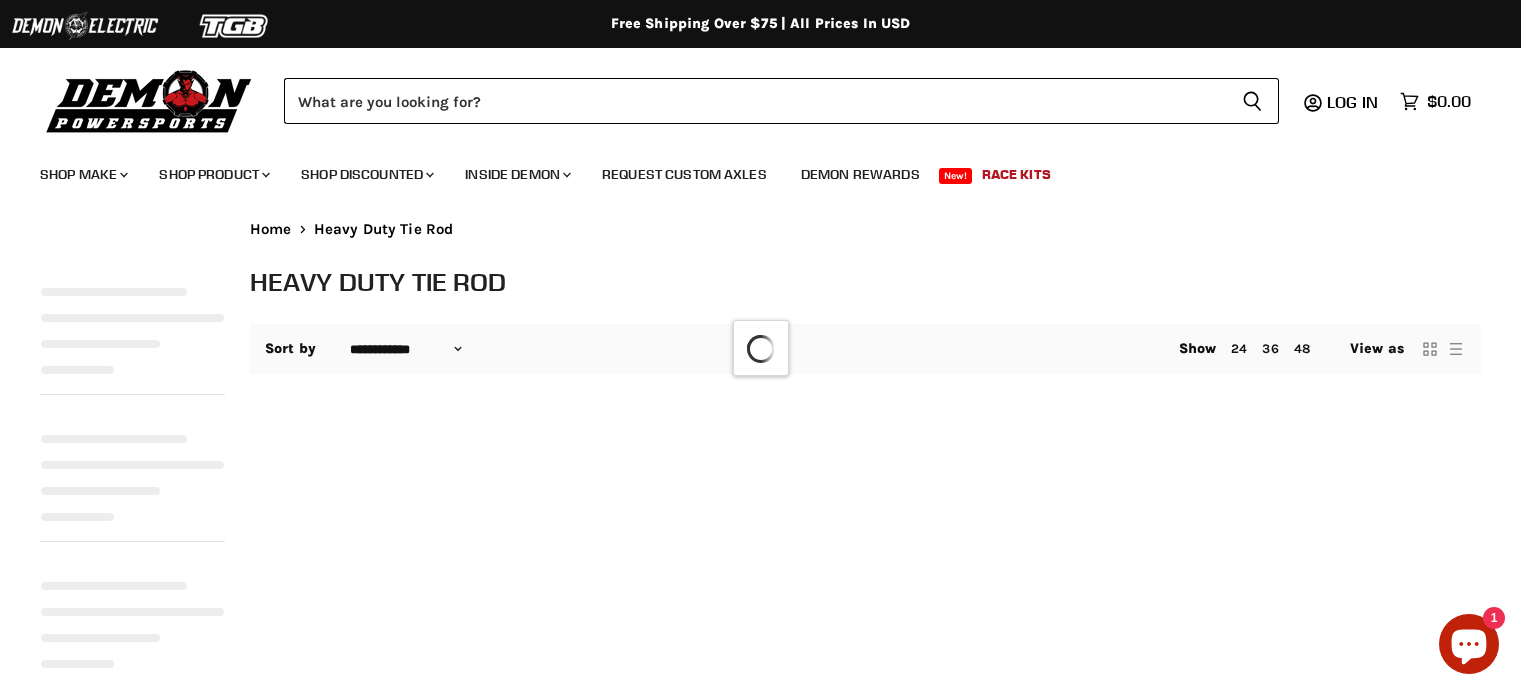 select on "**********" 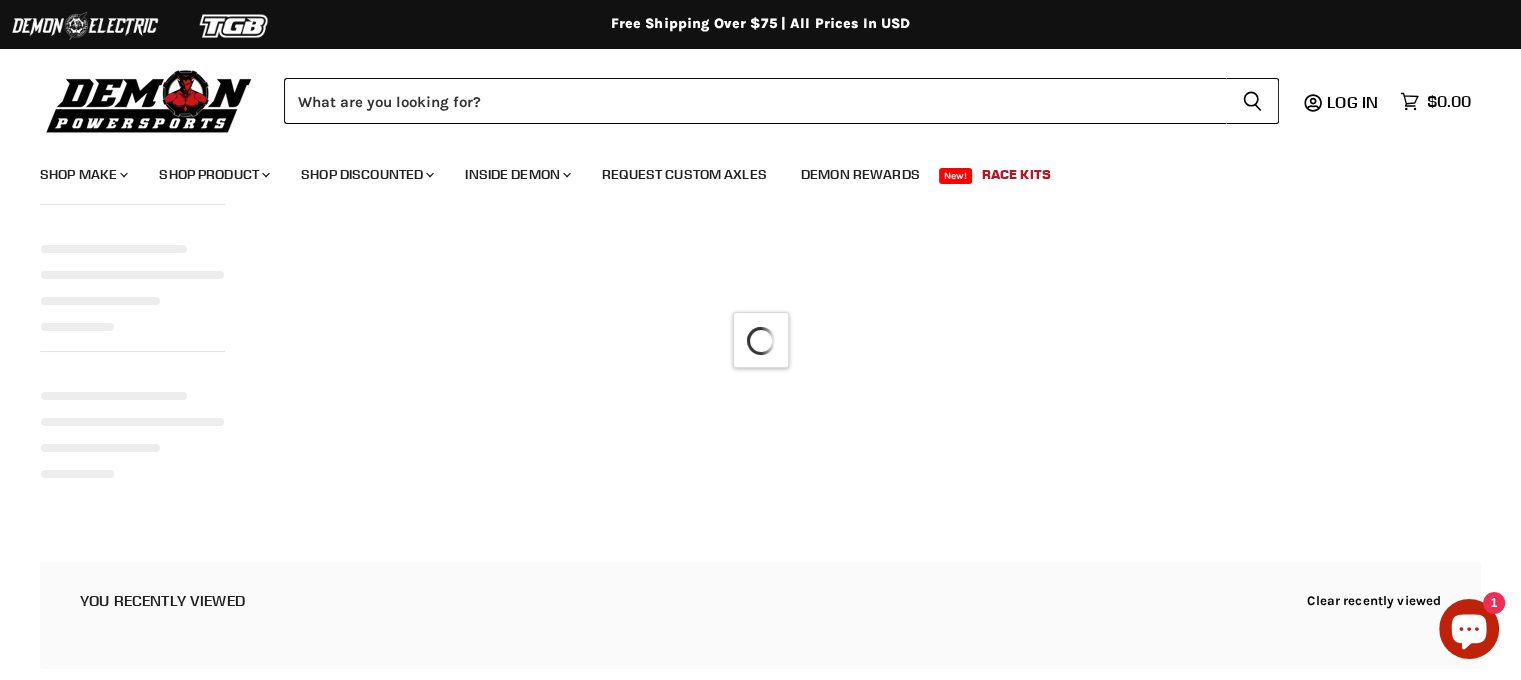 select on "**********" 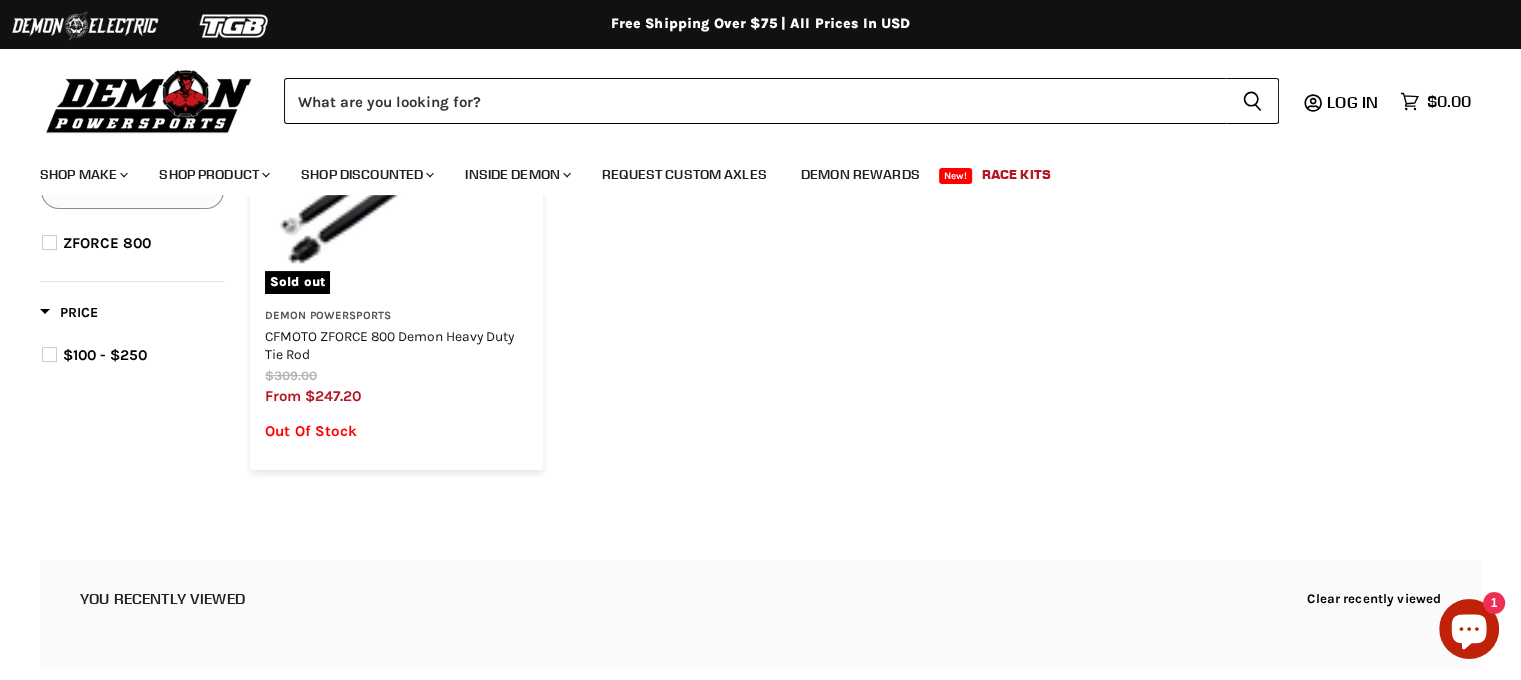 scroll, scrollTop: 375, scrollLeft: 0, axis: vertical 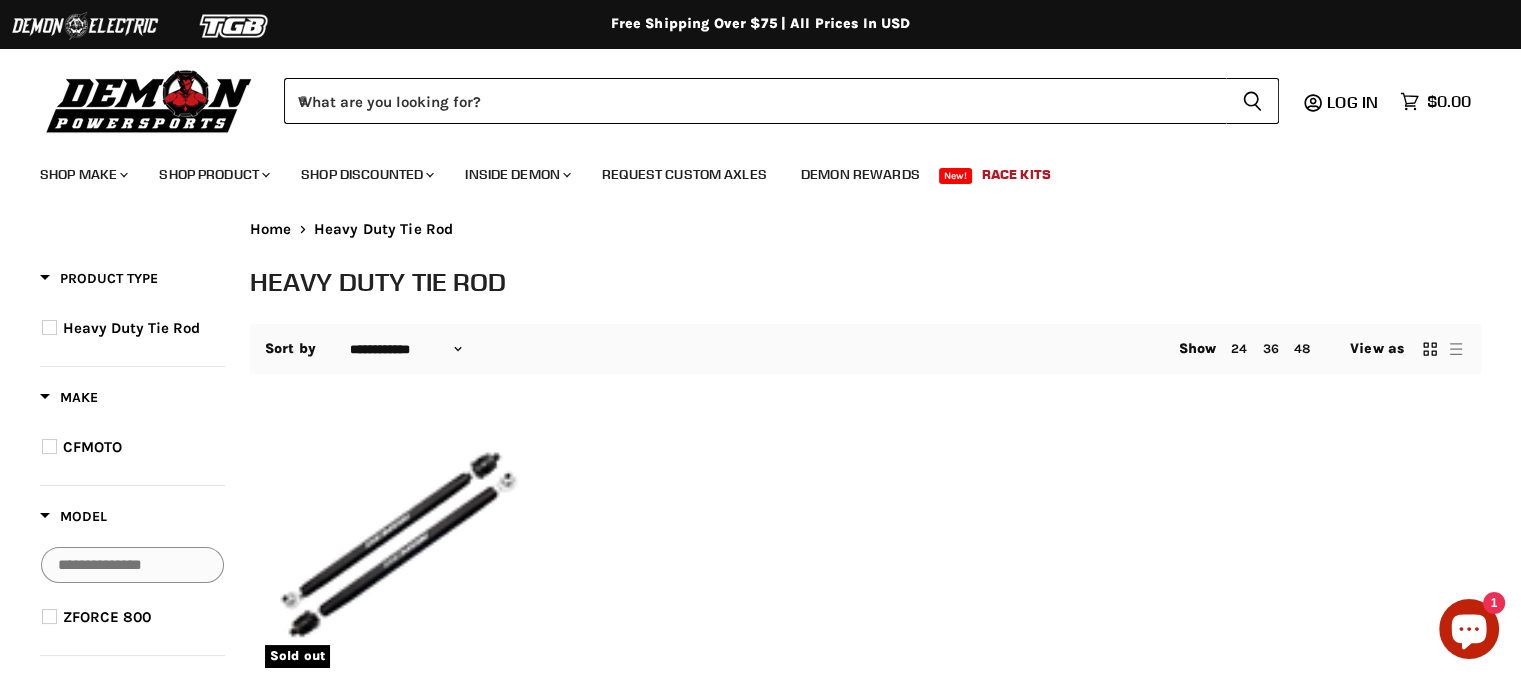 click on "**********" at bounding box center [865, 545] 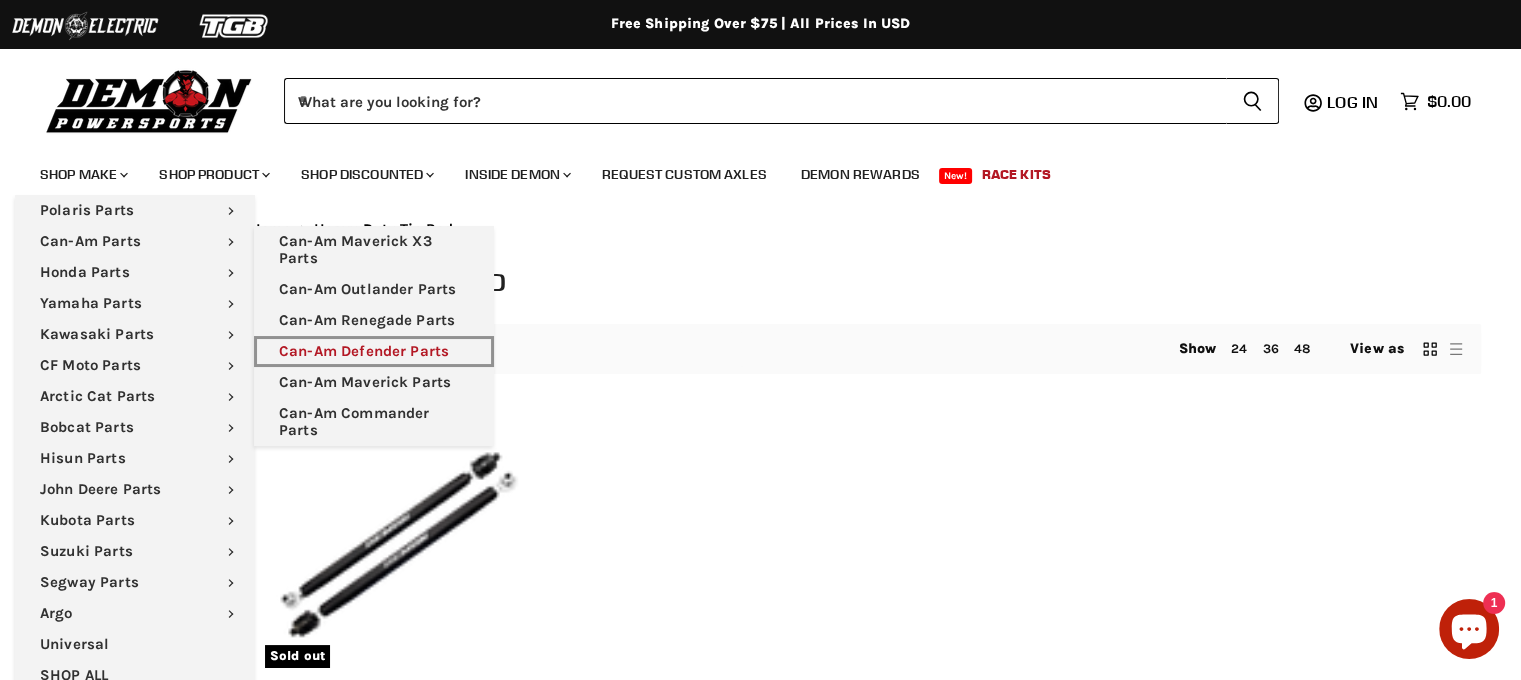 click on "Can-Am Defender Parts" at bounding box center [374, 351] 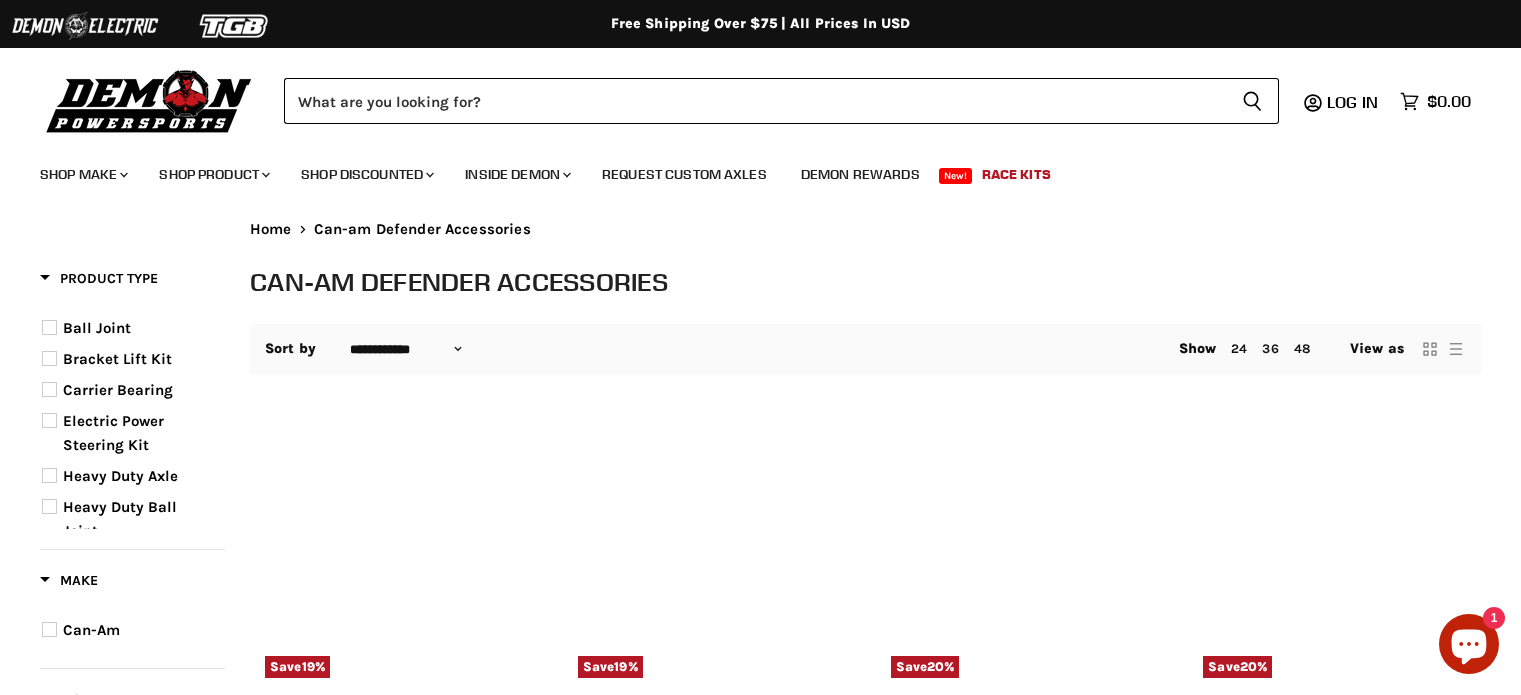 select on "**********" 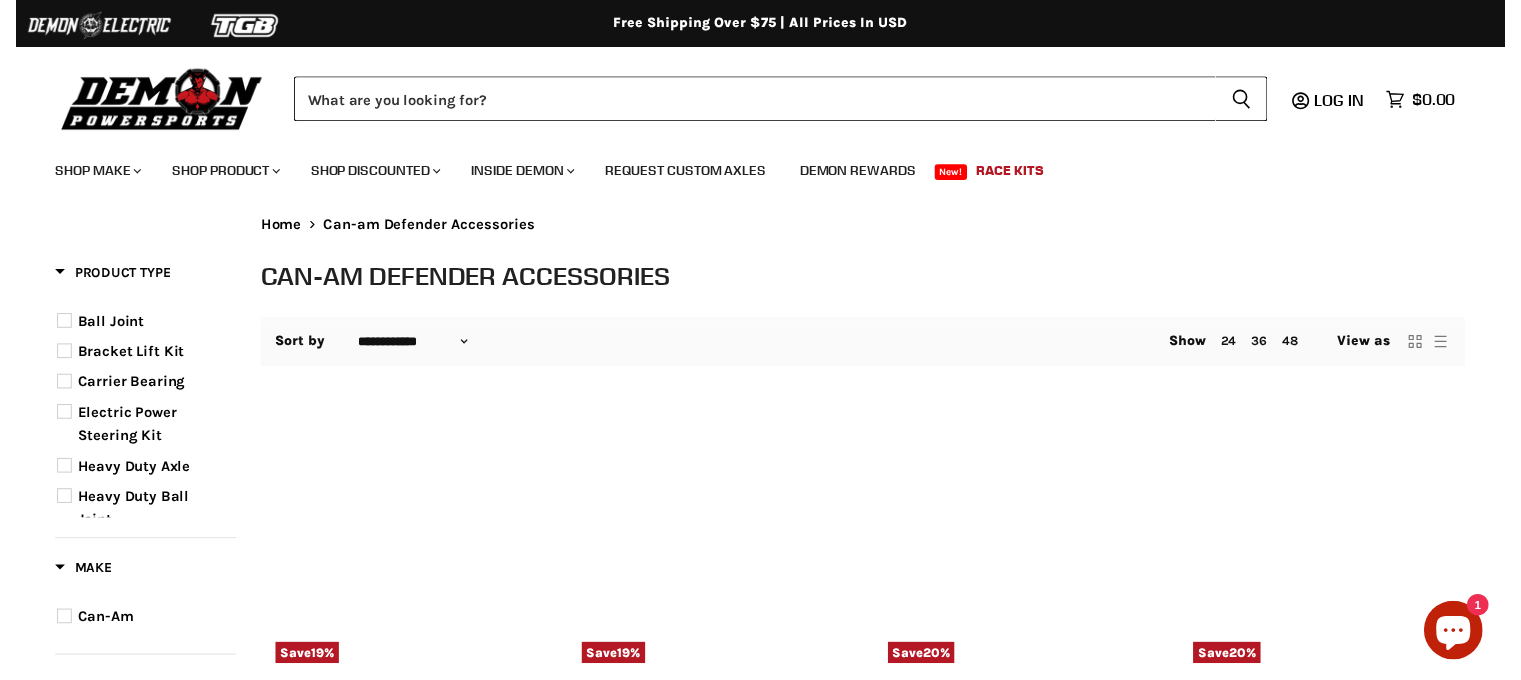 scroll, scrollTop: 0, scrollLeft: 0, axis: both 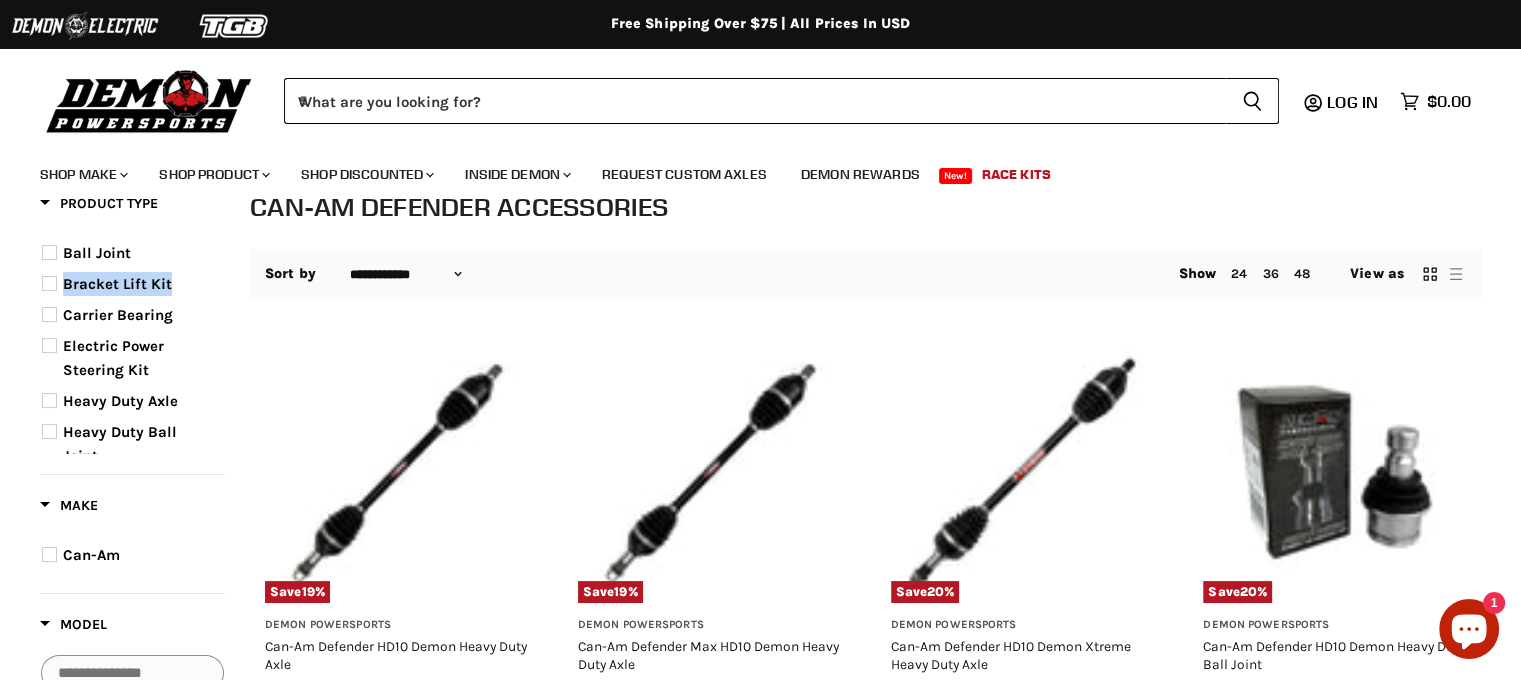 drag, startPoint x: 224, startPoint y: 263, endPoint x: 223, endPoint y: 283, distance: 20.024984 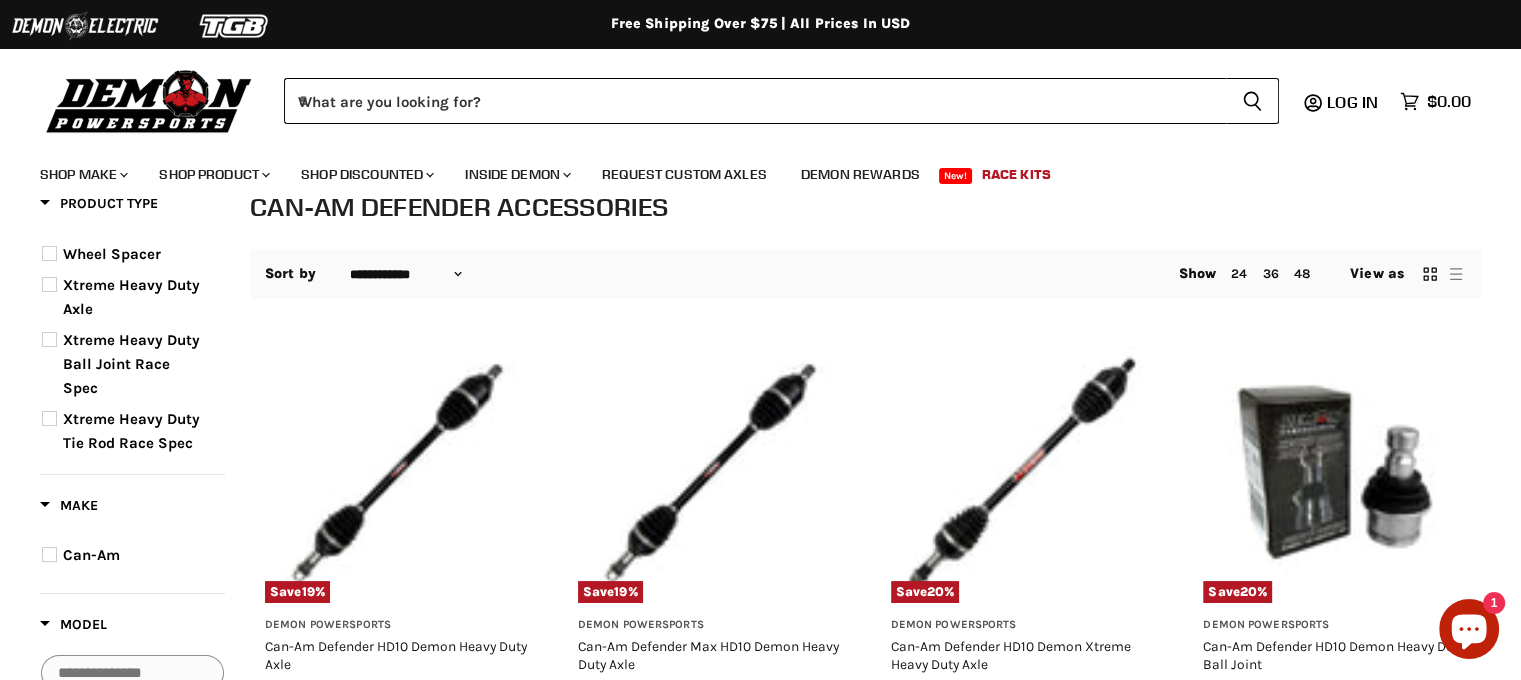 scroll, scrollTop: 584, scrollLeft: 0, axis: vertical 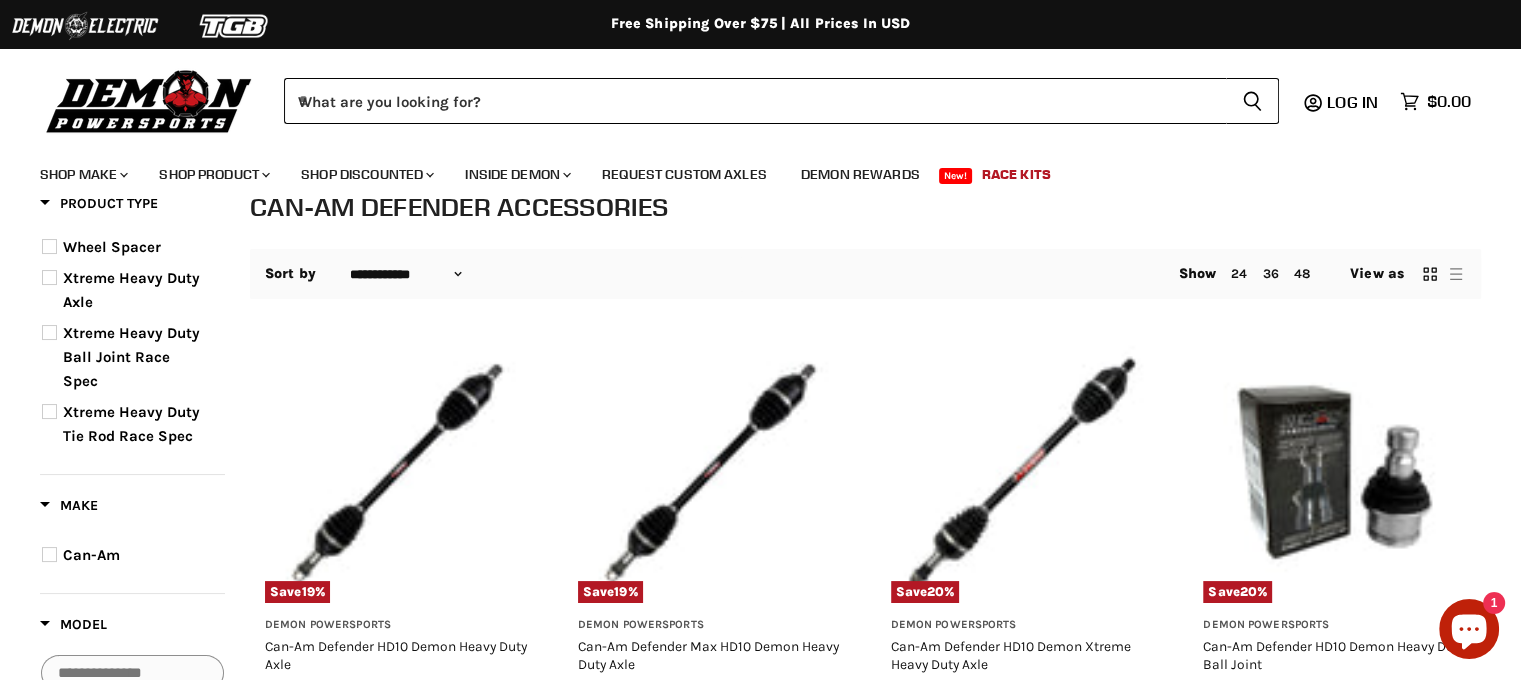 click on "Xtreme Heavy Duty Tie Rod Race Spec" at bounding box center (125, 424) 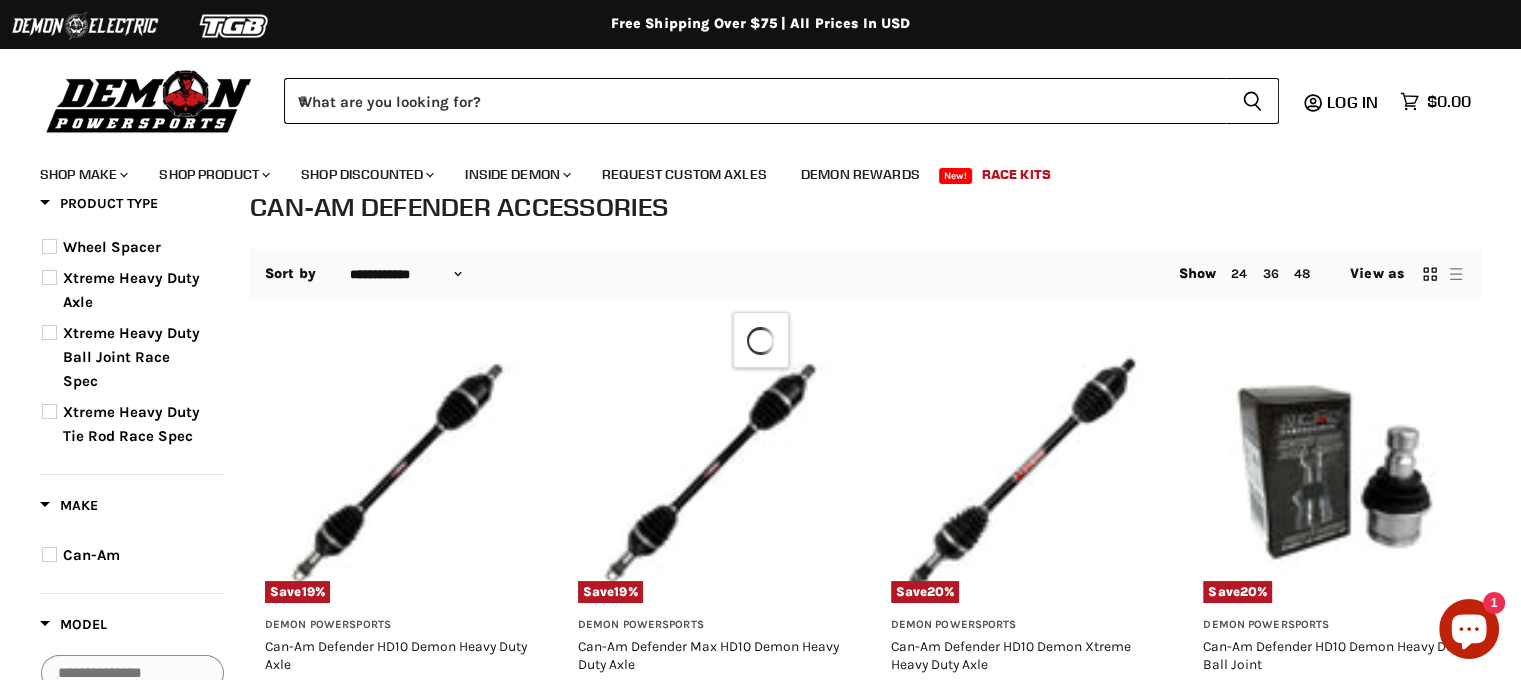 scroll, scrollTop: 234, scrollLeft: 0, axis: vertical 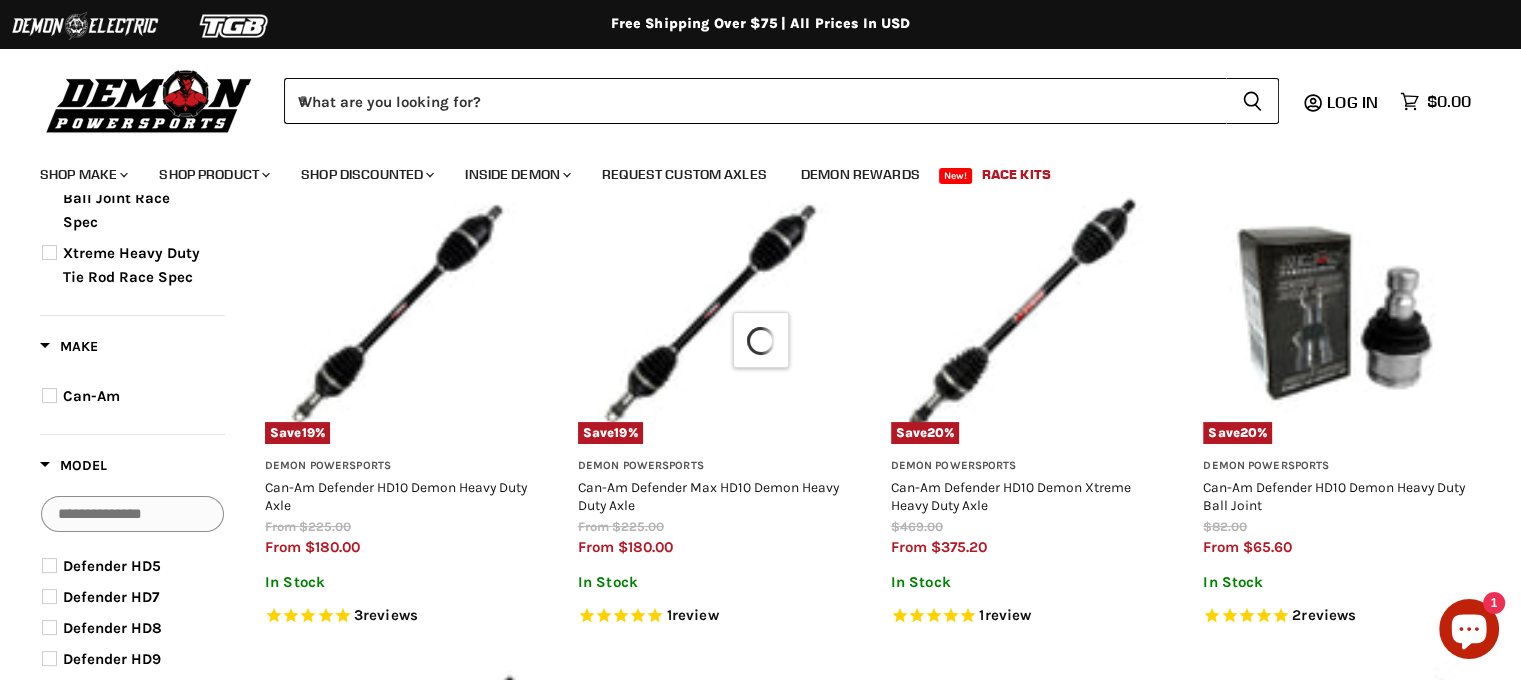 select on "**********" 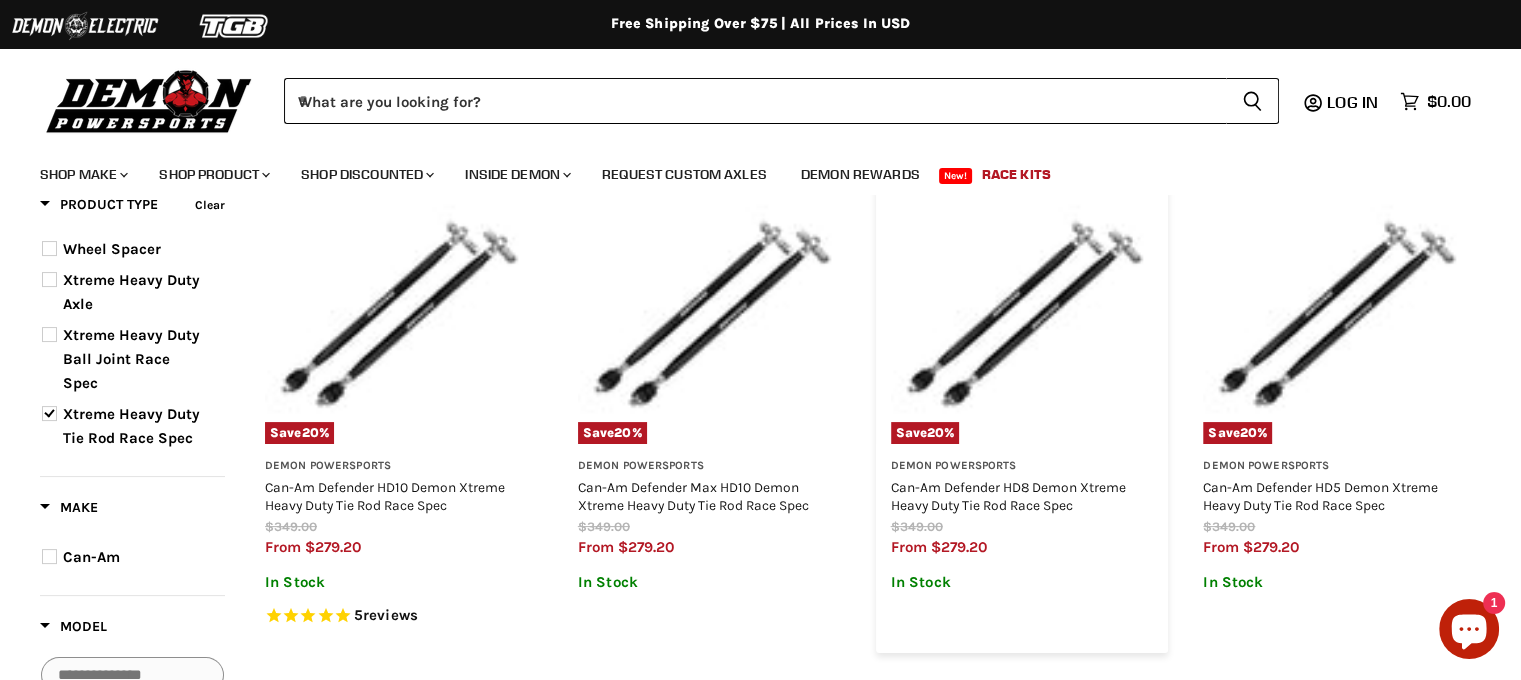 scroll, scrollTop: 259, scrollLeft: 0, axis: vertical 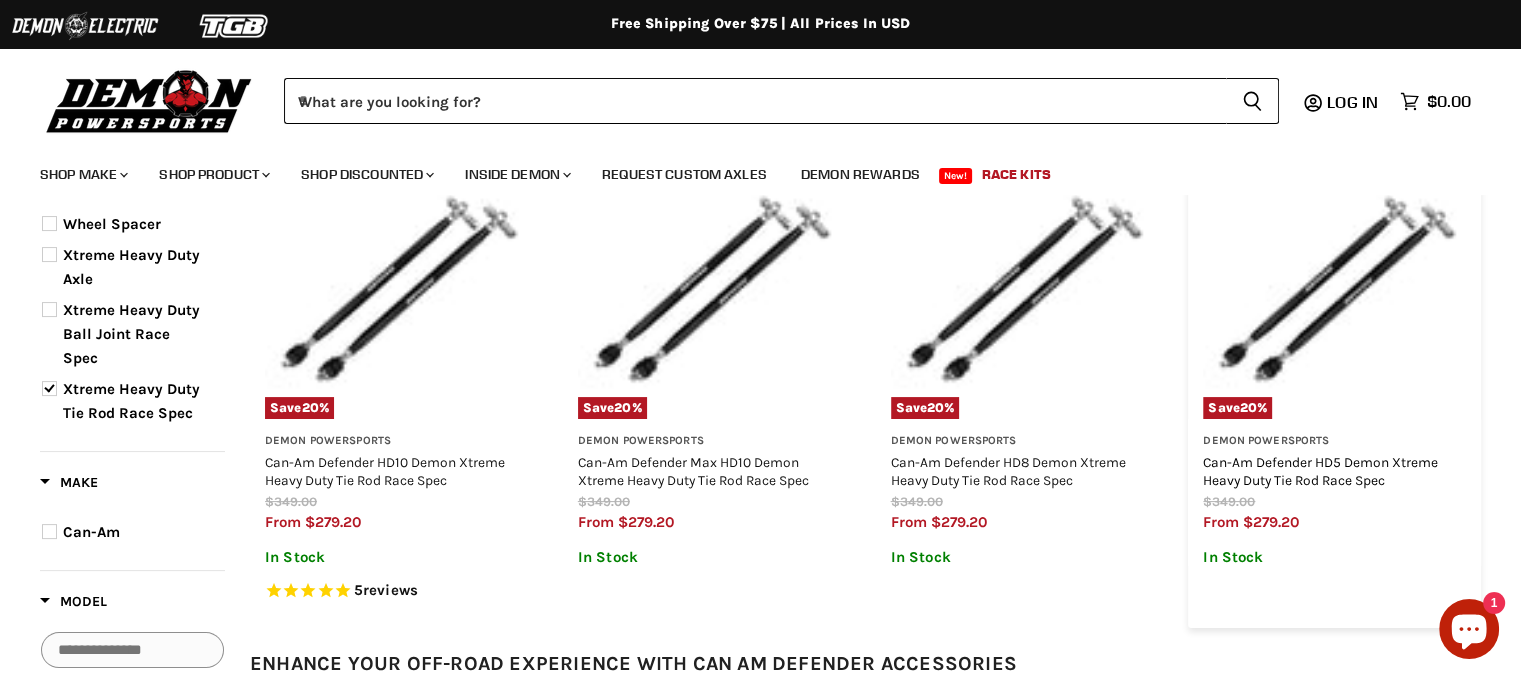 click on "Can-Am Defender HD5 Demon Xtreme Heavy Duty Tie Rod Race Spec" at bounding box center (1320, 471) 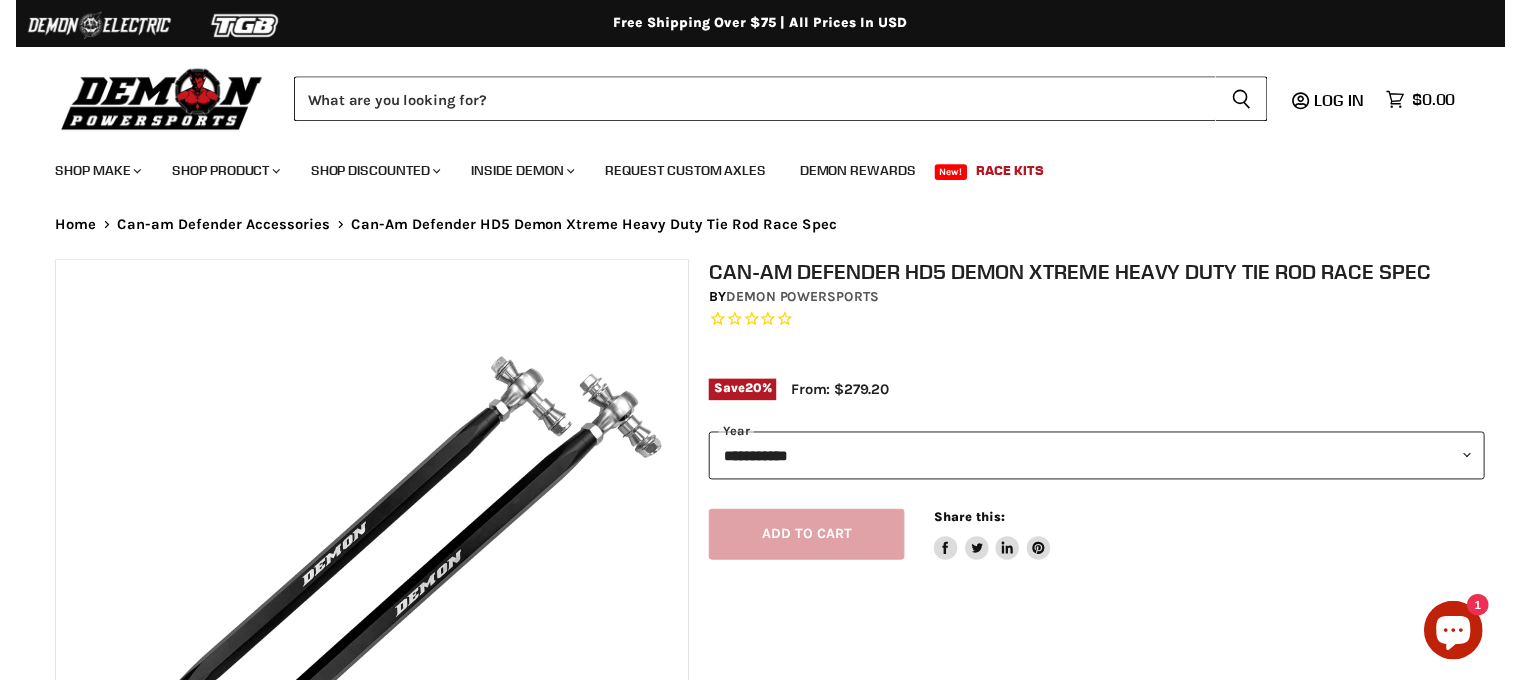 scroll, scrollTop: 124, scrollLeft: 0, axis: vertical 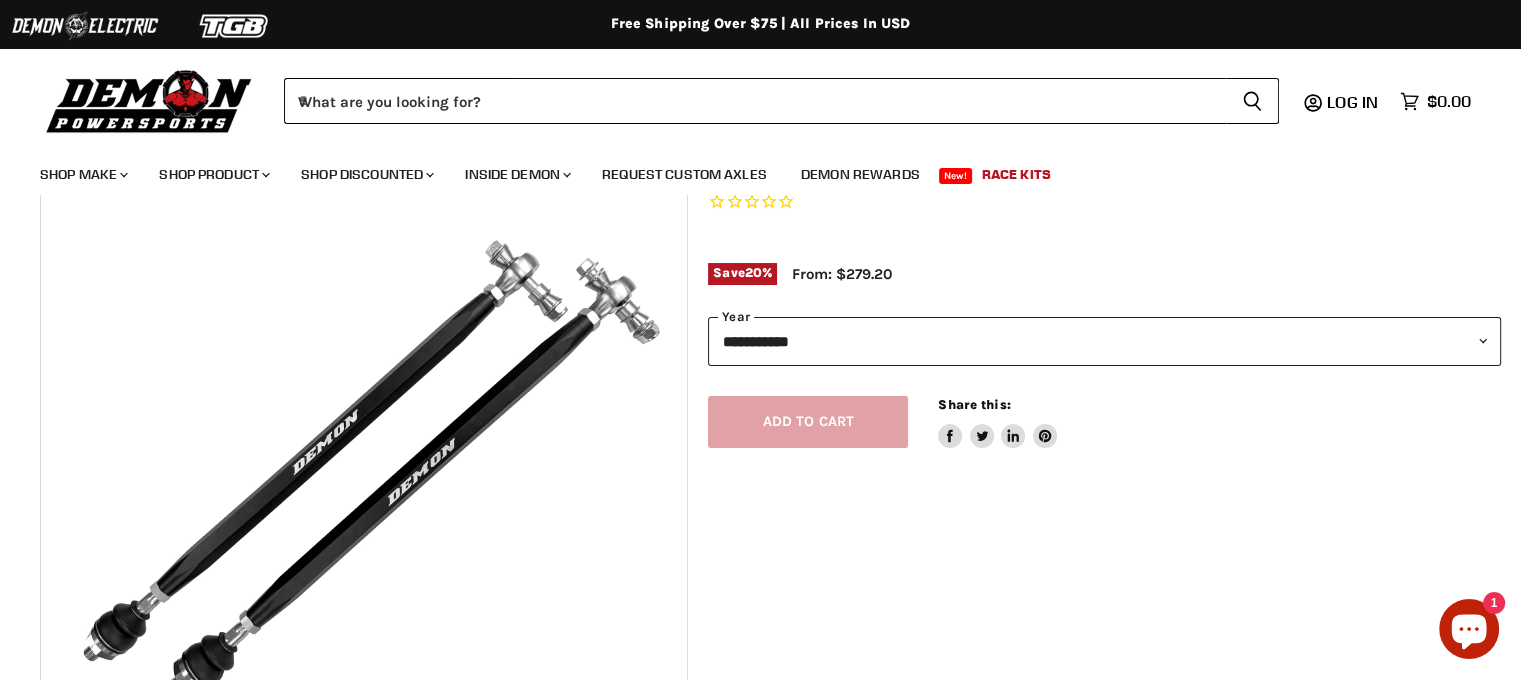 click on "**********" at bounding box center (1104, 341) 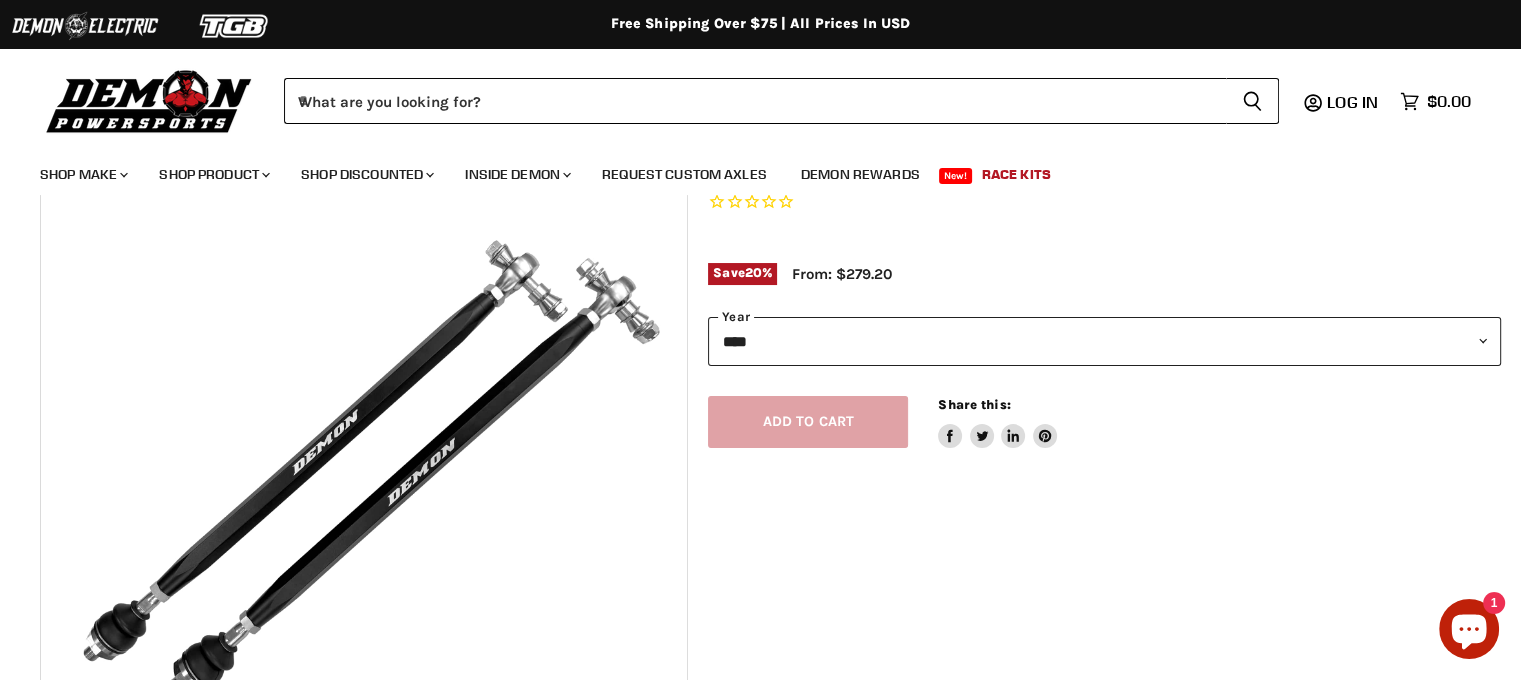 click on "**********" at bounding box center (1104, 341) 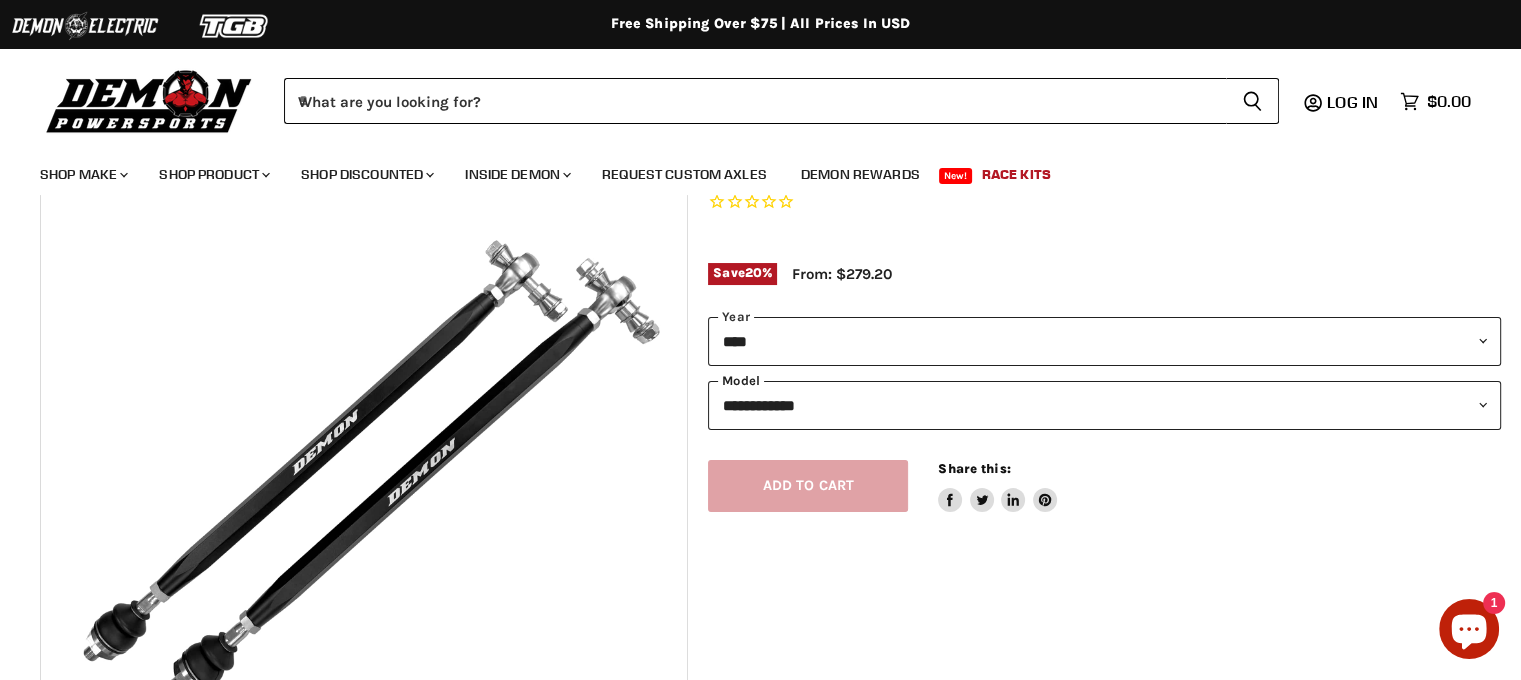 click on "**********" at bounding box center [1104, 405] 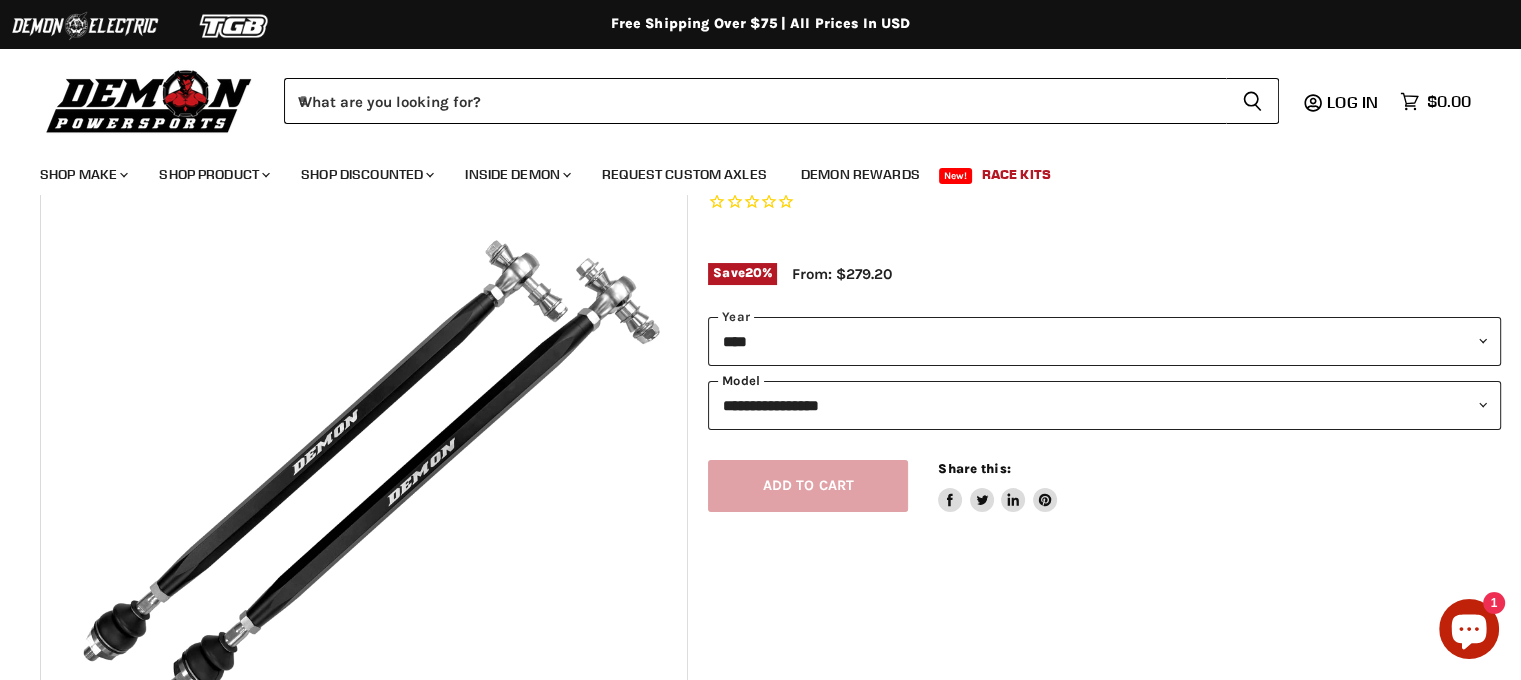 click on "**********" at bounding box center (1104, 405) 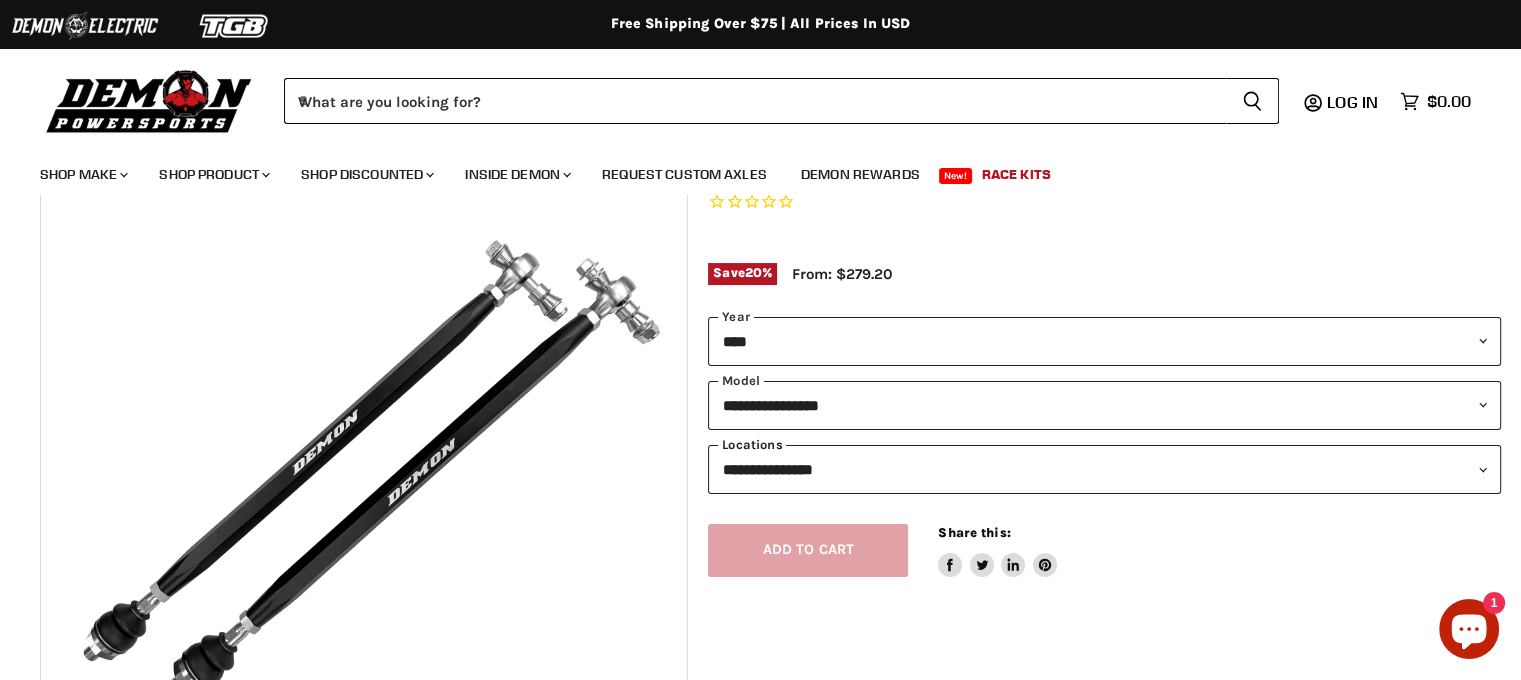click on "**********" at bounding box center [1104, 469] 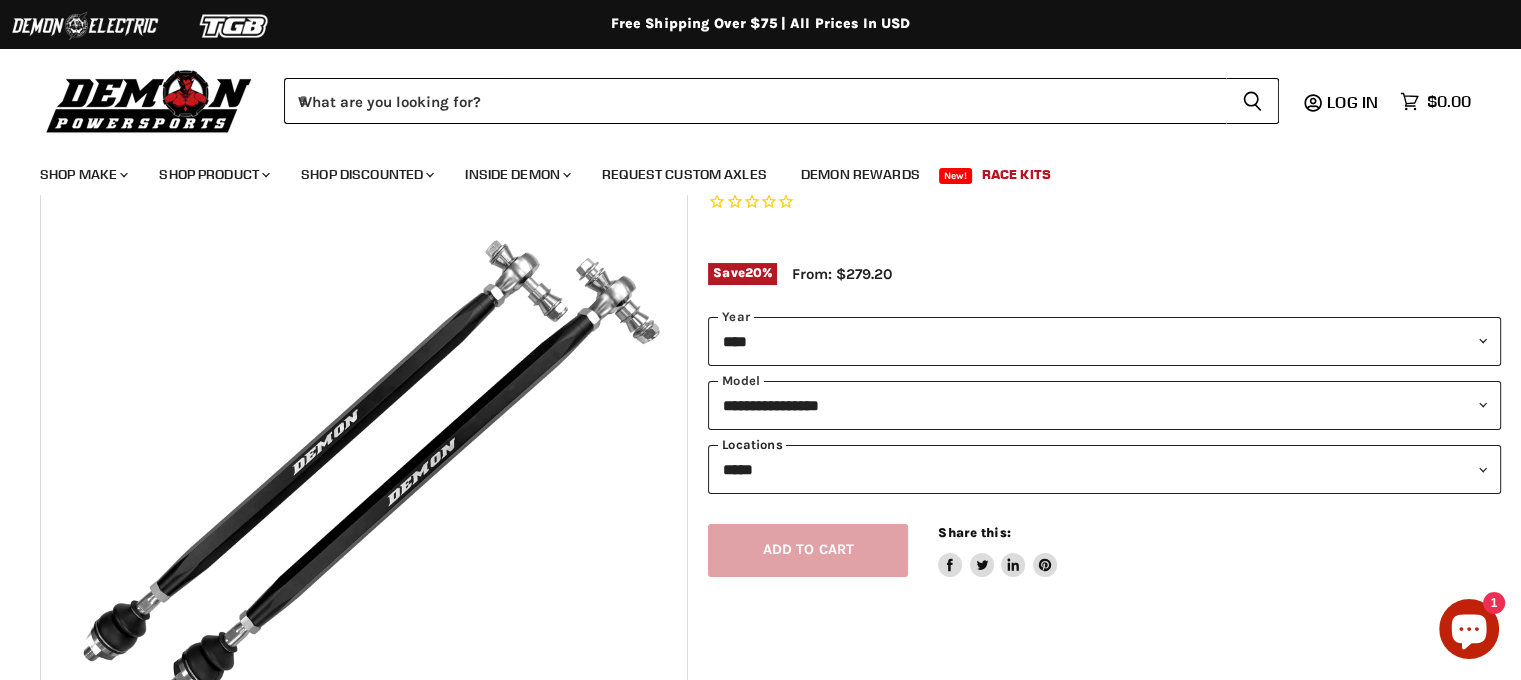 click on "**********" at bounding box center [1104, 469] 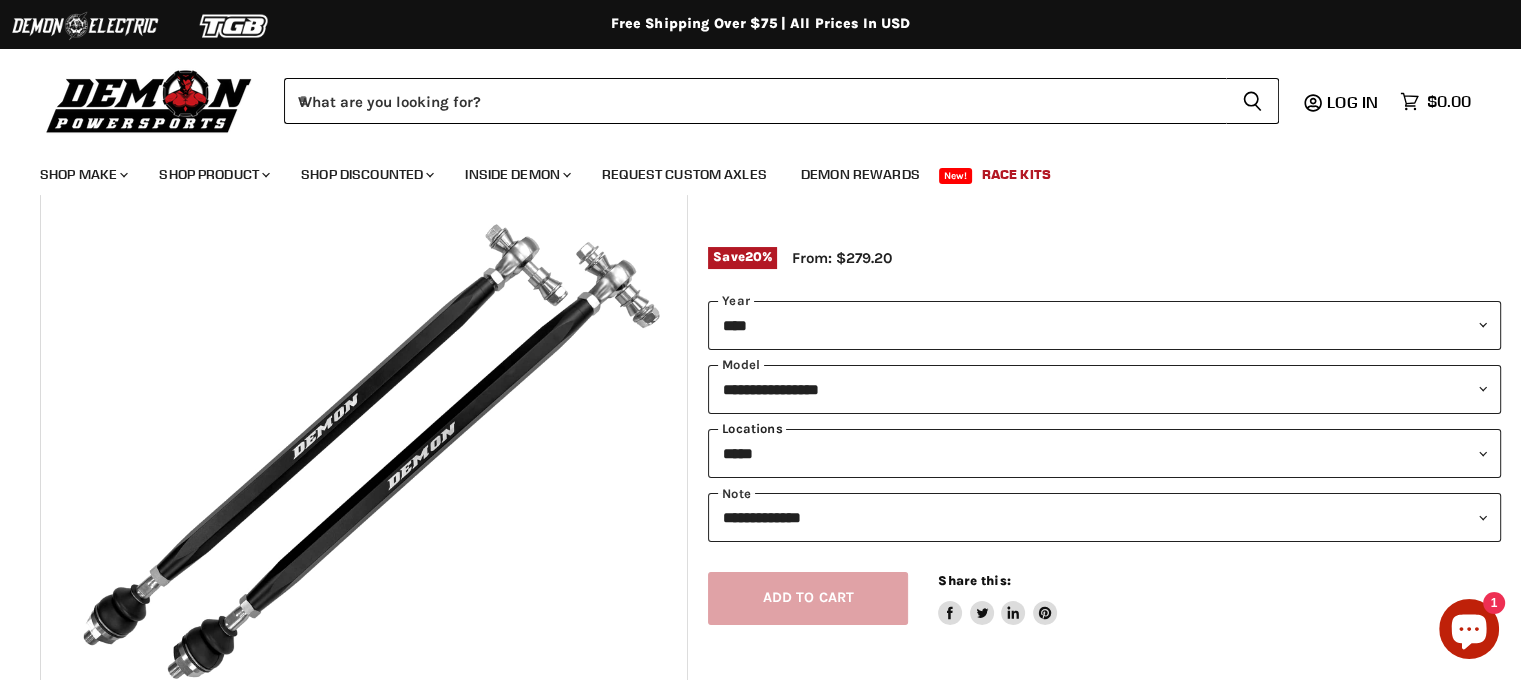 scroll, scrollTop: 150, scrollLeft: 0, axis: vertical 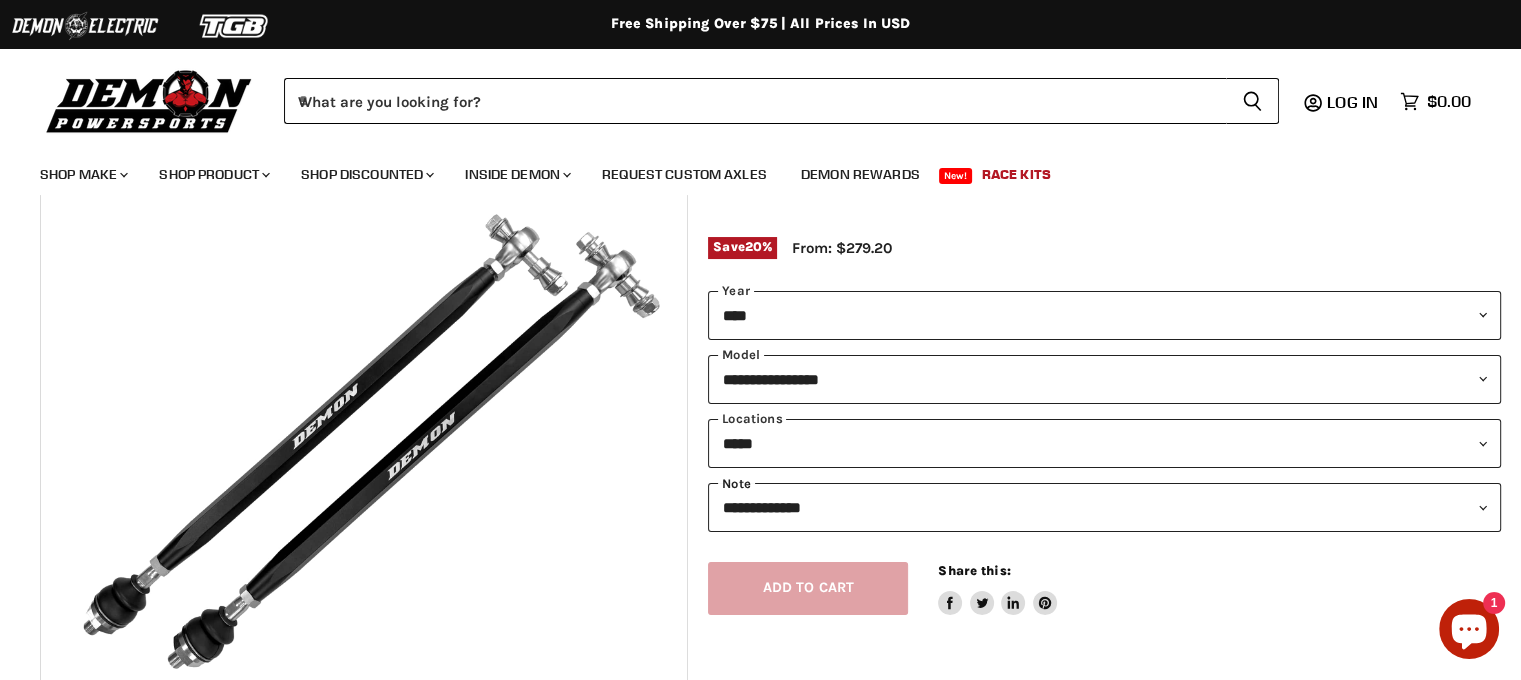 click on "**********" at bounding box center [1104, 507] 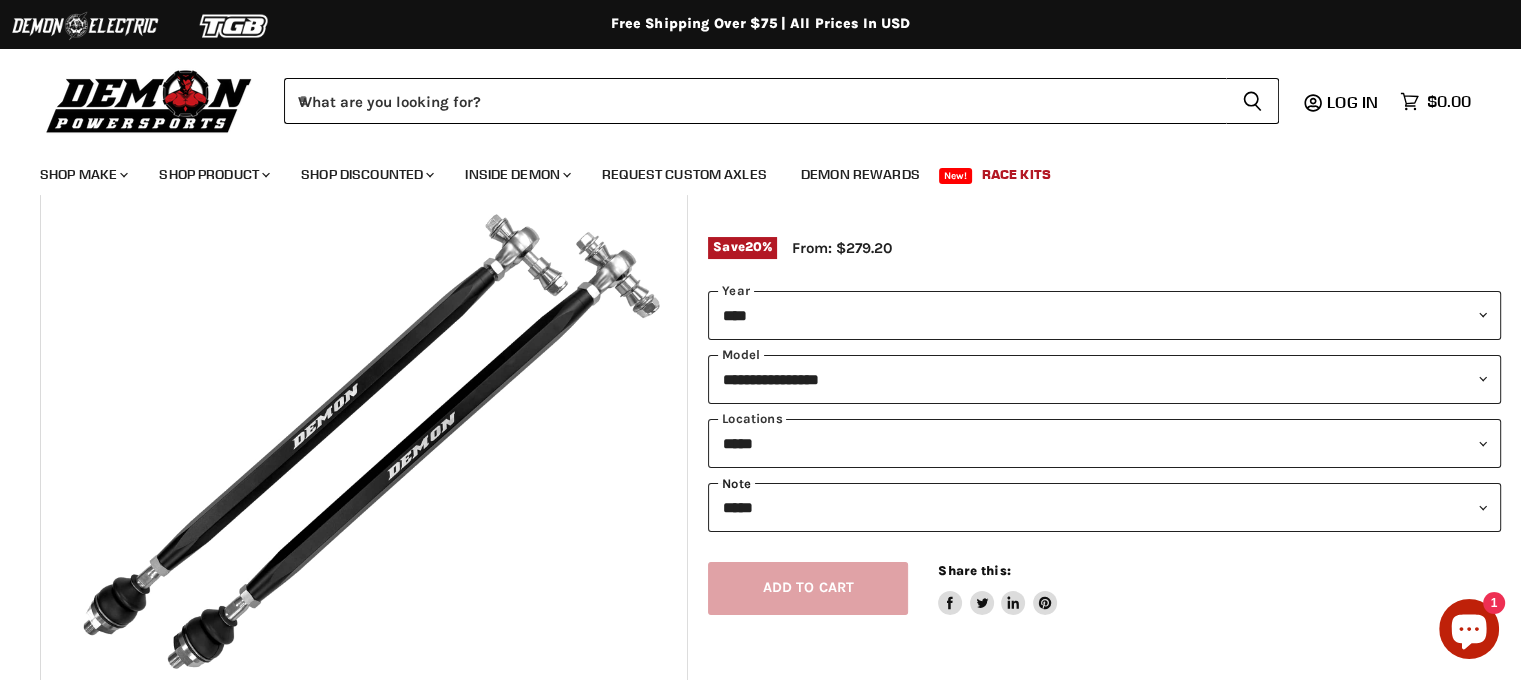 click on "**********" at bounding box center [1104, 507] 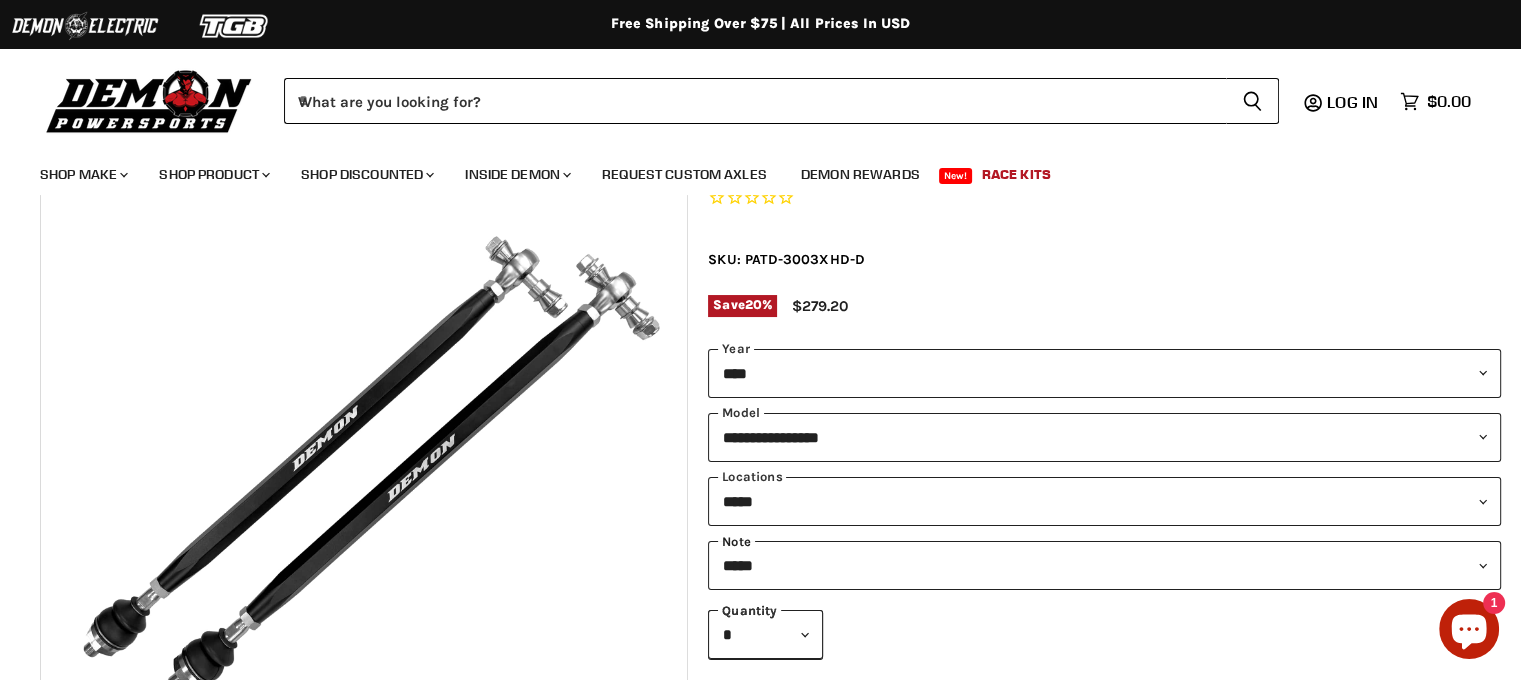 scroll, scrollTop: 124, scrollLeft: 0, axis: vertical 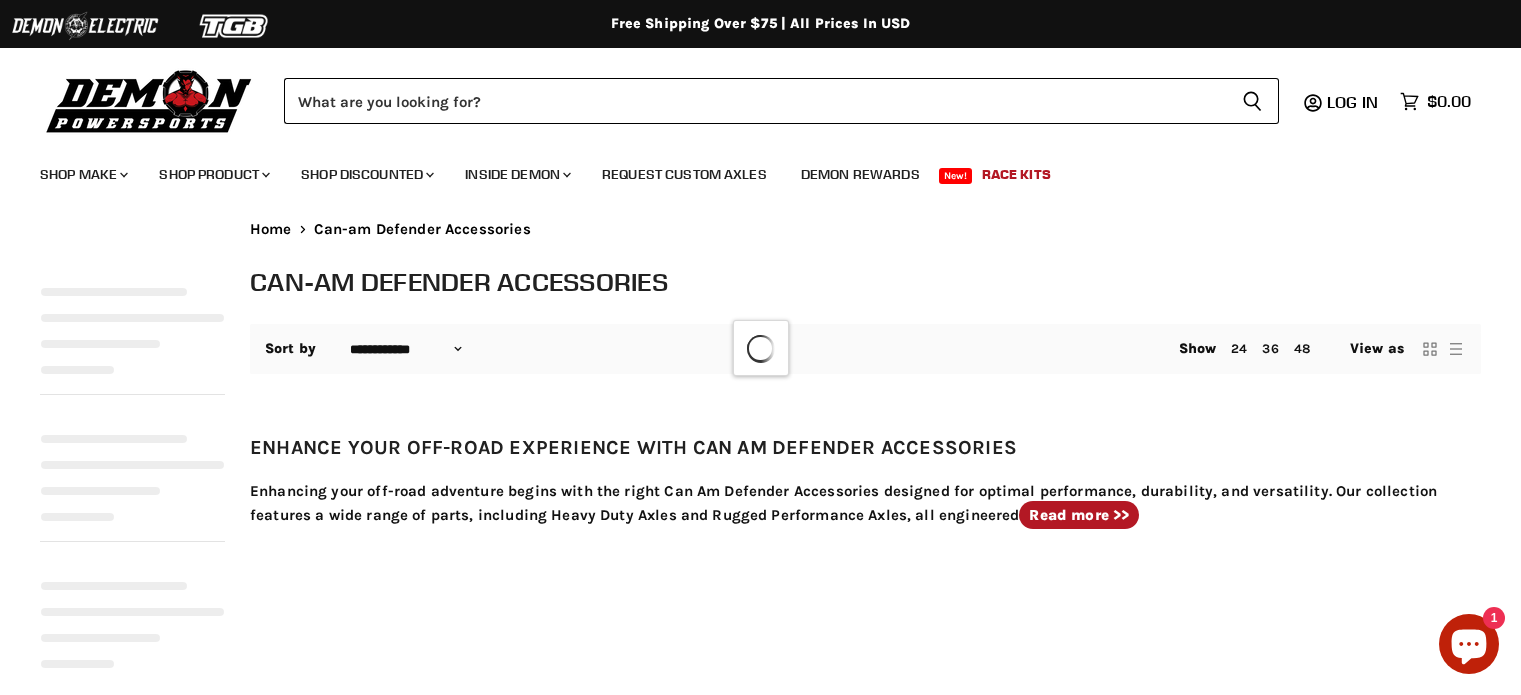 select on "**********" 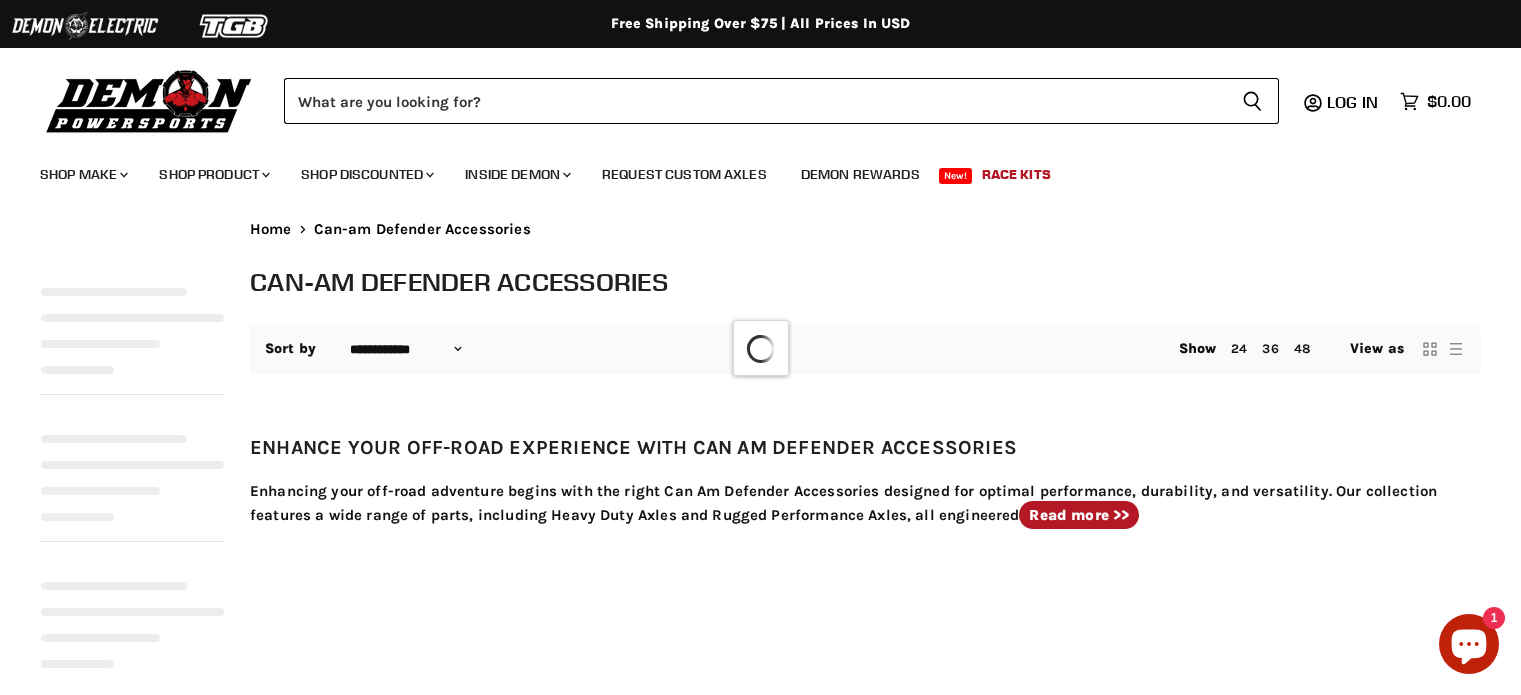 scroll, scrollTop: 0, scrollLeft: 0, axis: both 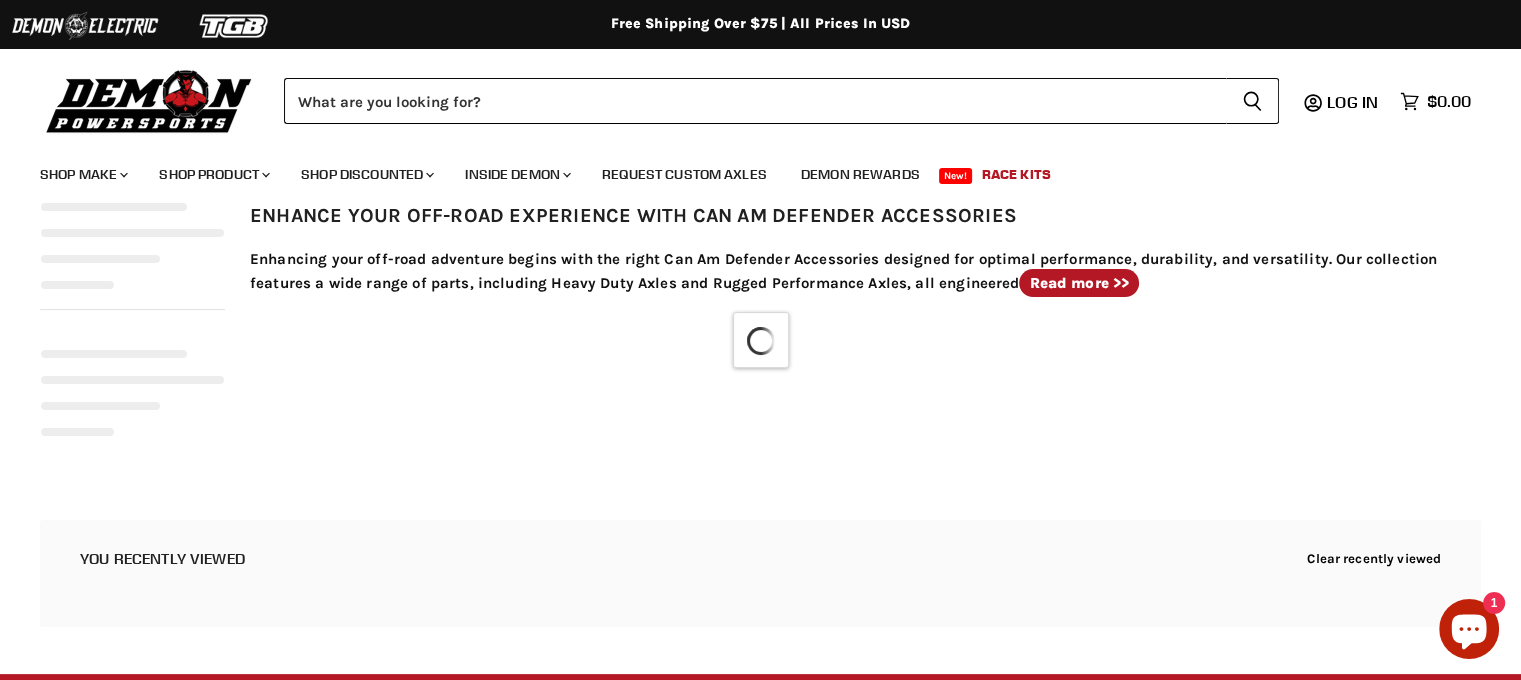 select on "**********" 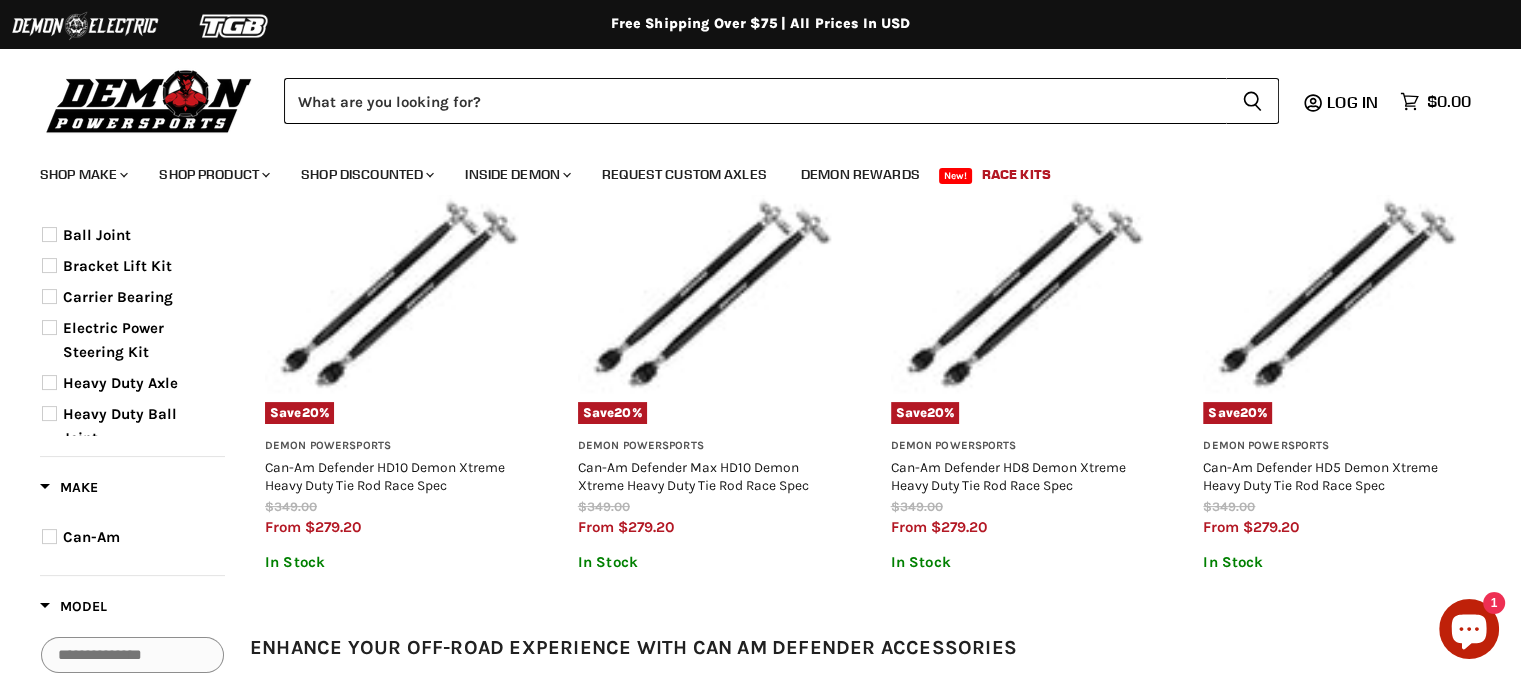 scroll, scrollTop: 259, scrollLeft: 0, axis: vertical 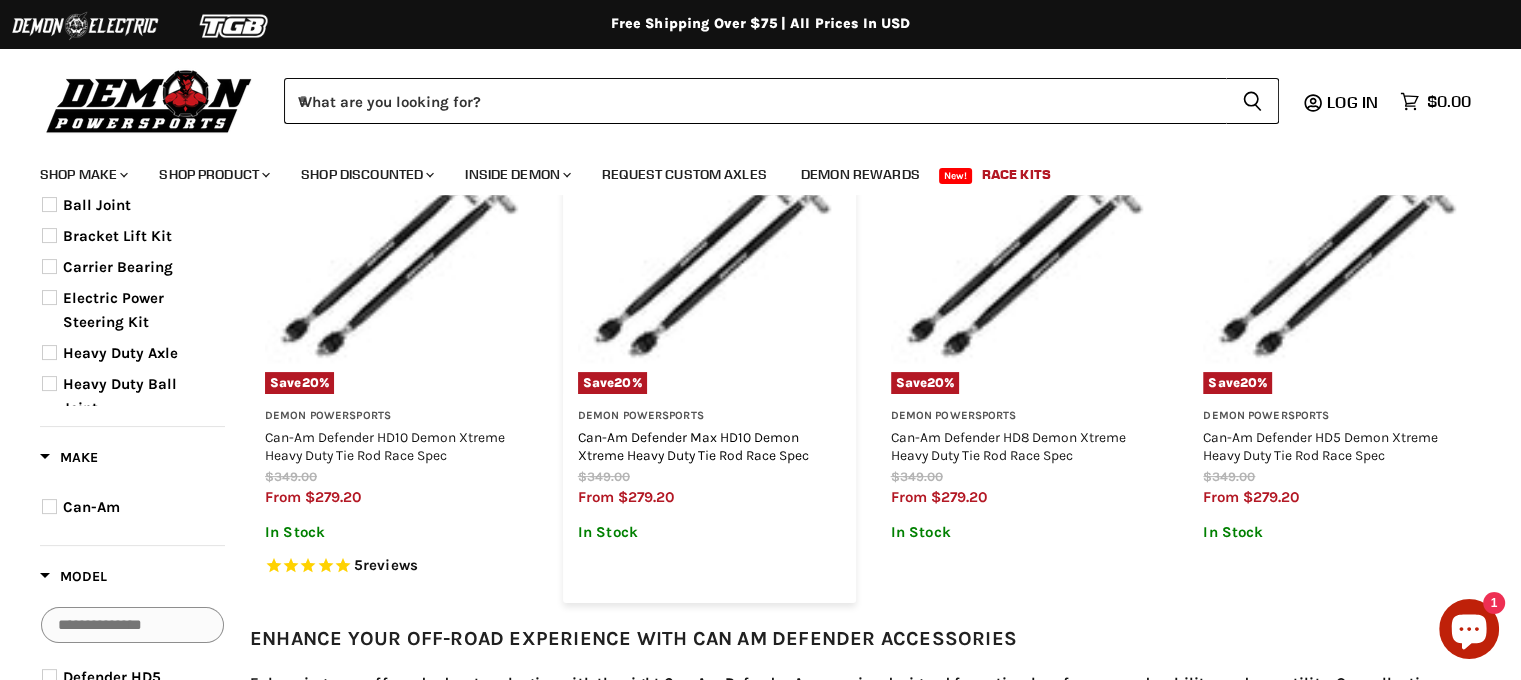 click on "Can-Am Defender Max HD10 Demon Xtreme Heavy Duty Tie Rod Race Spec" at bounding box center [693, 446] 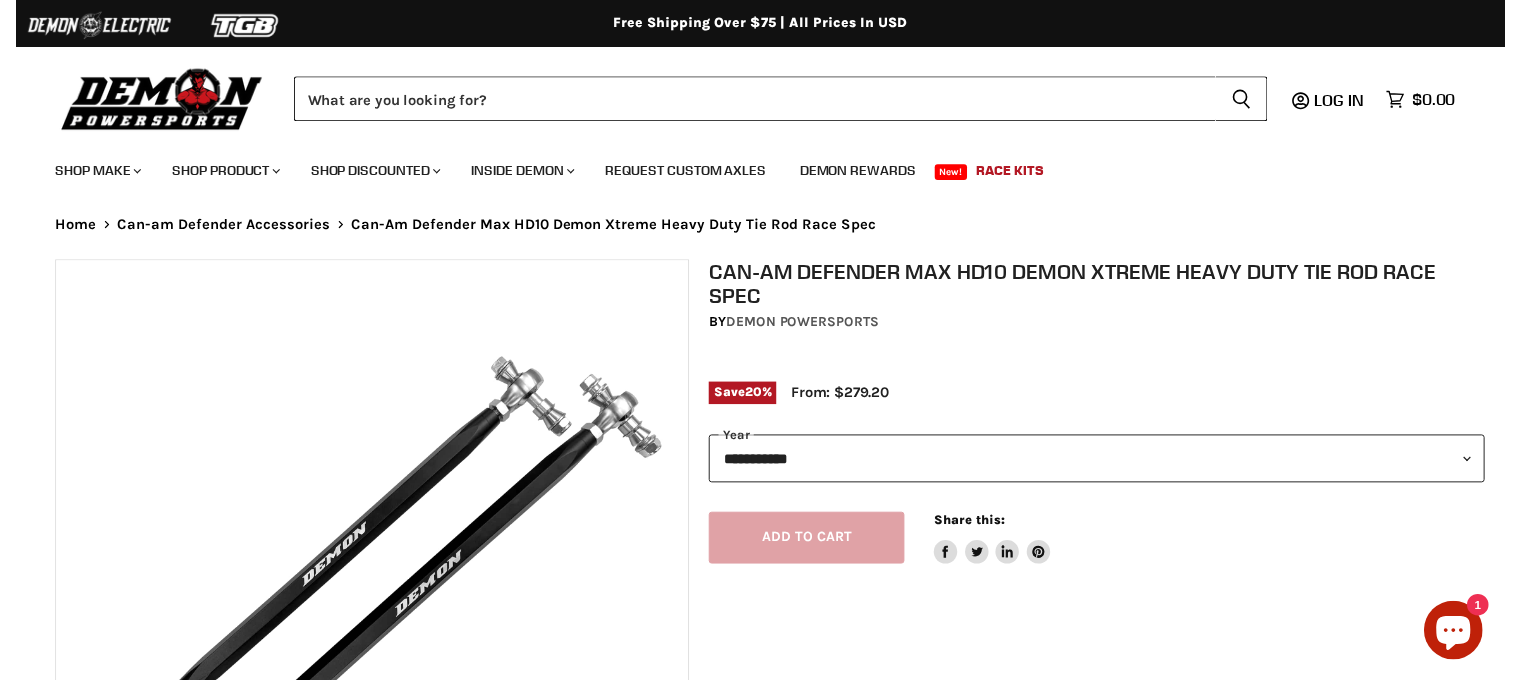 scroll, scrollTop: 0, scrollLeft: 0, axis: both 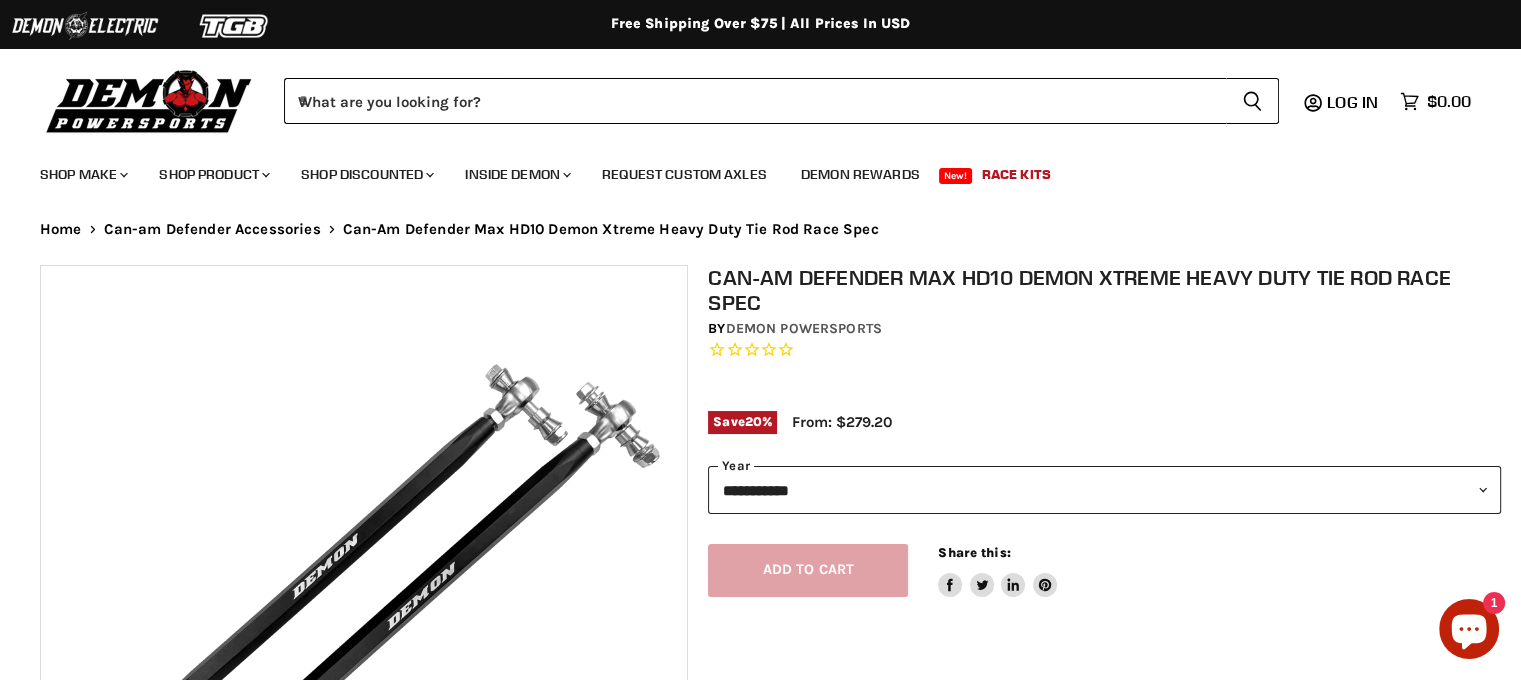 click on "**********" at bounding box center (1104, 490) 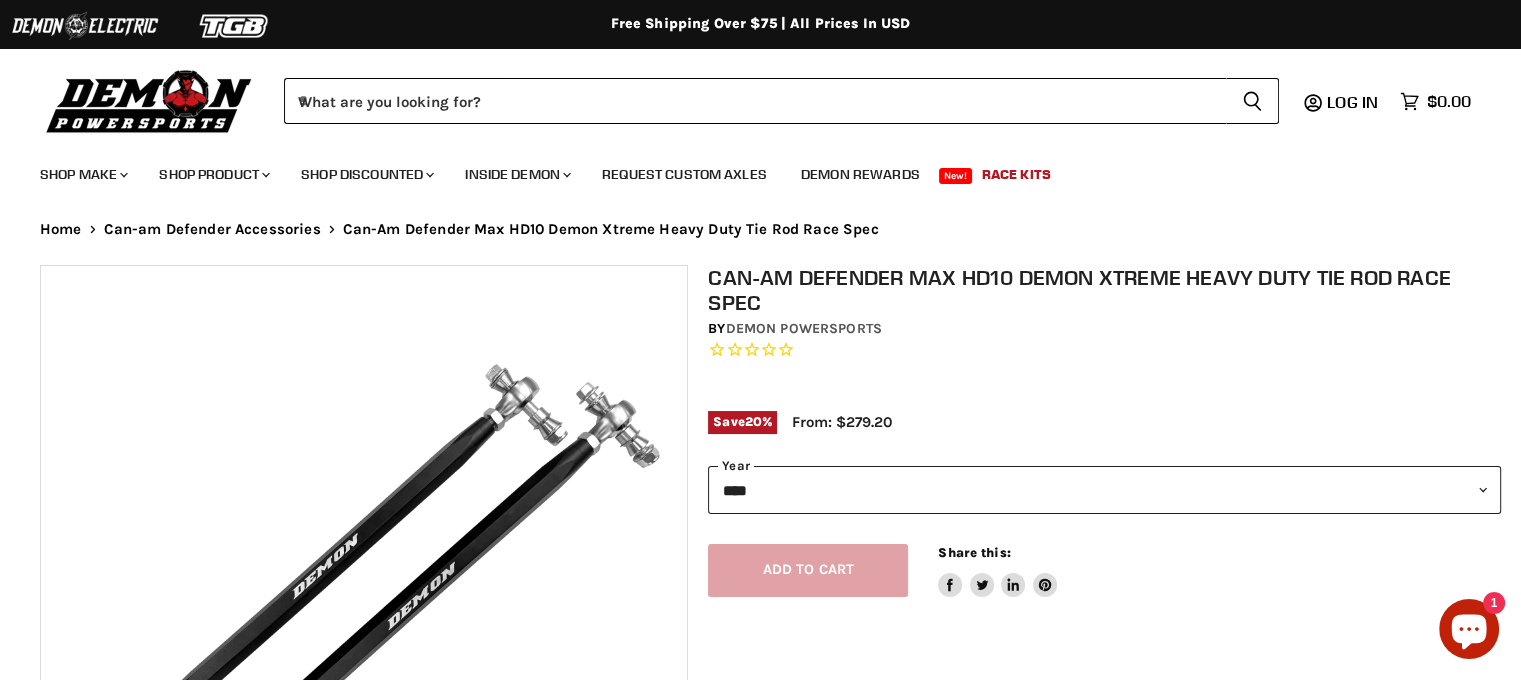 click on "**********" at bounding box center [1104, 490] 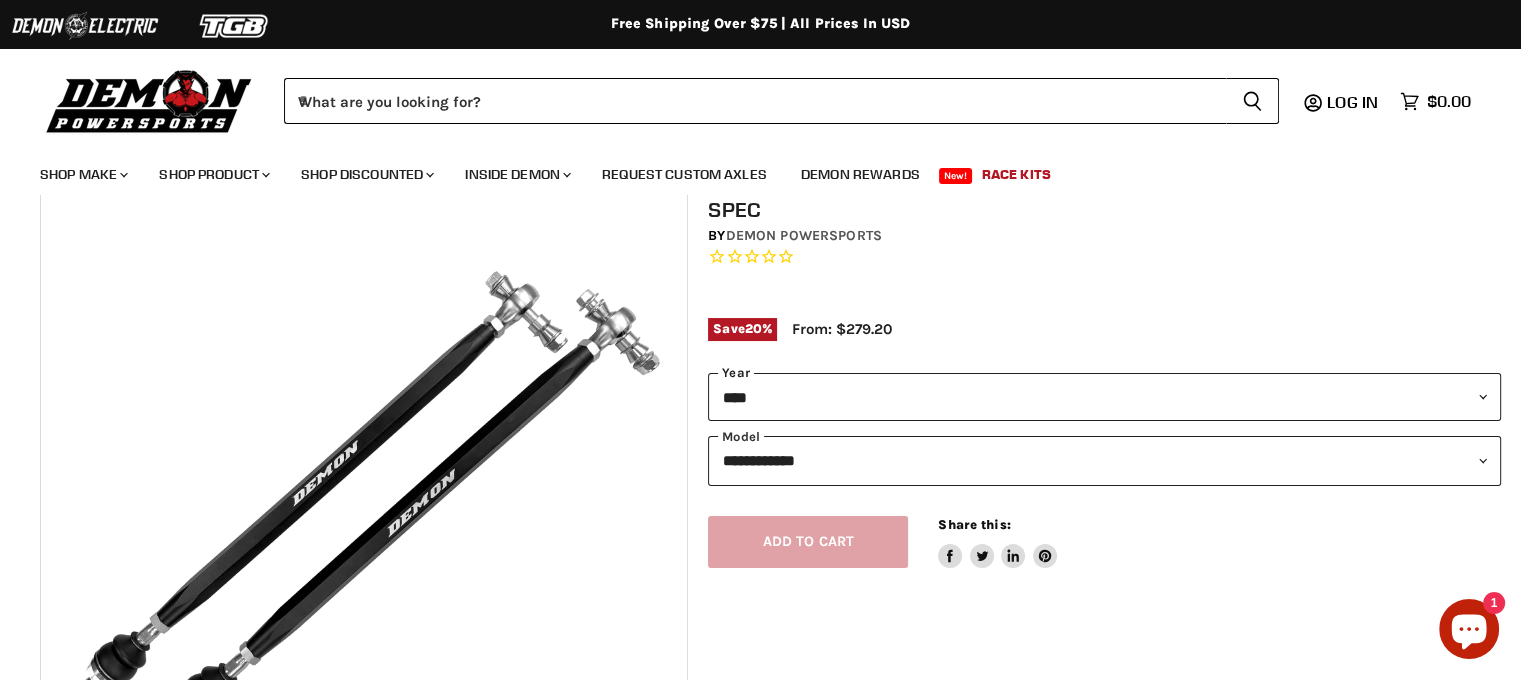 scroll, scrollTop: 124, scrollLeft: 0, axis: vertical 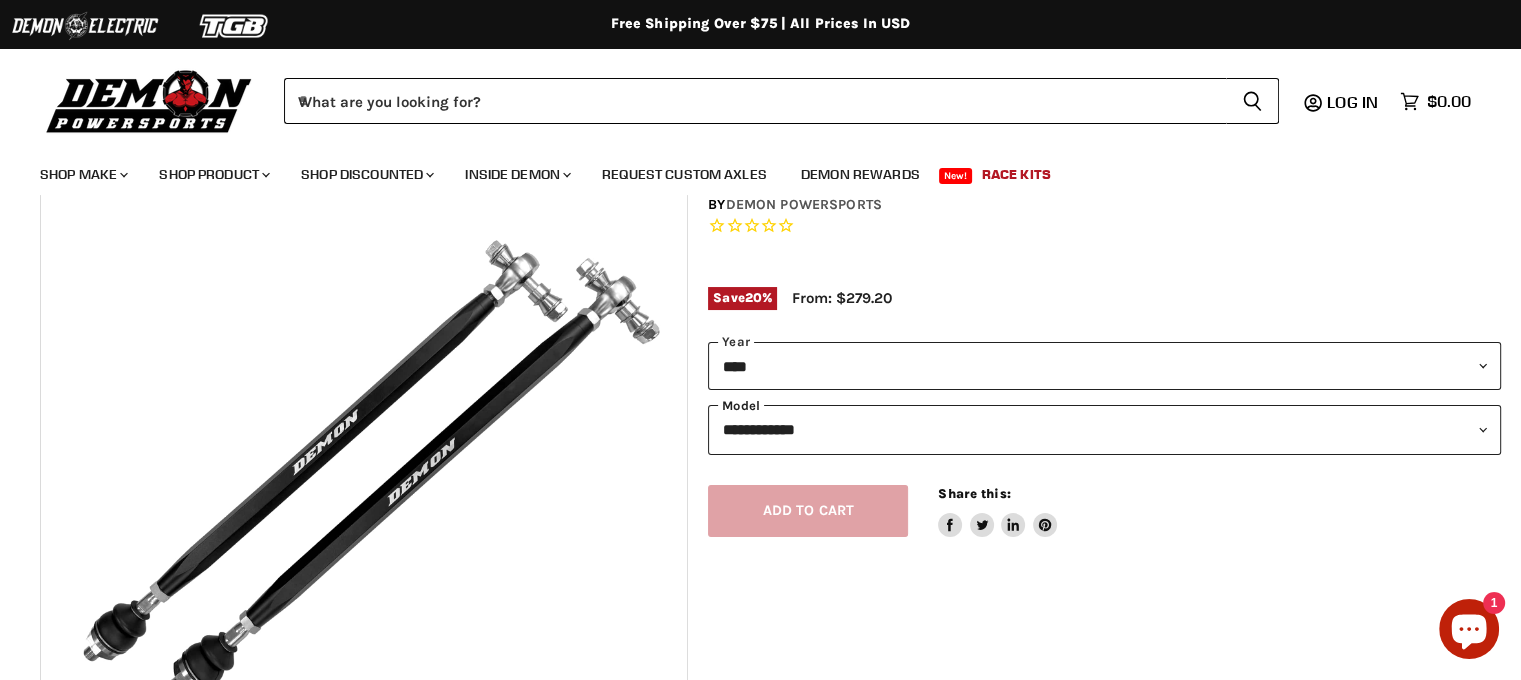 click on "**********" at bounding box center [1104, 429] 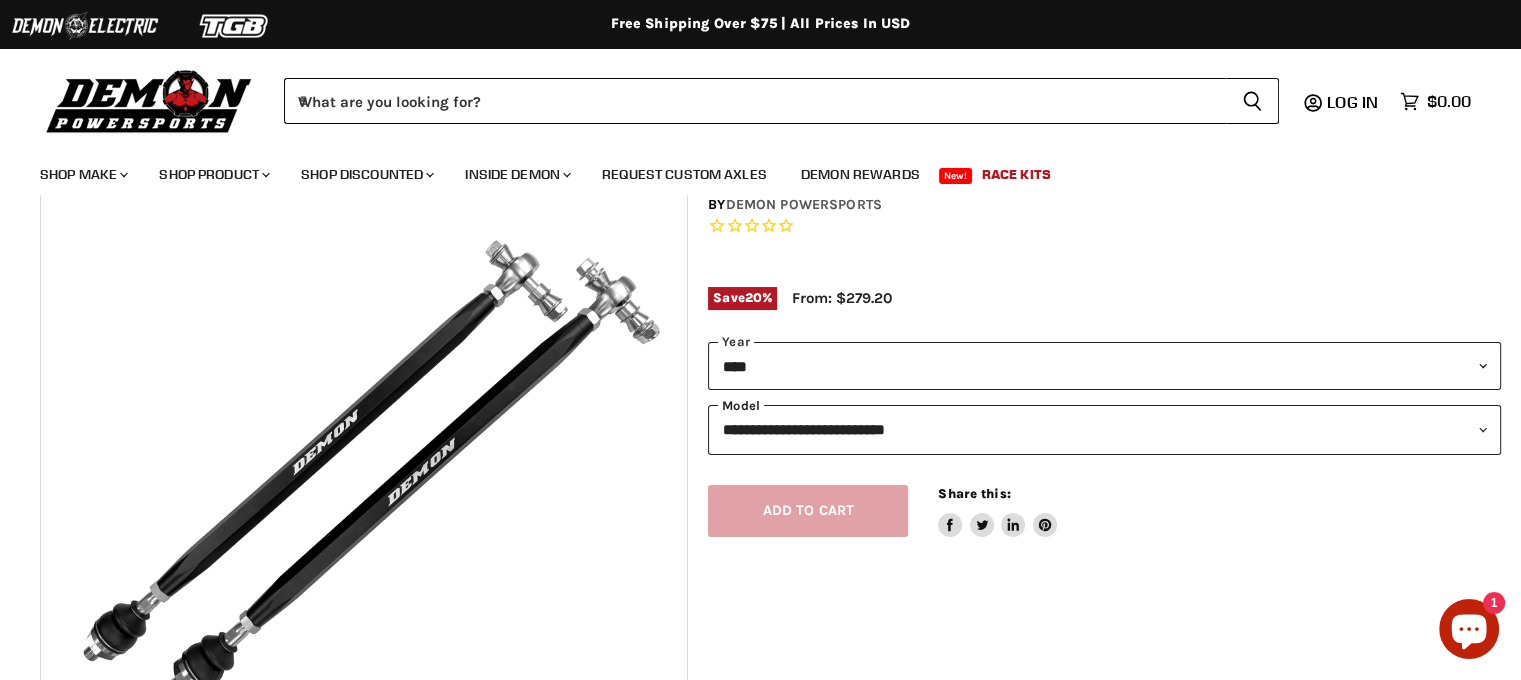click on "**********" at bounding box center [1104, 429] 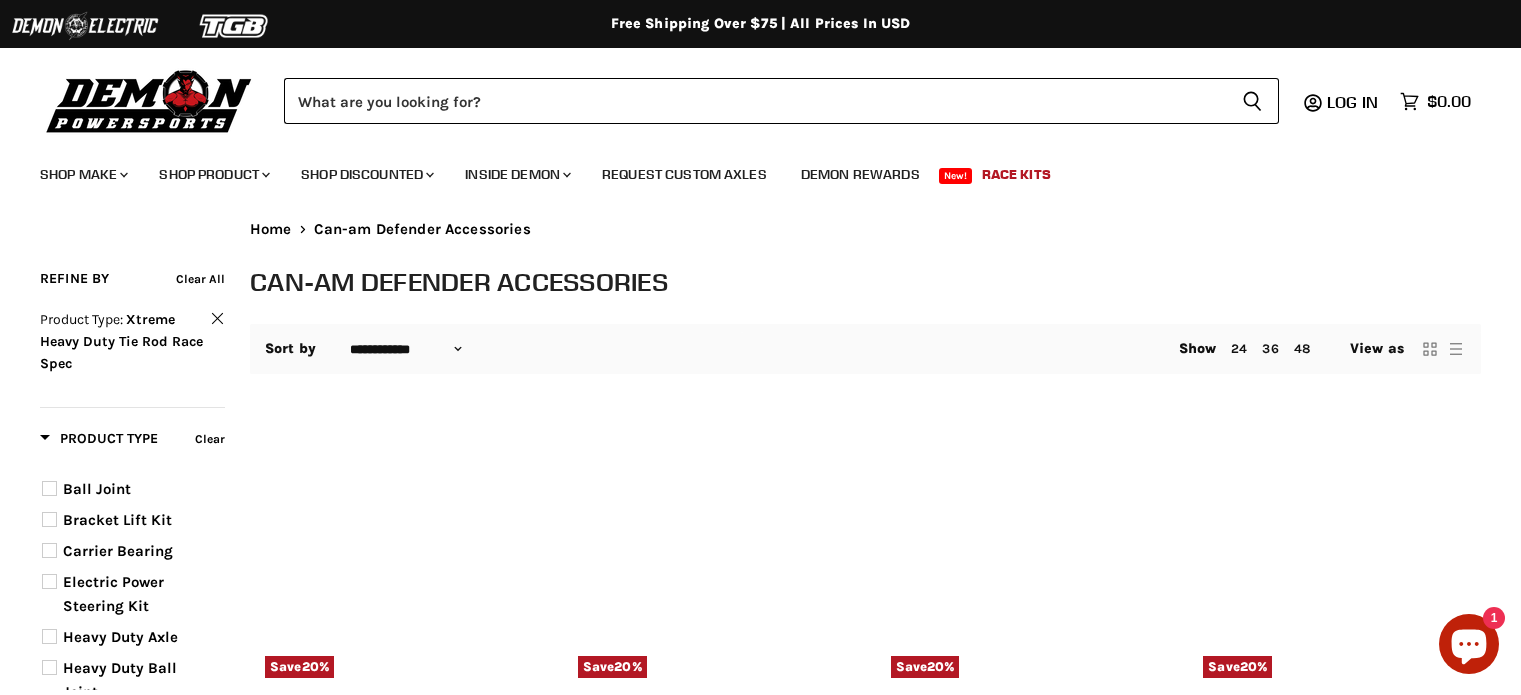 select on "**********" 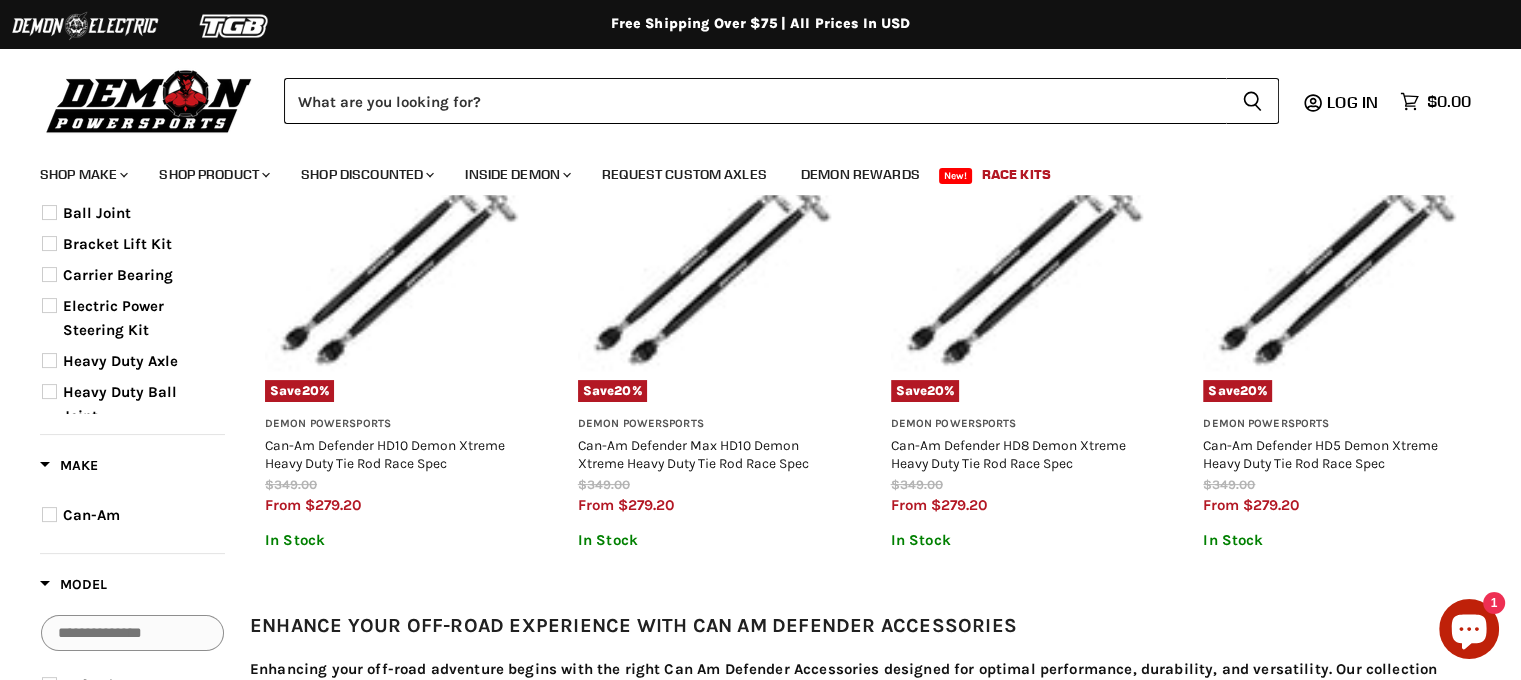 scroll, scrollTop: 284, scrollLeft: 0, axis: vertical 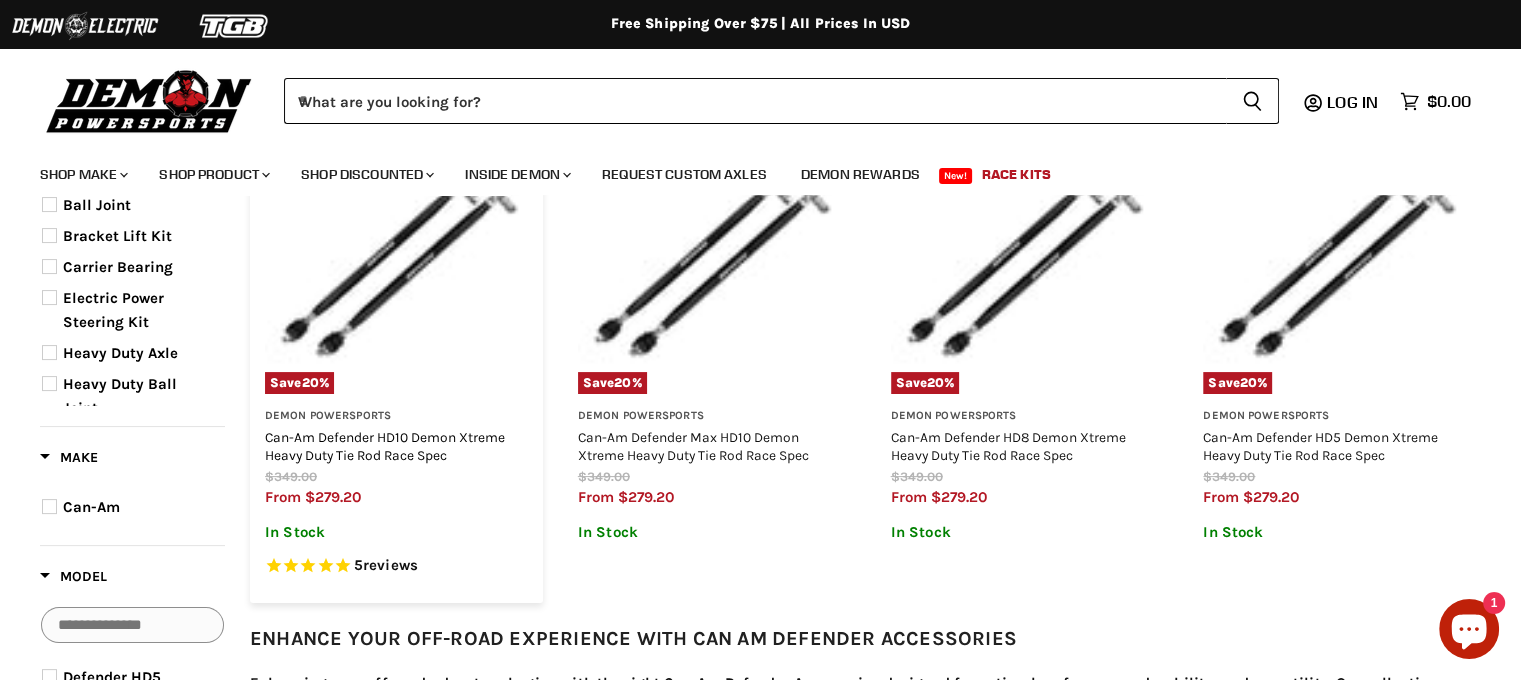 click on "Can-Am Defender HD10 Demon Xtreme Heavy Duty Tie Rod Race Spec" at bounding box center [385, 446] 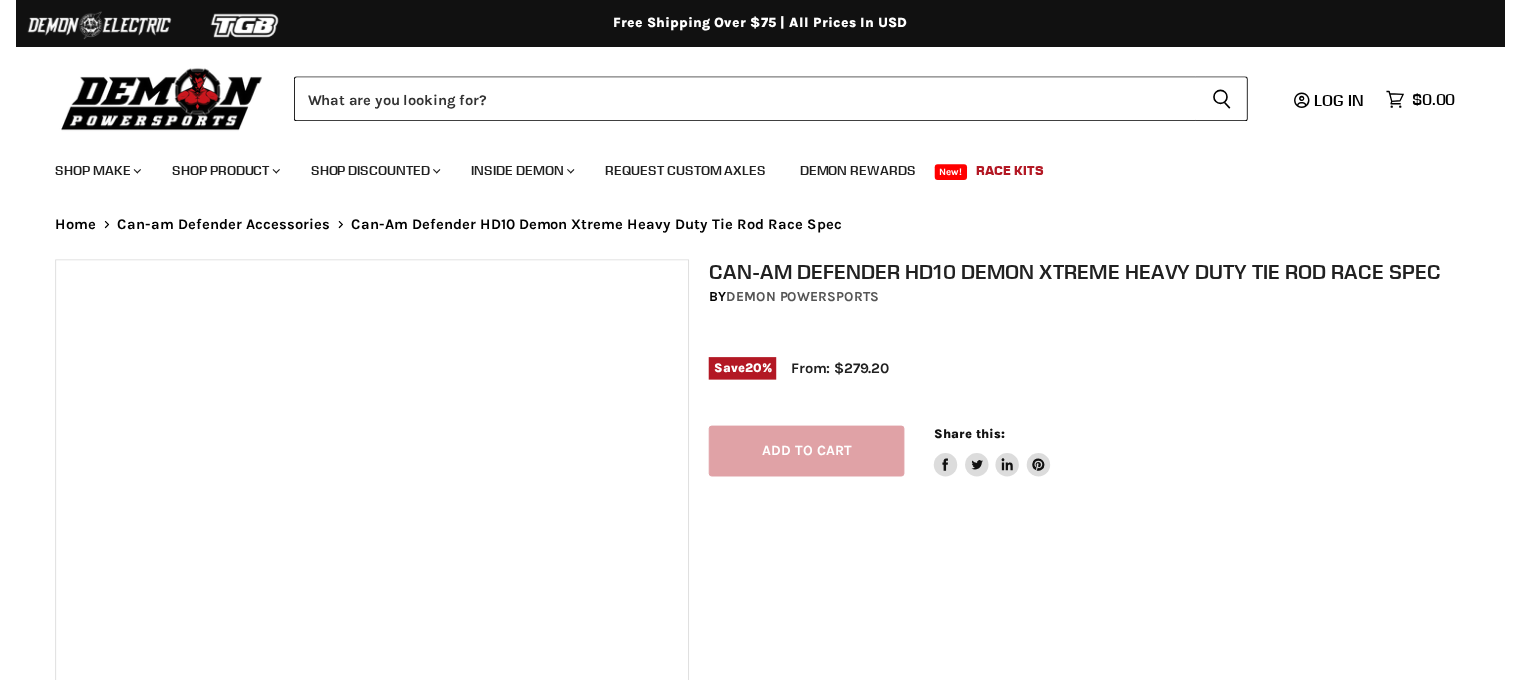 scroll, scrollTop: 0, scrollLeft: 0, axis: both 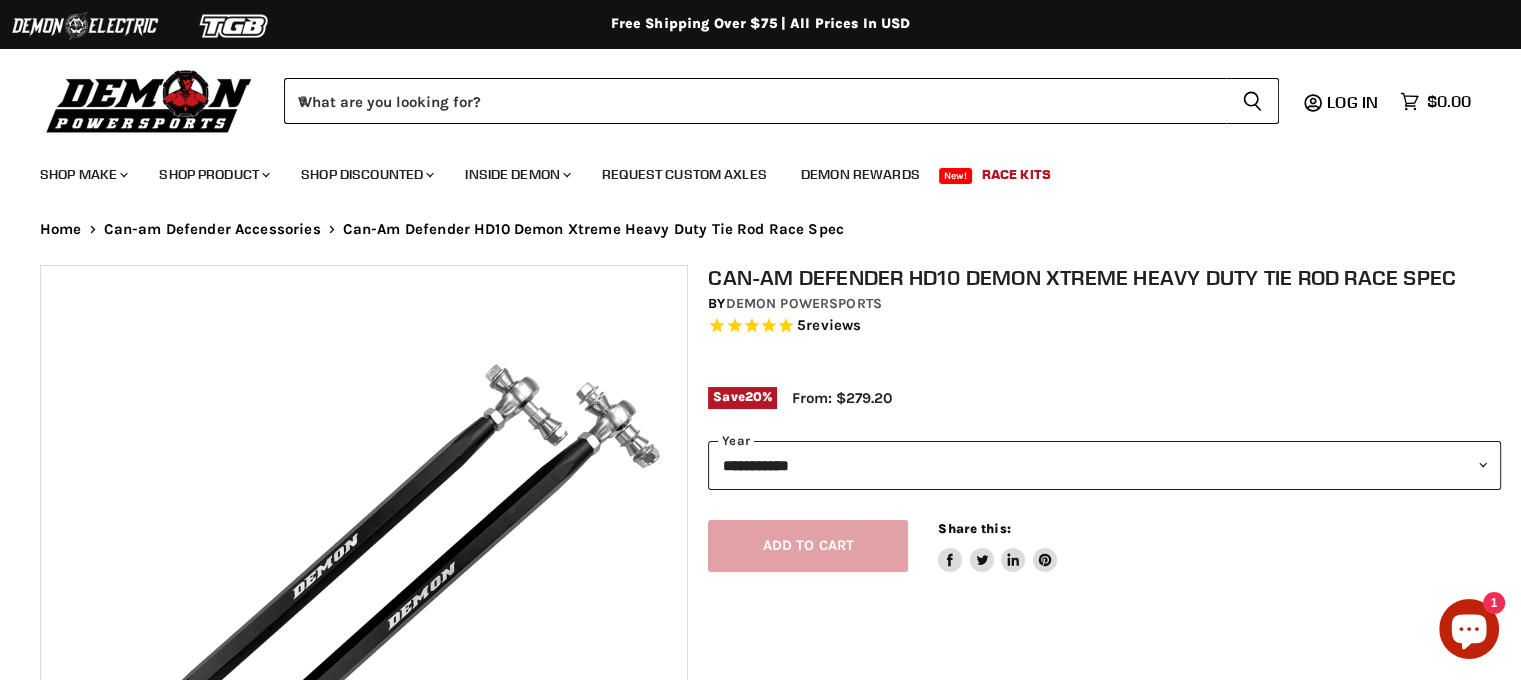 select on "******" 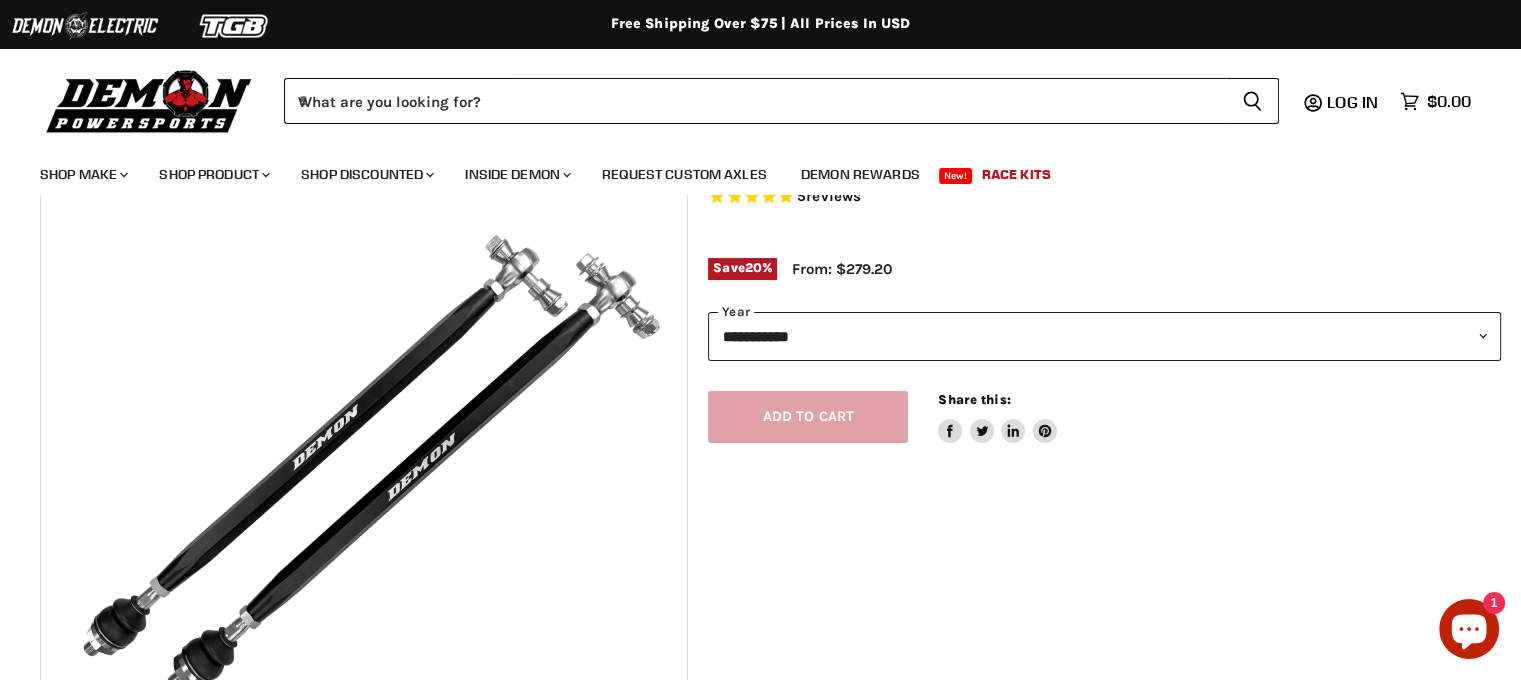 scroll, scrollTop: 150, scrollLeft: 0, axis: vertical 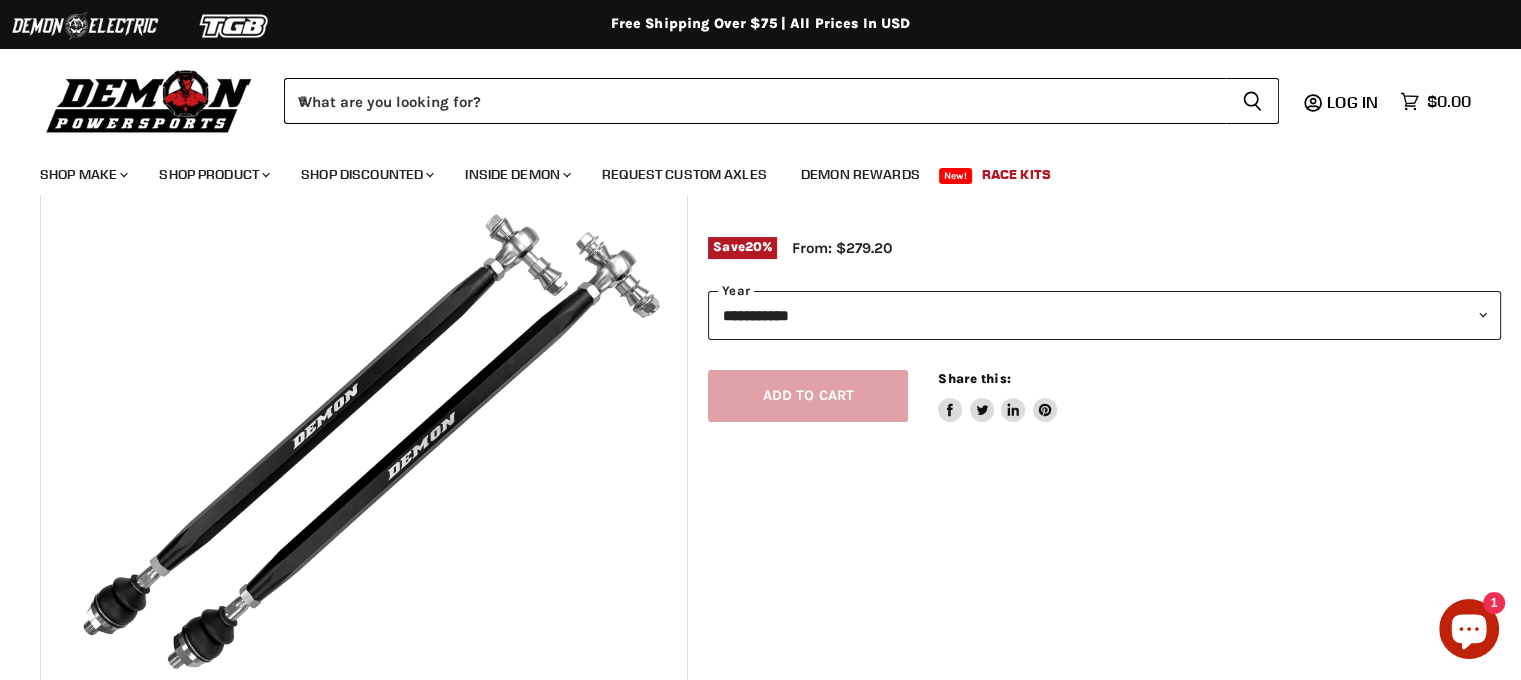 click on "**********" at bounding box center (1104, 315) 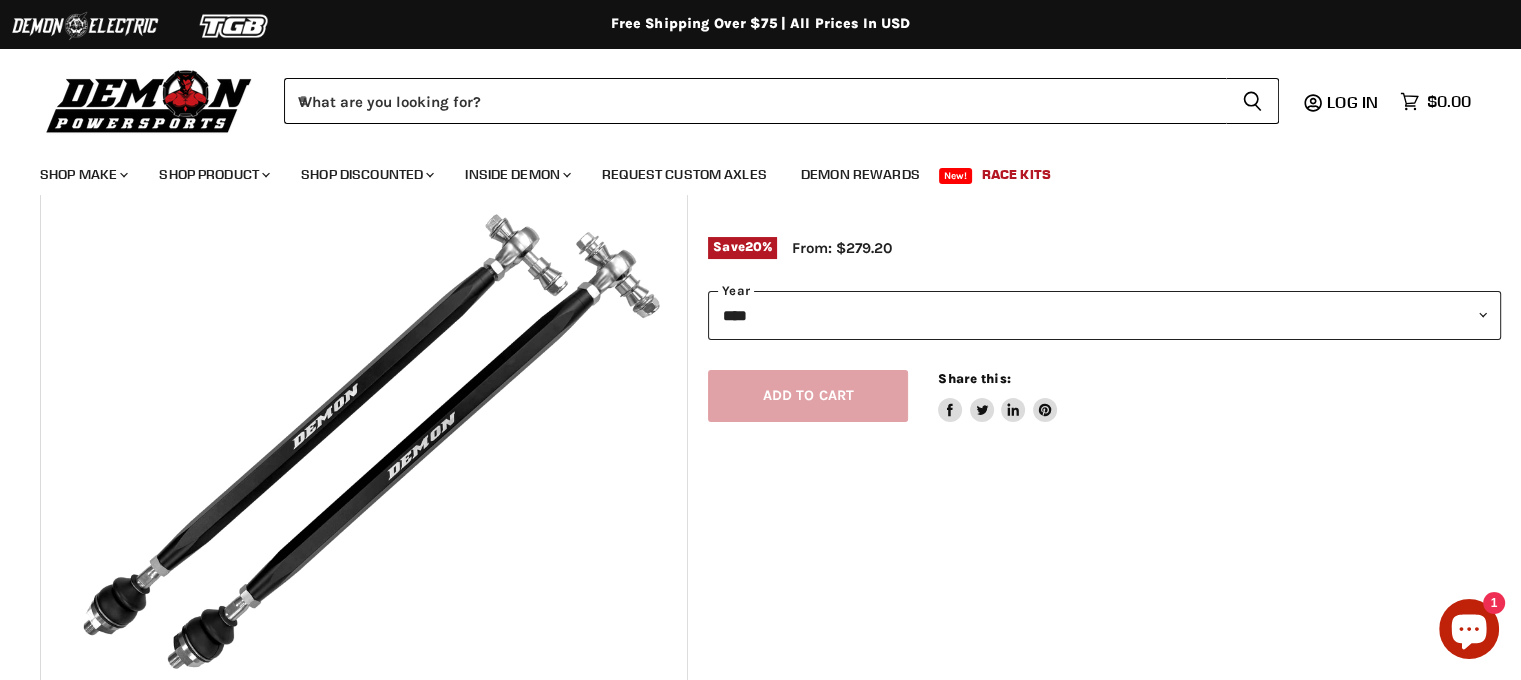 click on "**********" at bounding box center (1104, 315) 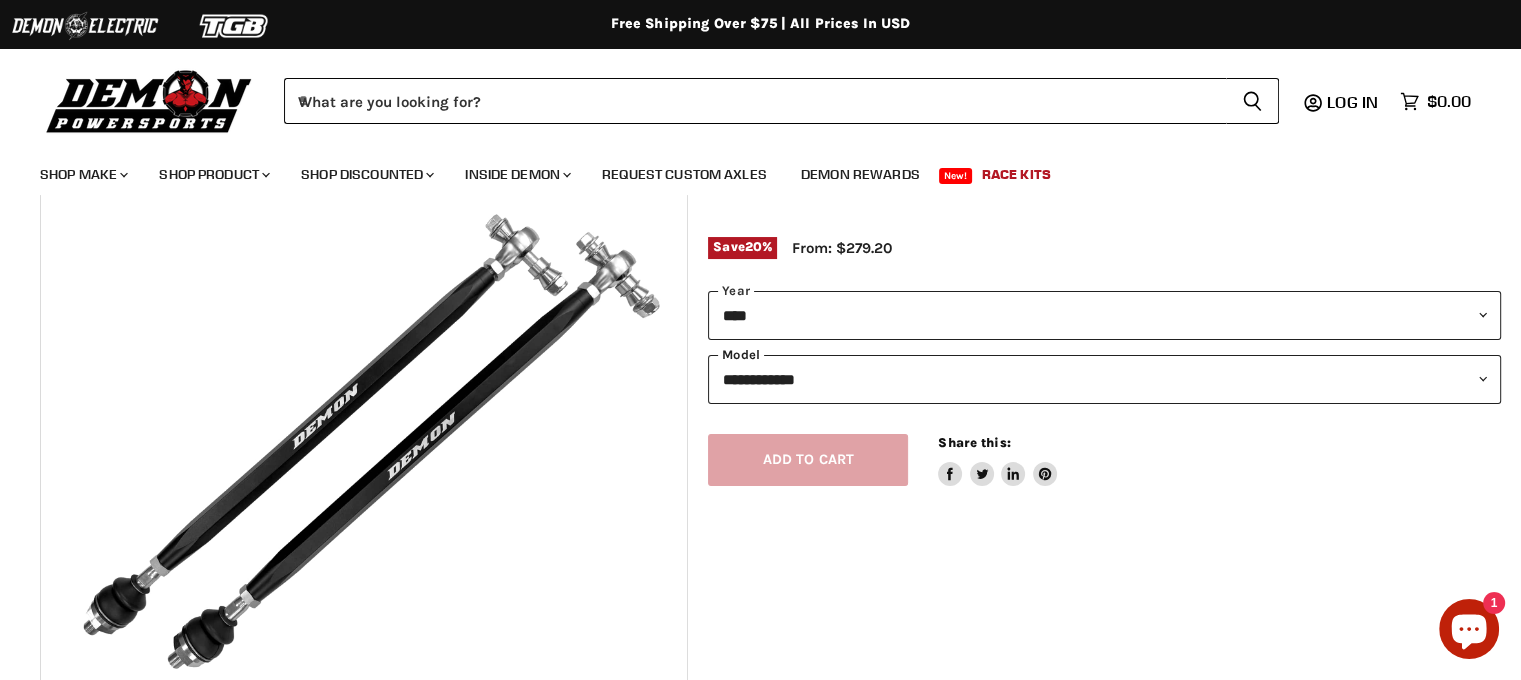 click on "**********" at bounding box center (1104, 379) 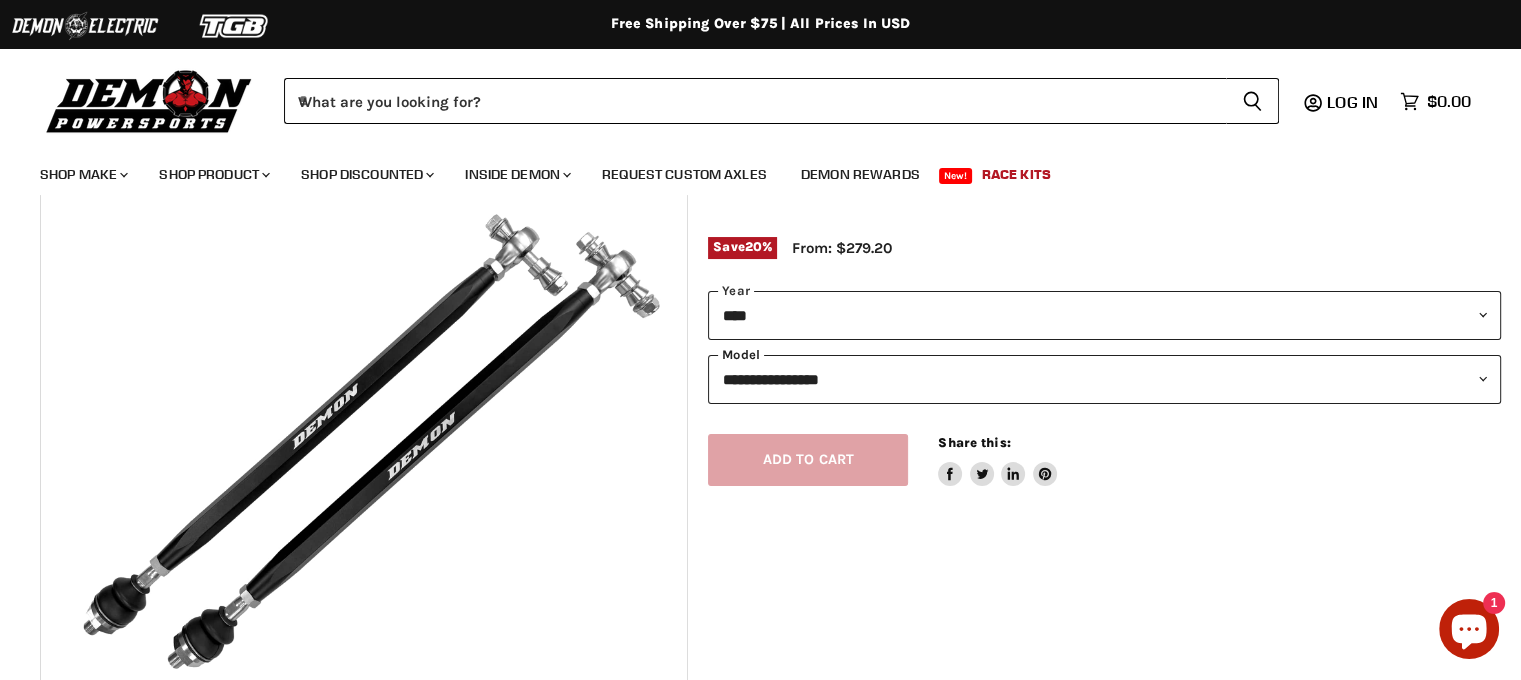 click on "**********" at bounding box center (1104, 379) 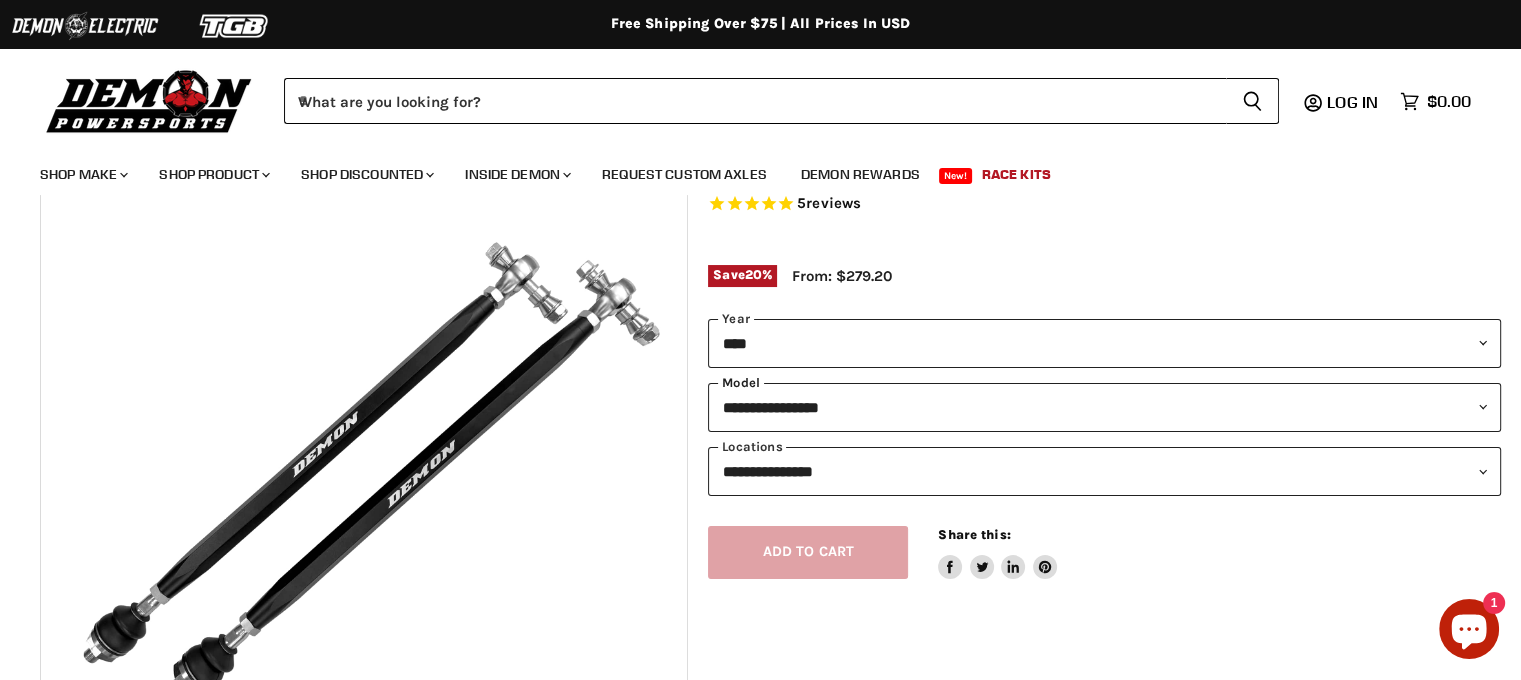 scroll, scrollTop: 124, scrollLeft: 0, axis: vertical 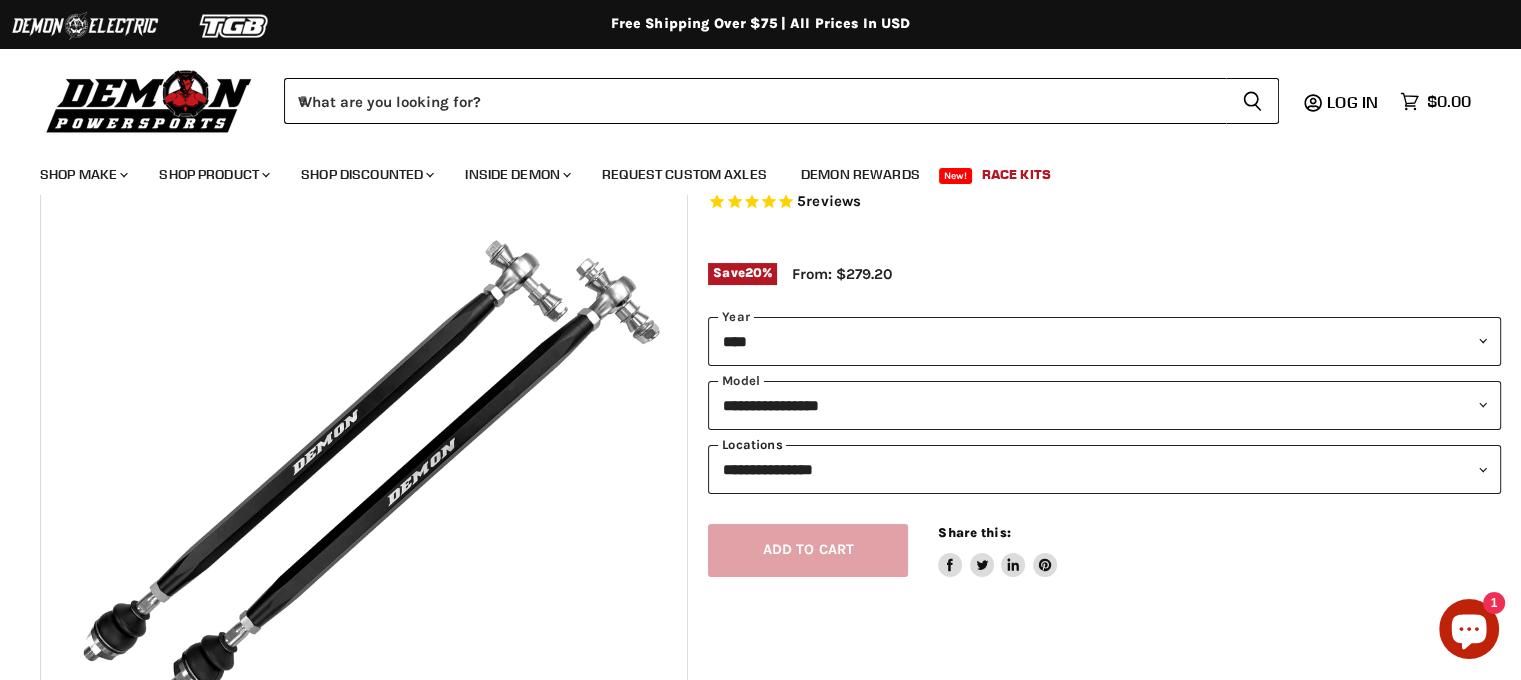 click on "**********" at bounding box center [1104, 469] 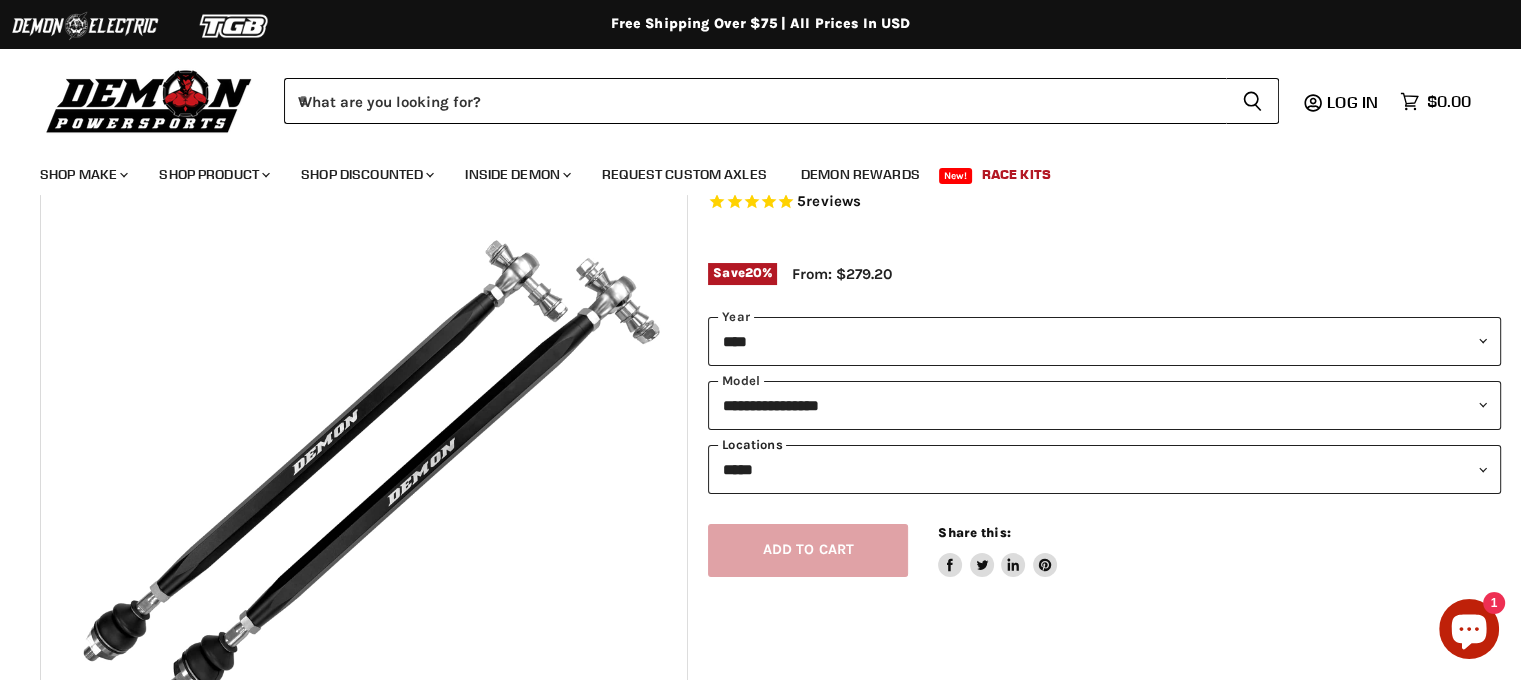 click on "**********" at bounding box center (1104, 469) 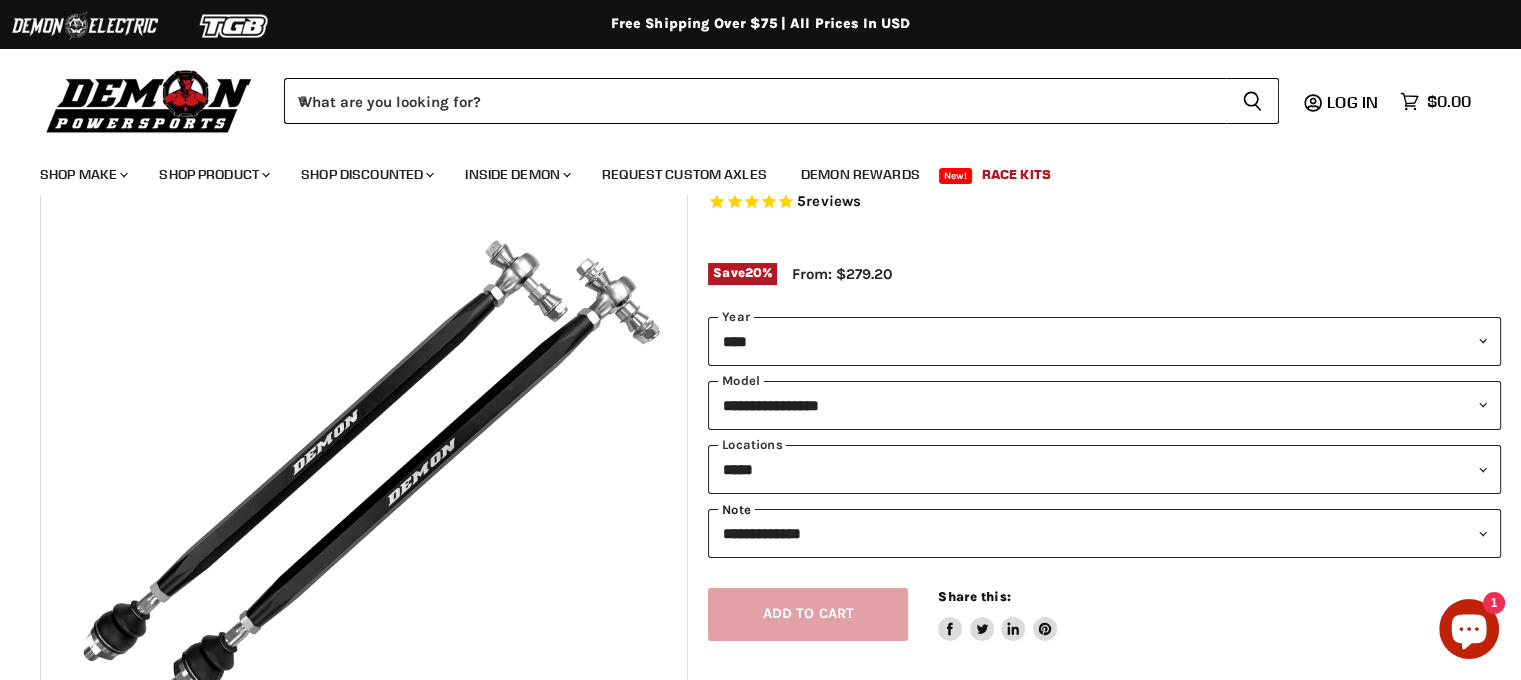 click on "**********" at bounding box center [1104, 533] 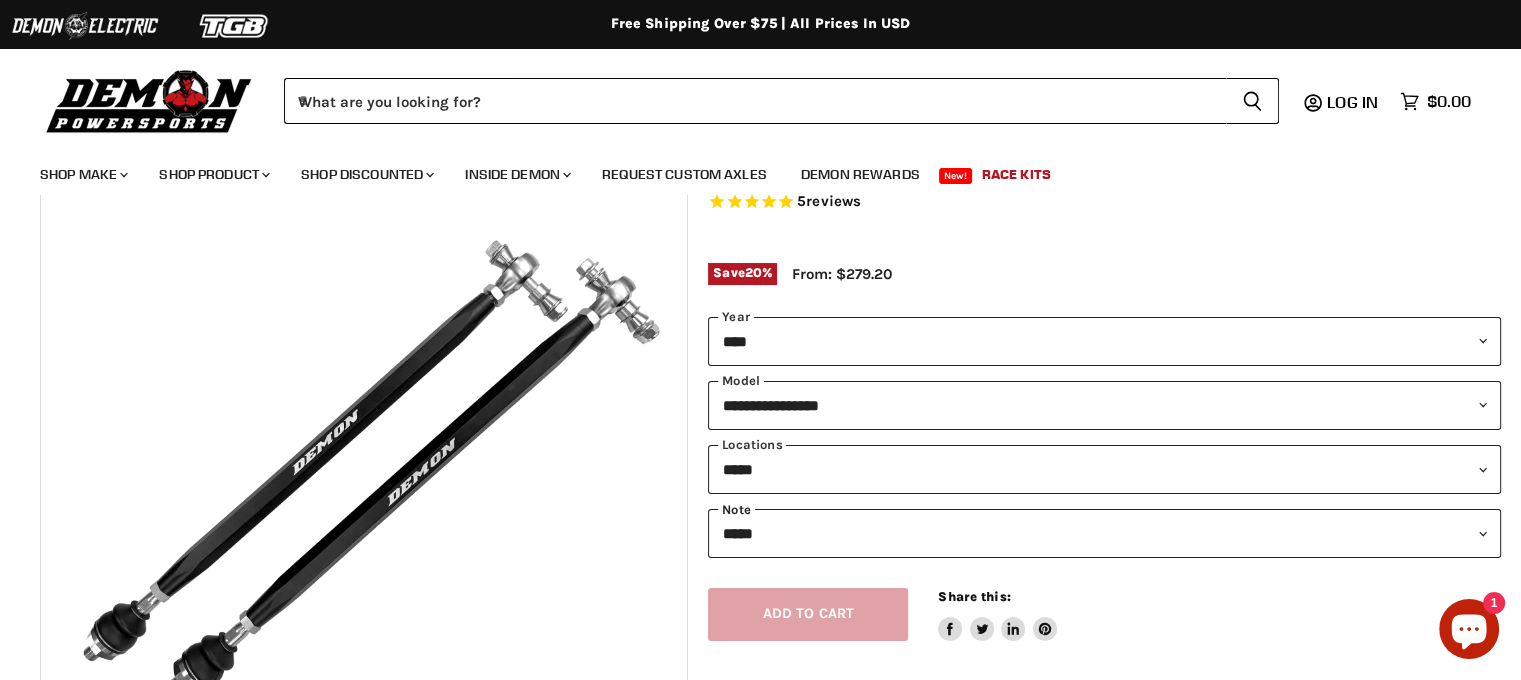 click on "**********" at bounding box center (1104, 533) 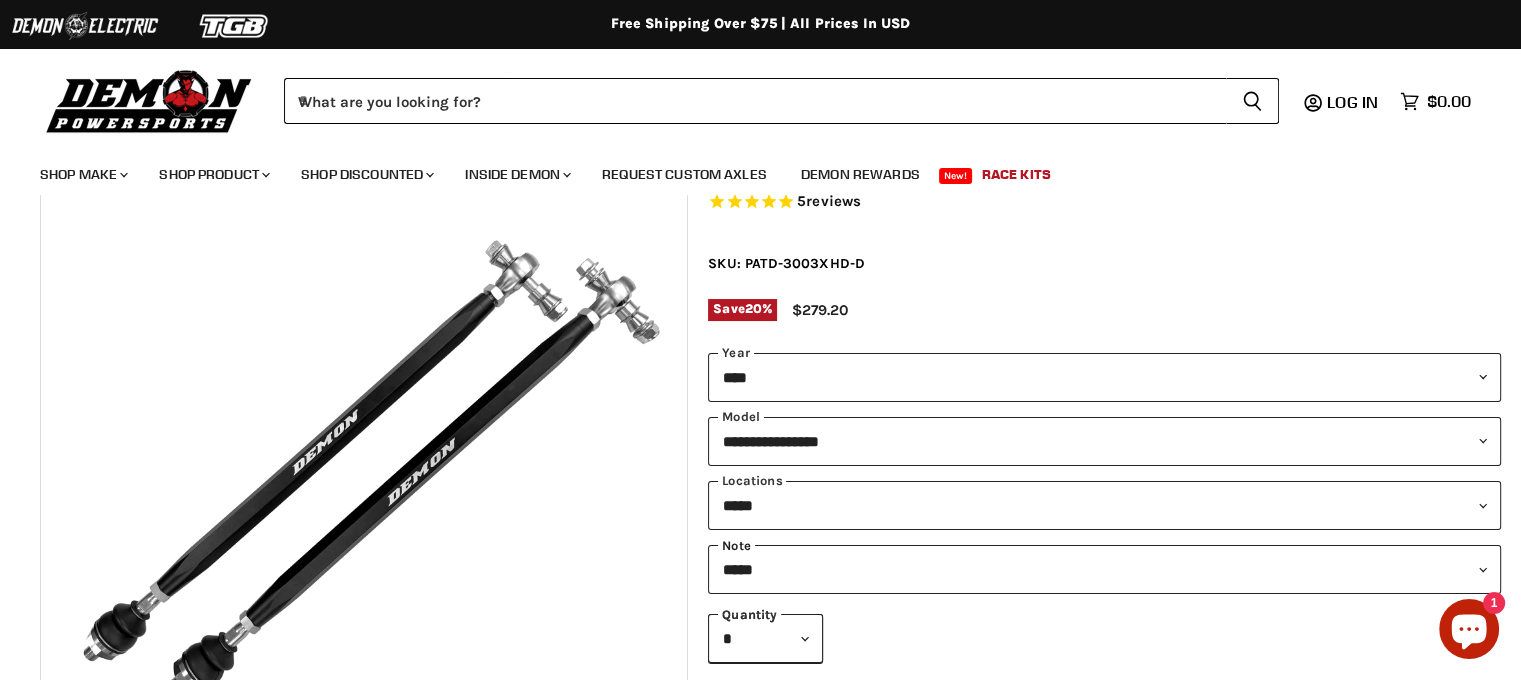 scroll, scrollTop: 124, scrollLeft: 0, axis: vertical 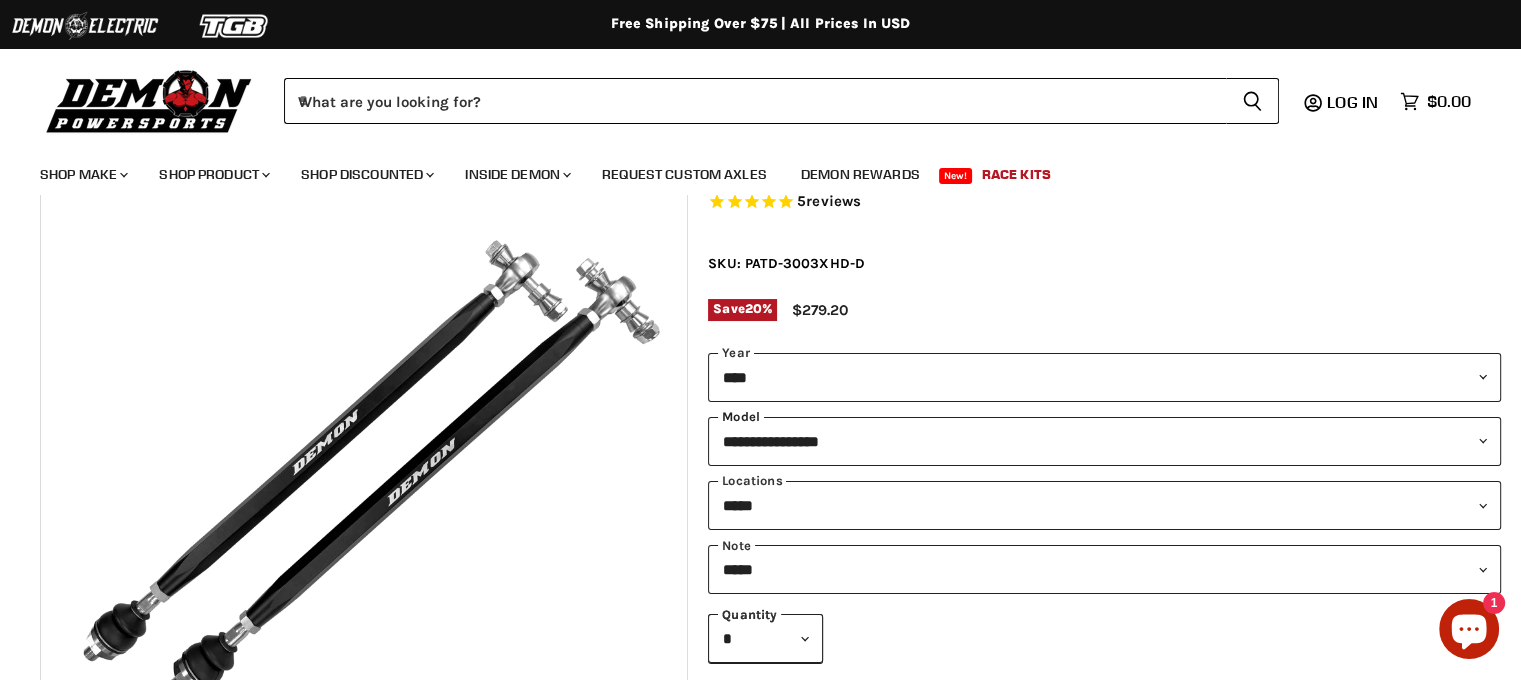 click on "**********" at bounding box center [1104, 441] 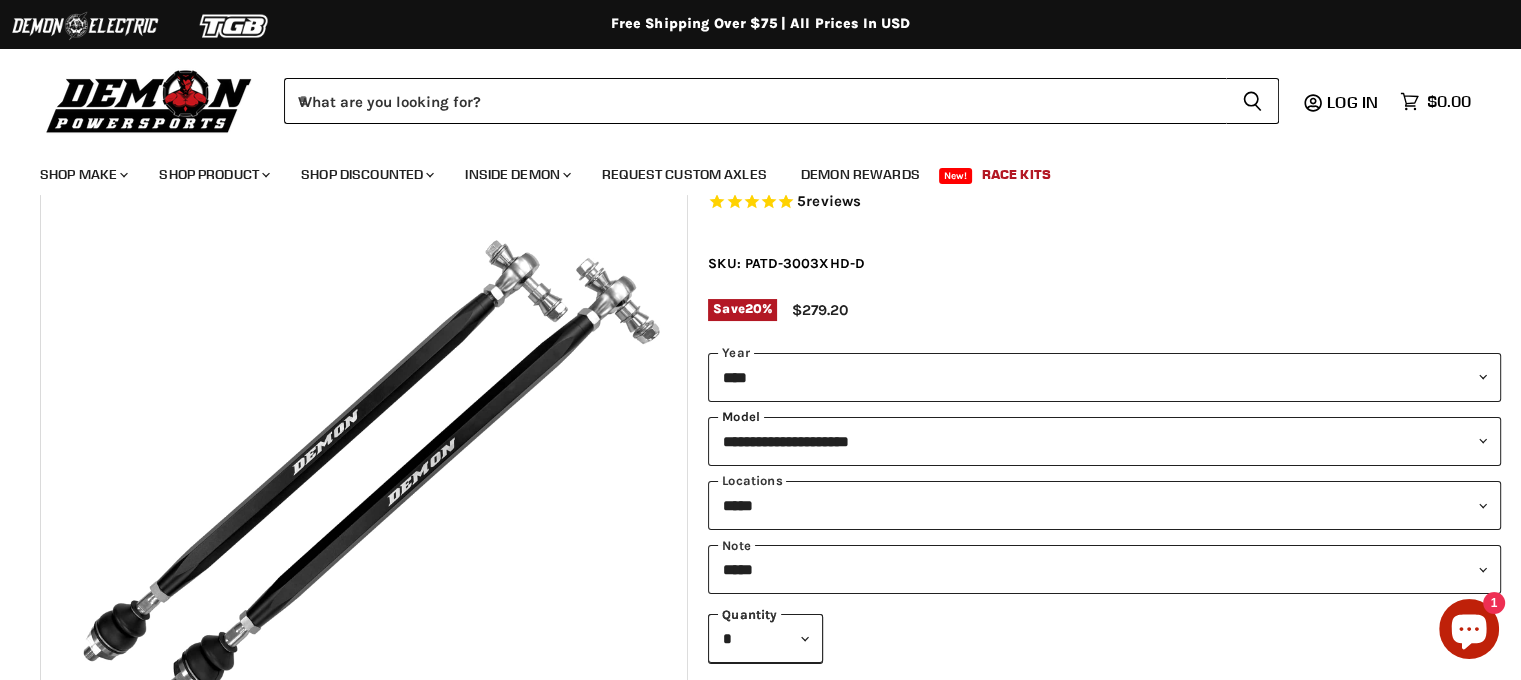 click on "**********" at bounding box center (1104, 441) 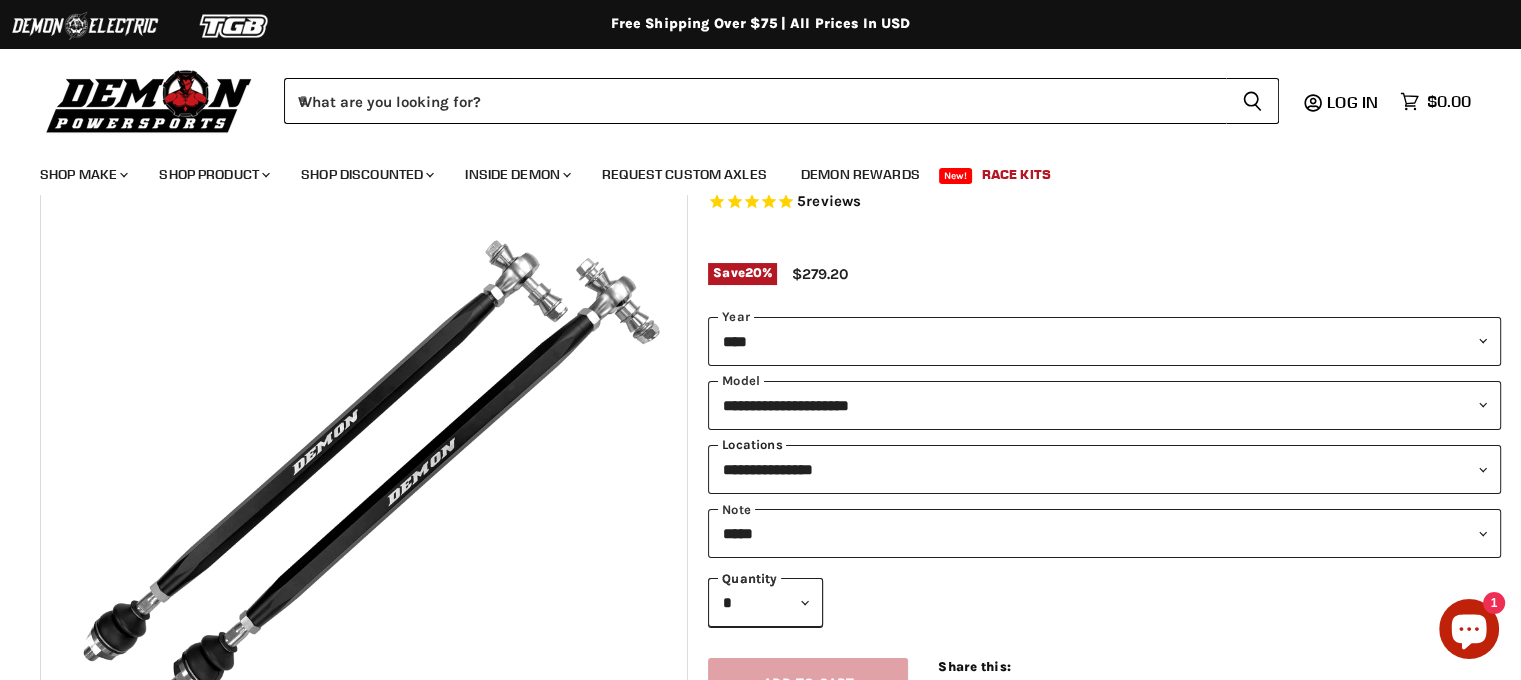 click on "**********" at bounding box center (1104, 469) 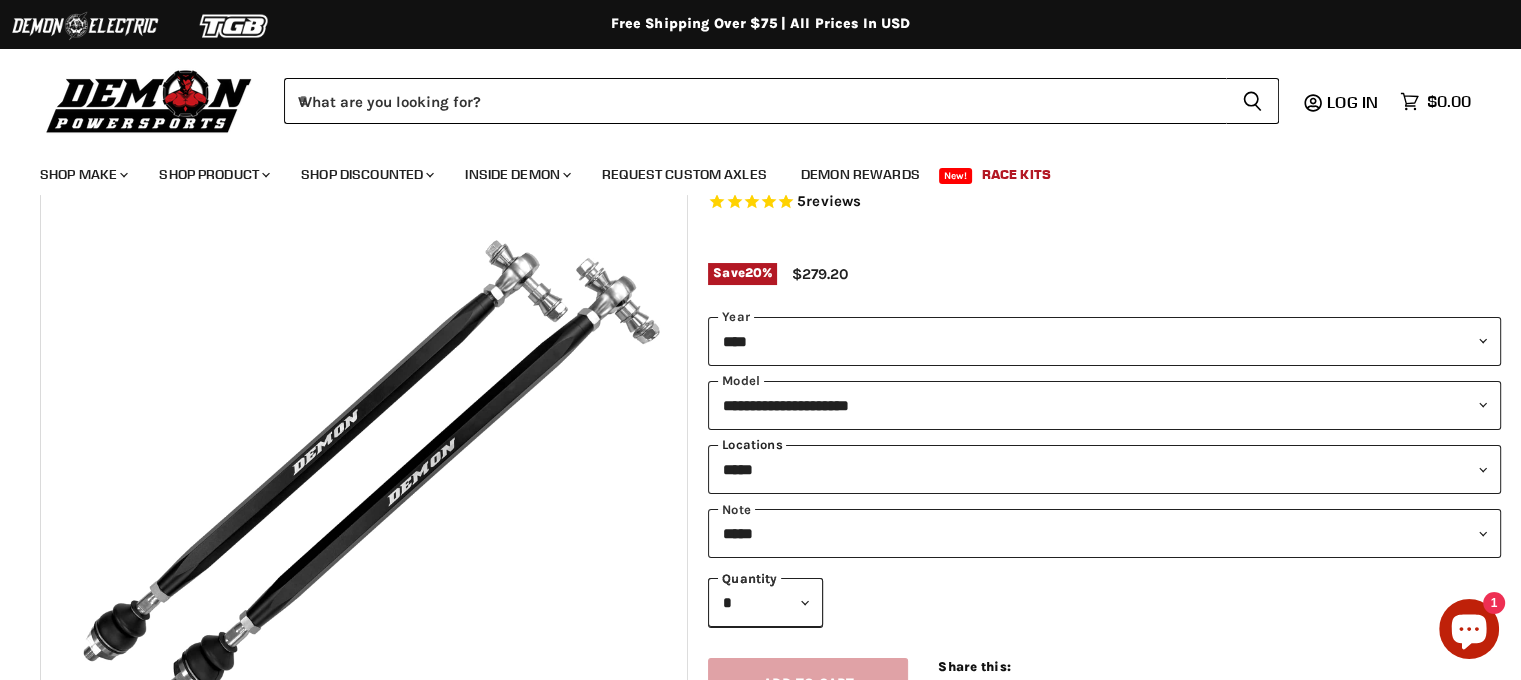 click on "**********" at bounding box center (1104, 469) 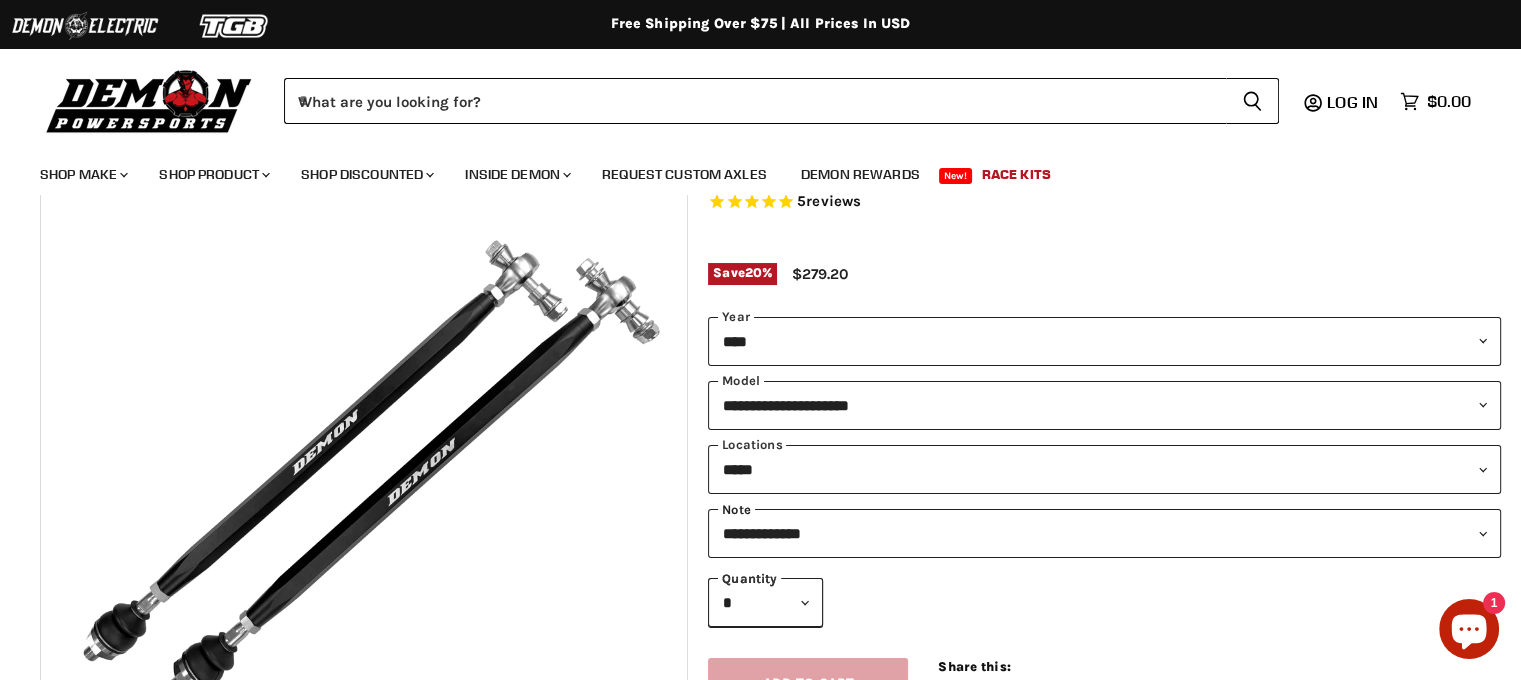 click on "**********" at bounding box center [1104, 533] 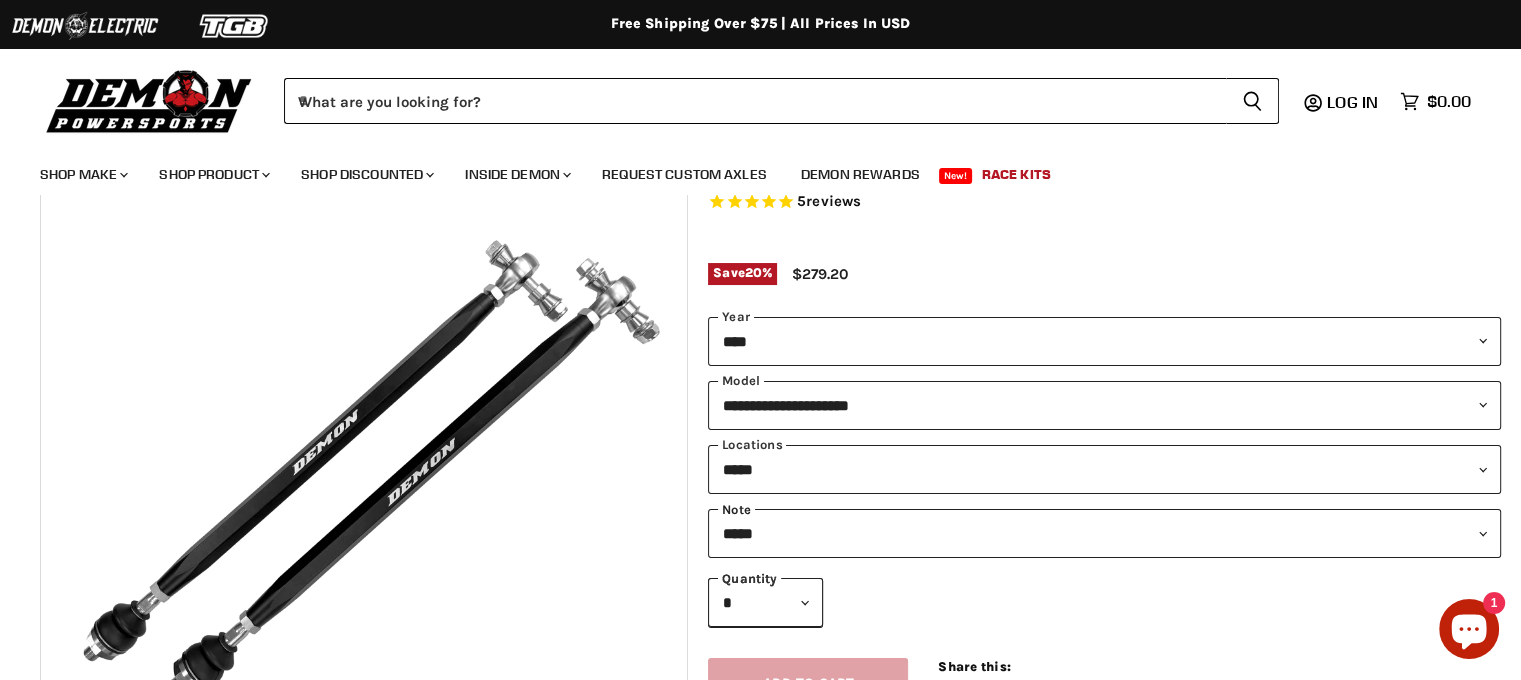 click on "**********" at bounding box center [1104, 533] 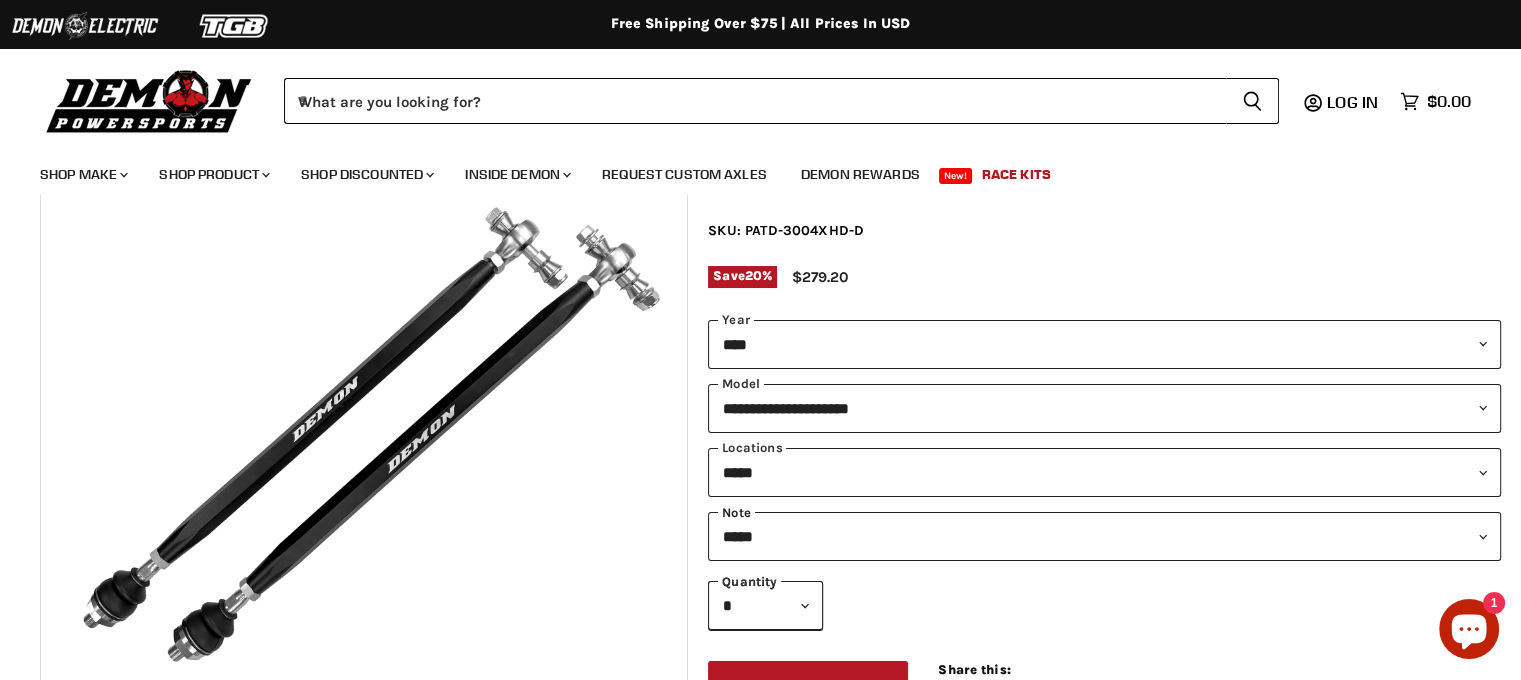scroll, scrollTop: 150, scrollLeft: 0, axis: vertical 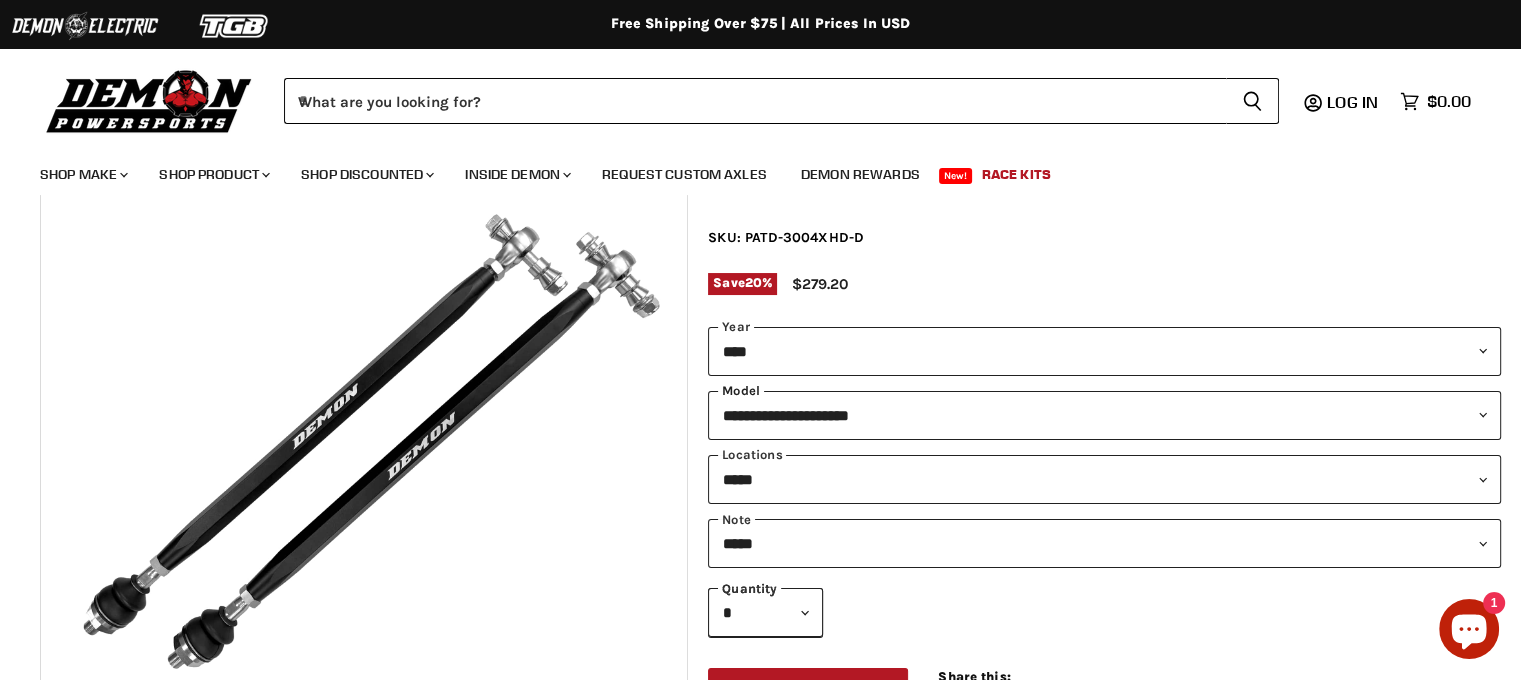 click on "**********" at bounding box center [1104, 415] 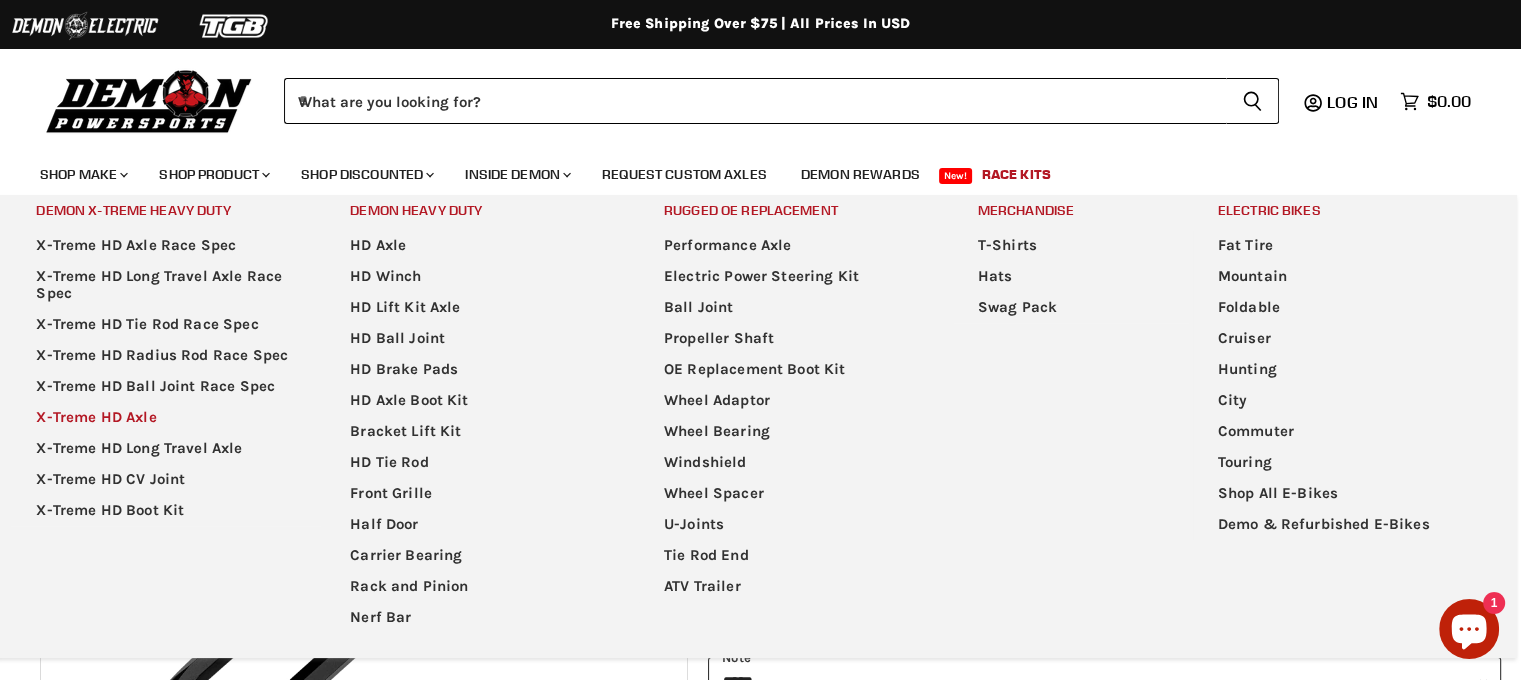 scroll, scrollTop: 24, scrollLeft: 0, axis: vertical 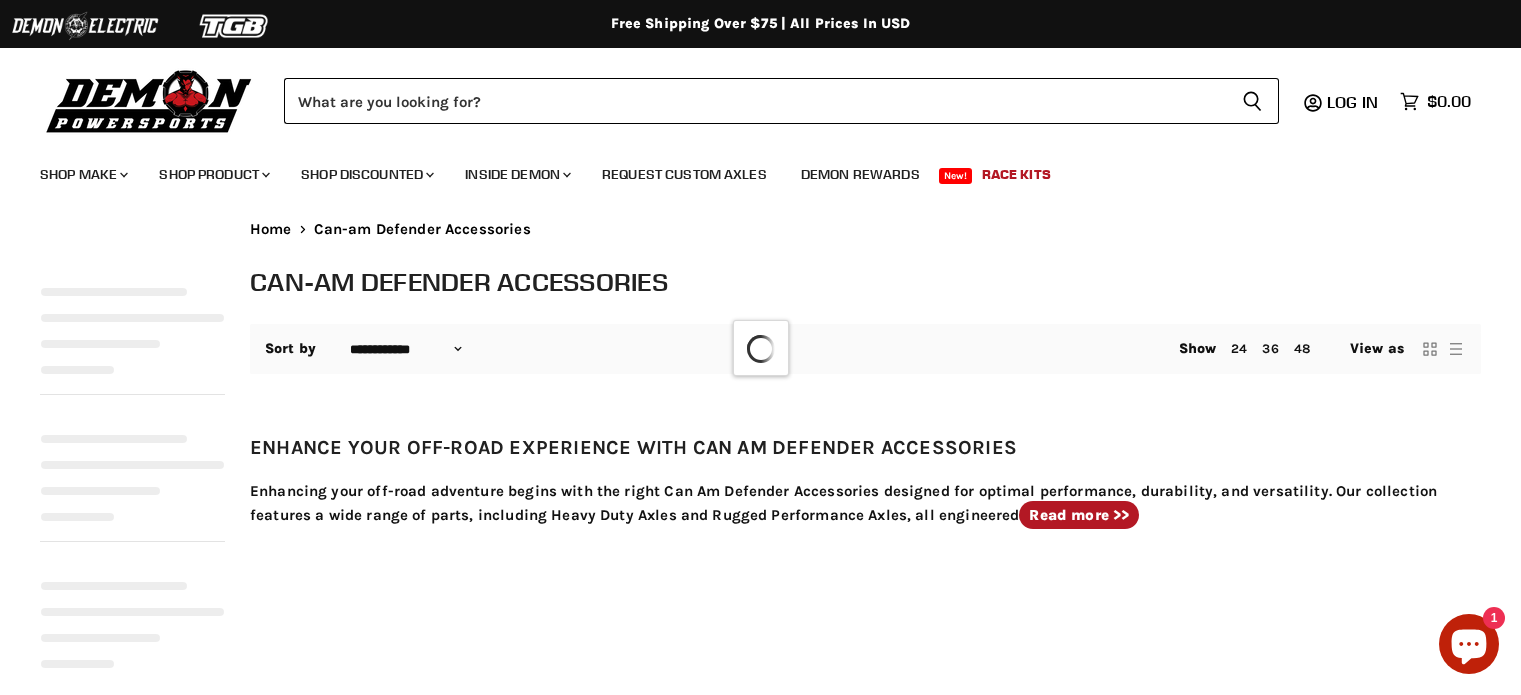 select on "**********" 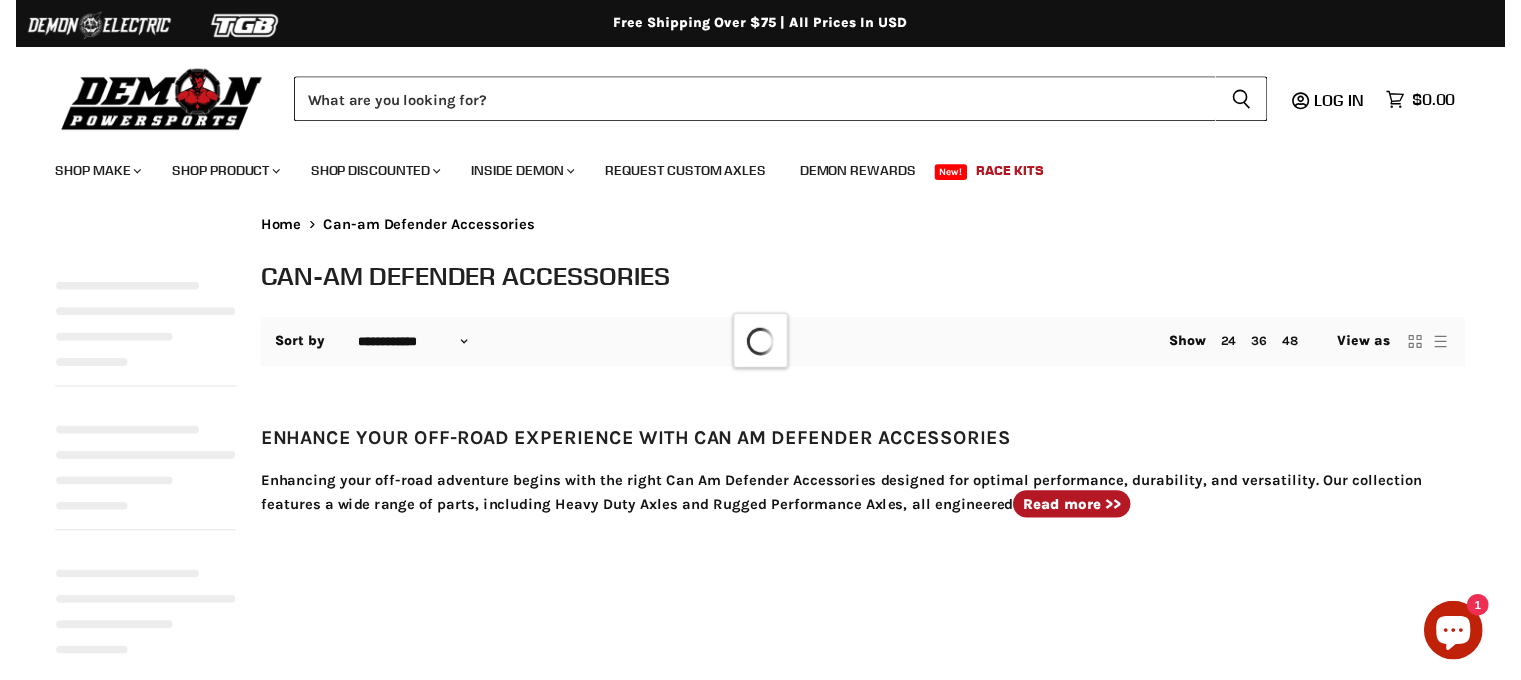 scroll, scrollTop: 0, scrollLeft: 0, axis: both 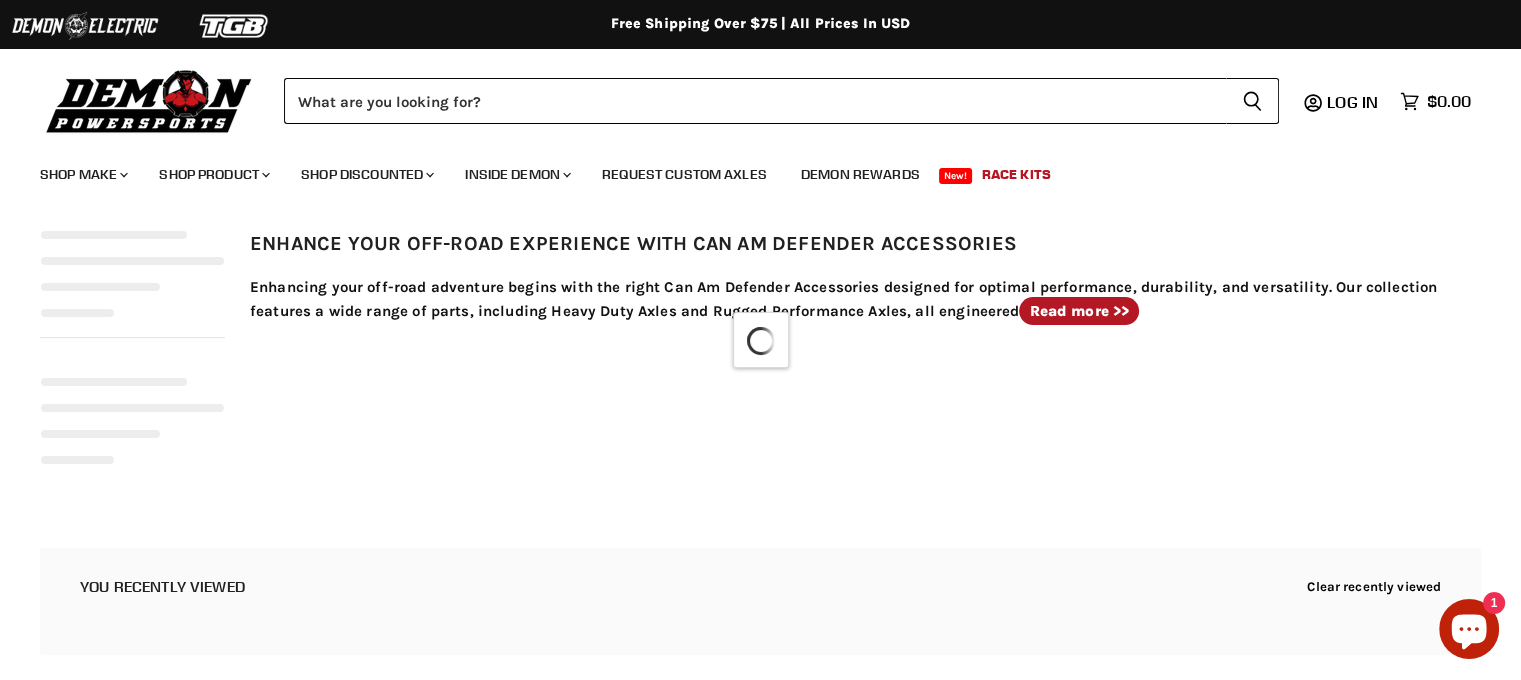 select on "**********" 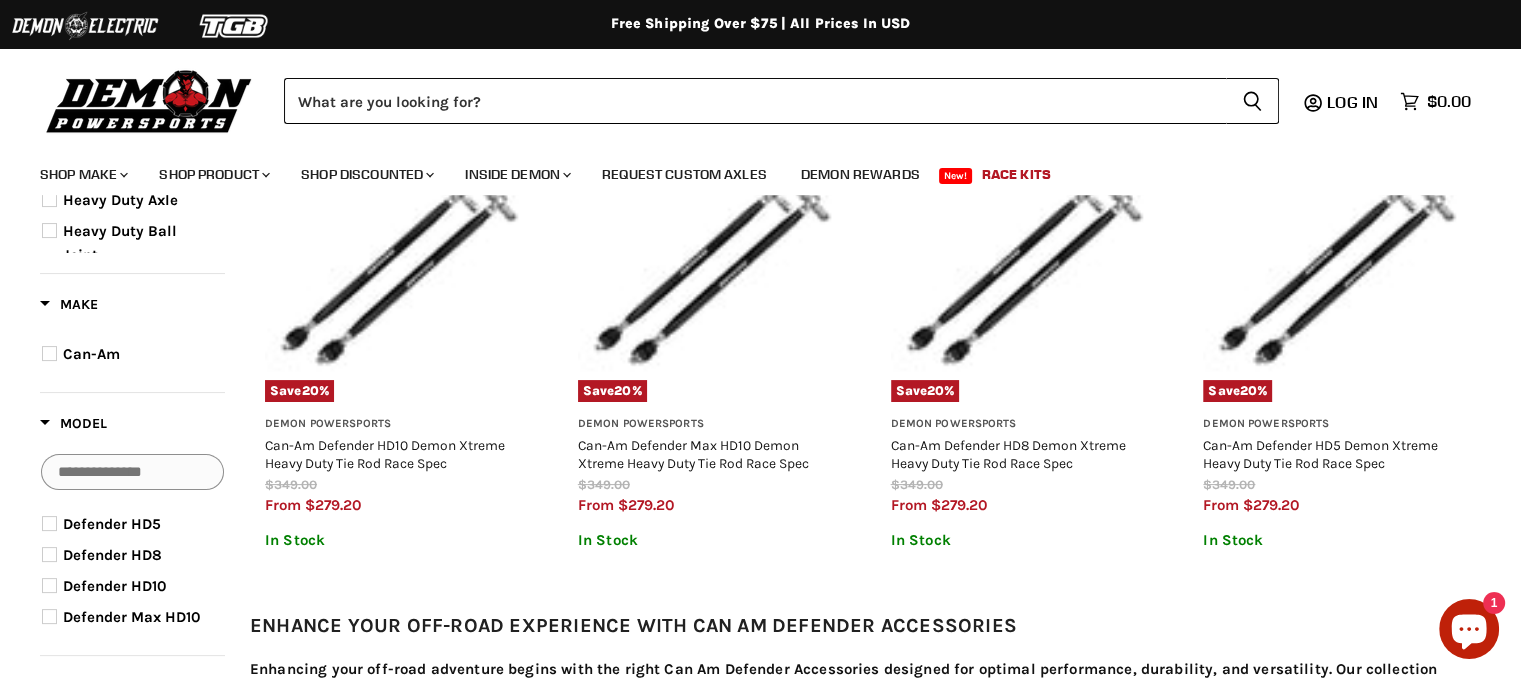 scroll, scrollTop: 284, scrollLeft: 0, axis: vertical 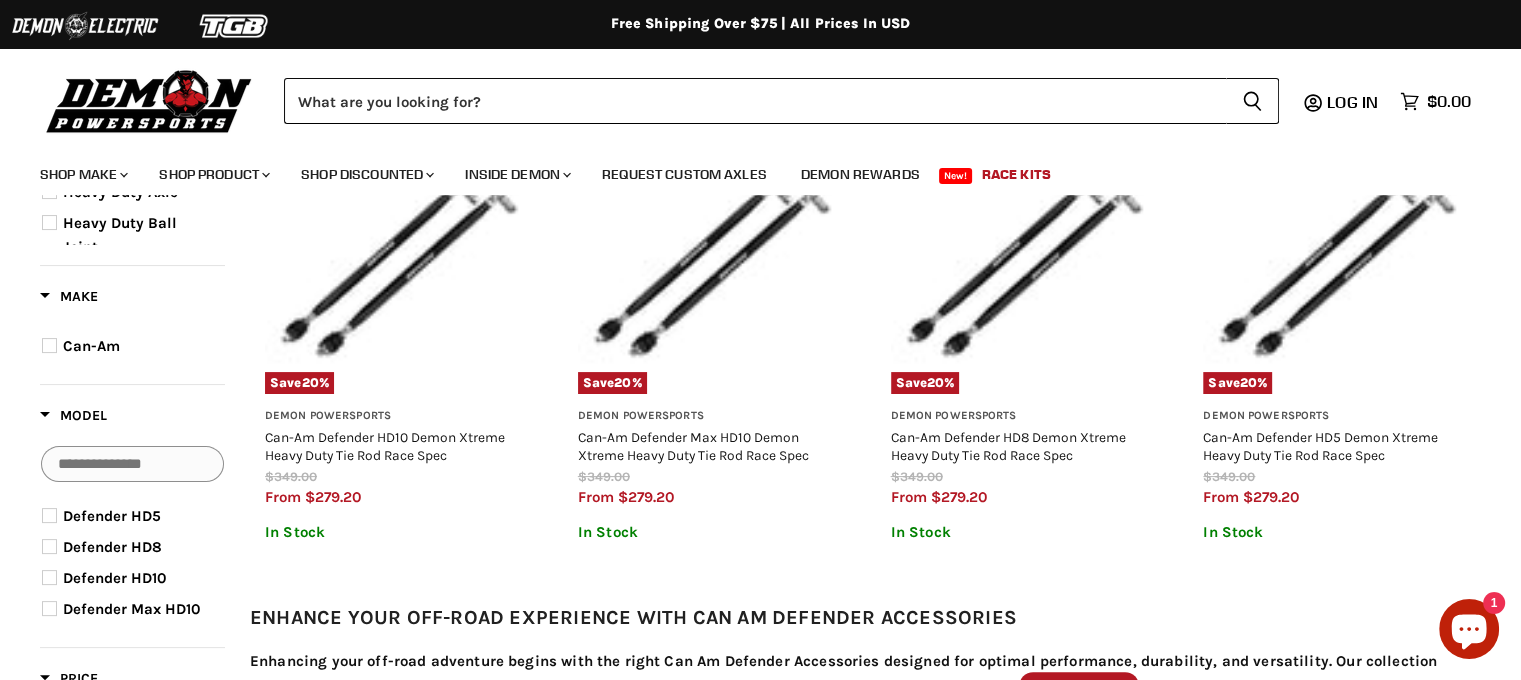 select on "**********" 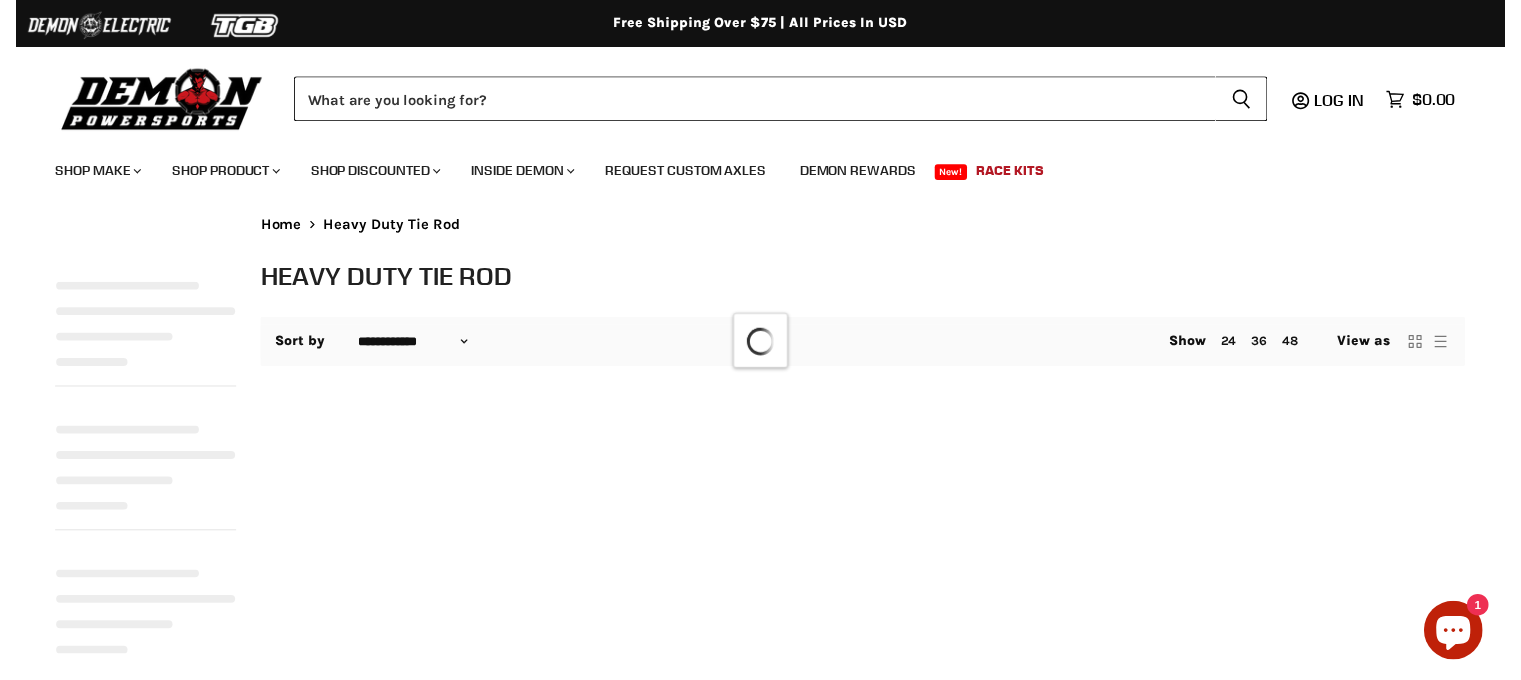 scroll, scrollTop: 0, scrollLeft: 0, axis: both 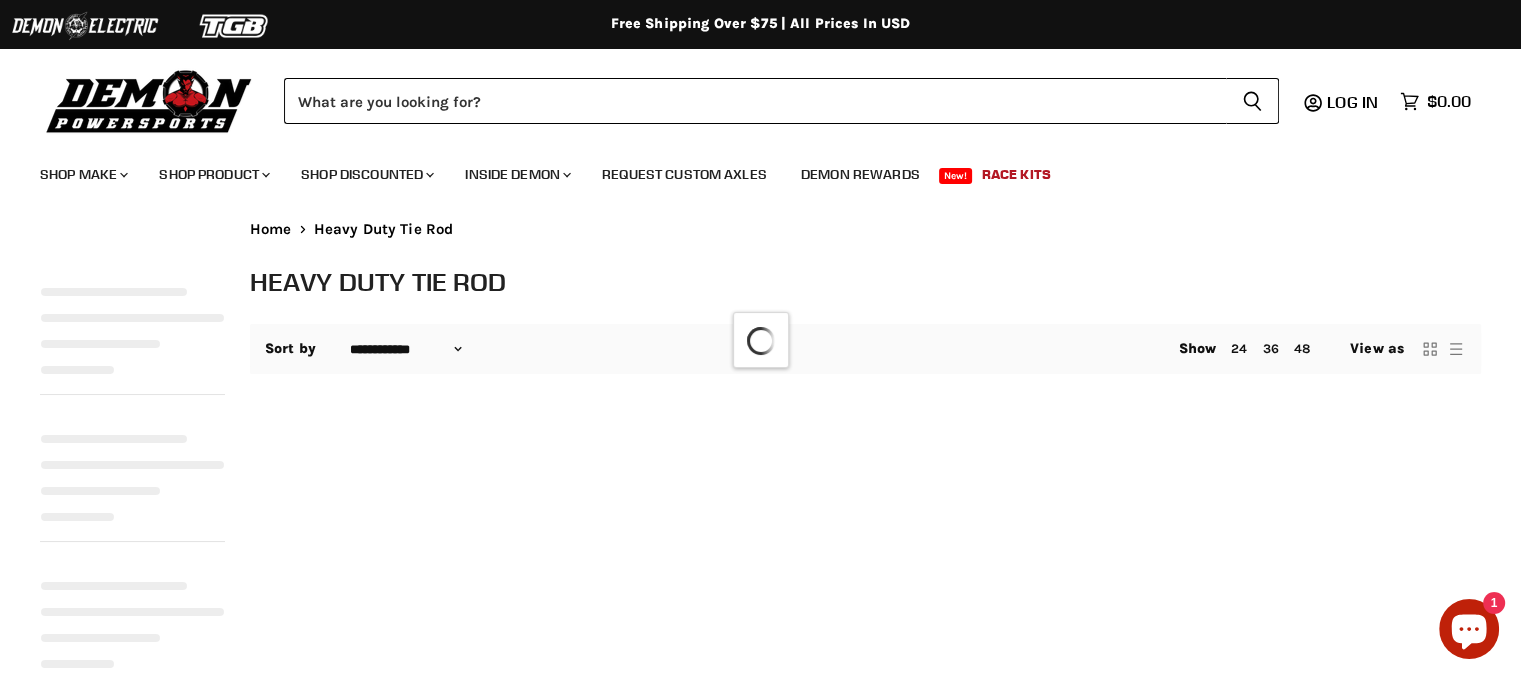 select on "**********" 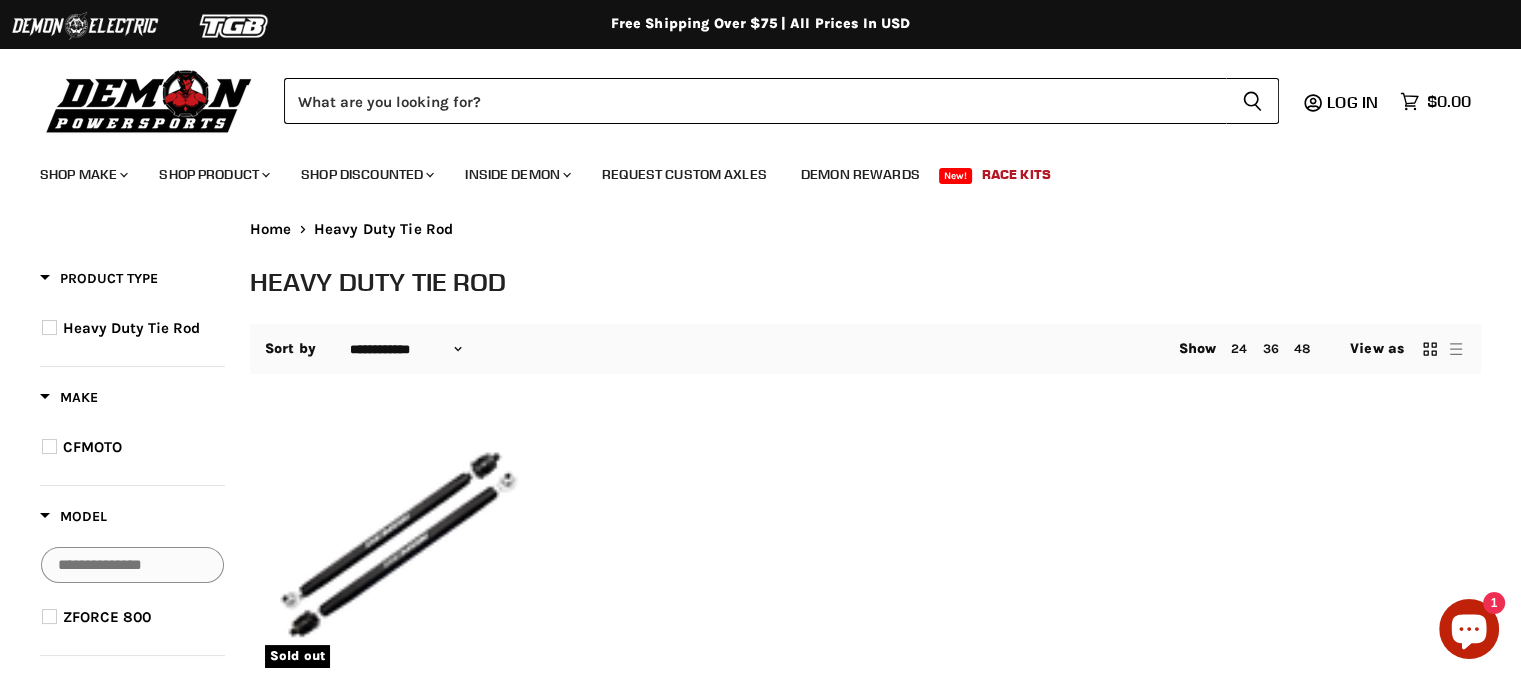 scroll, scrollTop: 0, scrollLeft: 0, axis: both 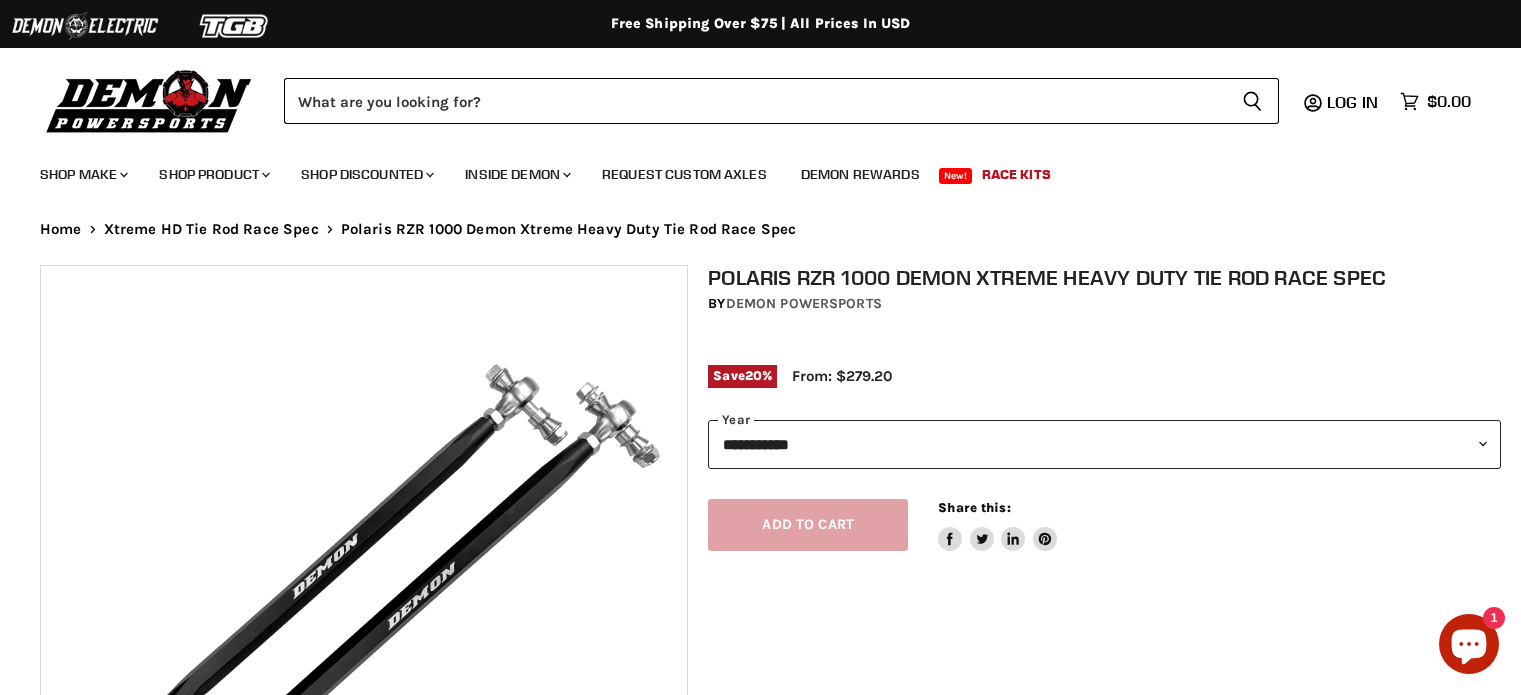select on "******" 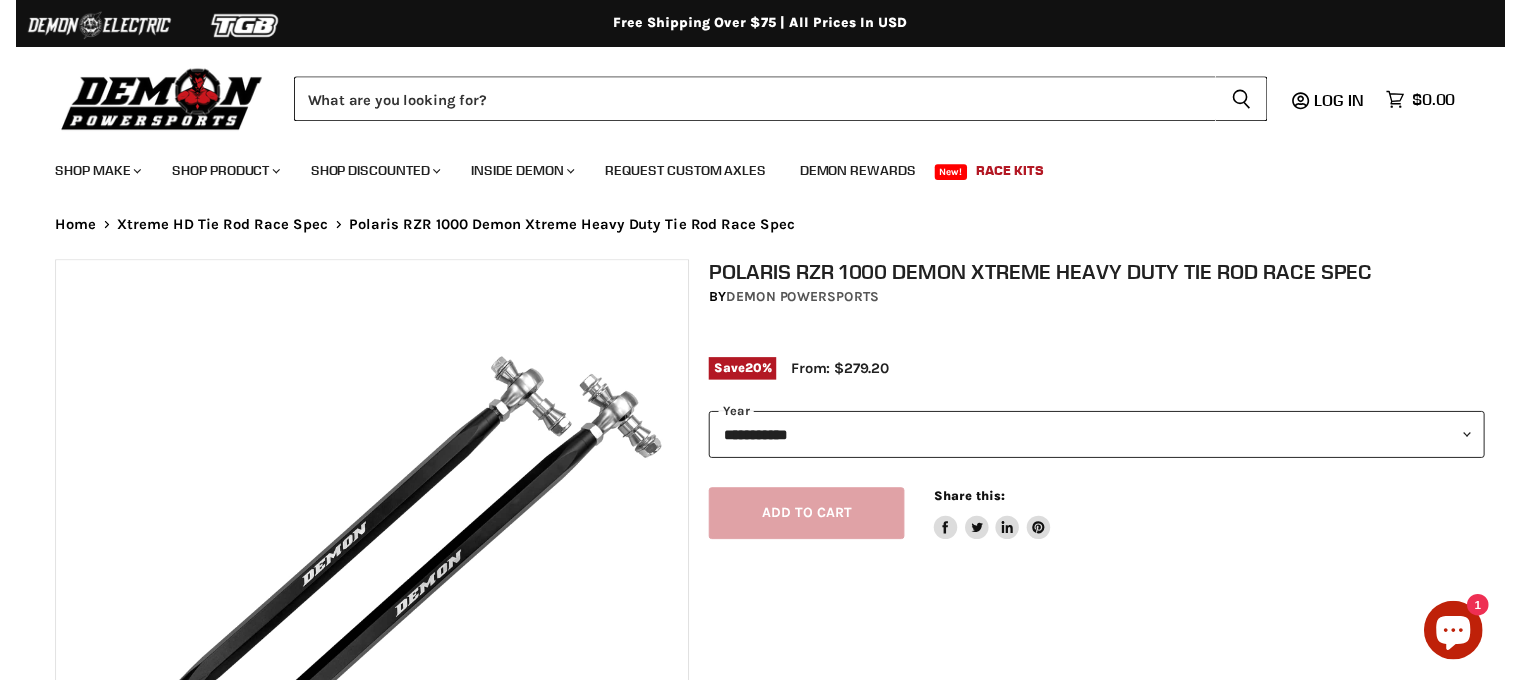 scroll, scrollTop: 0, scrollLeft: 0, axis: both 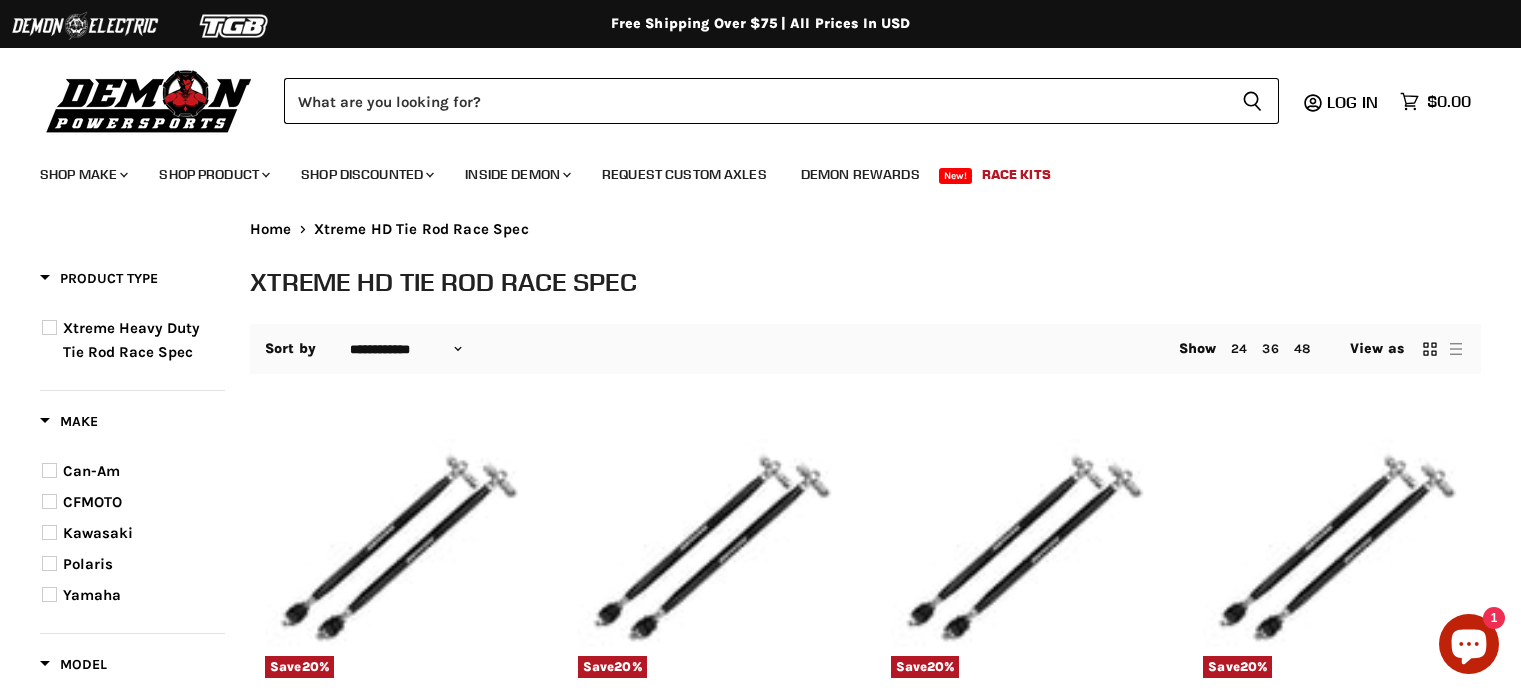 select on "**********" 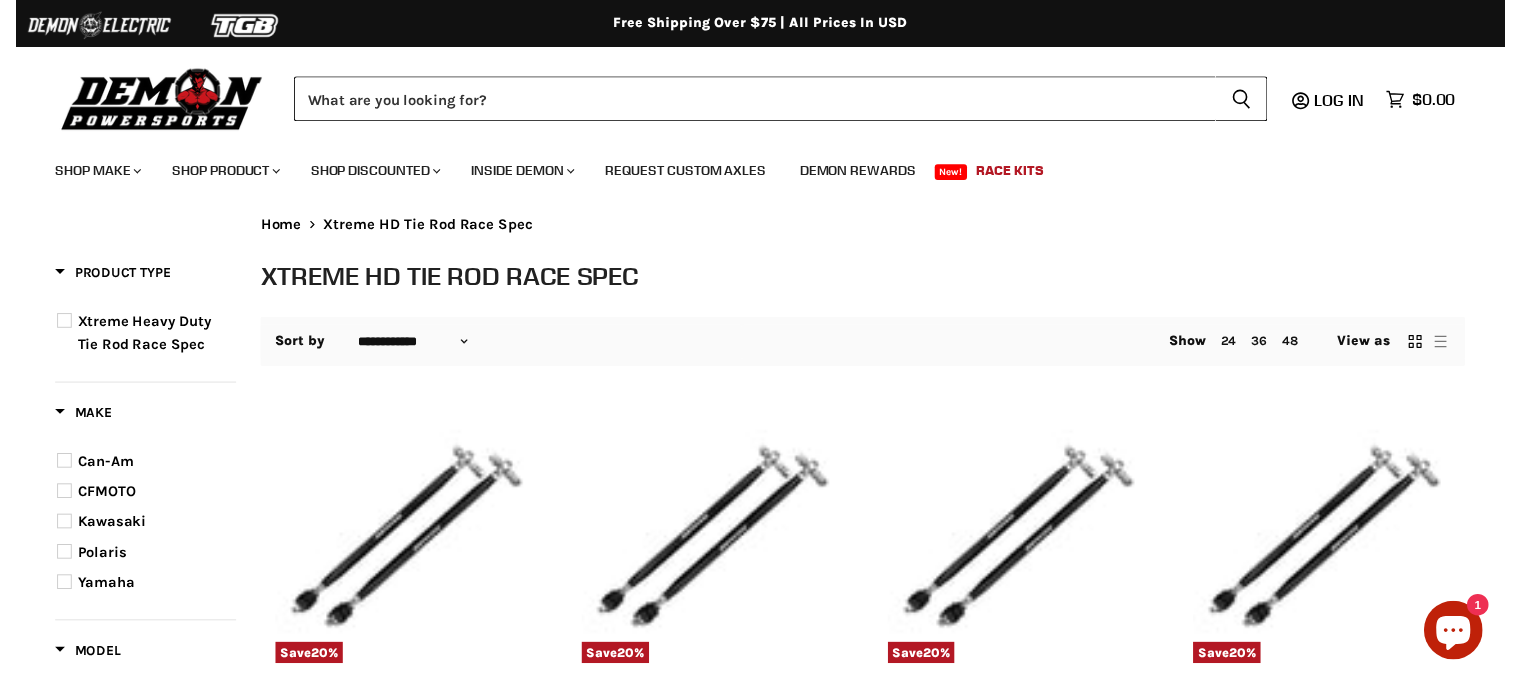 scroll, scrollTop: 0, scrollLeft: 0, axis: both 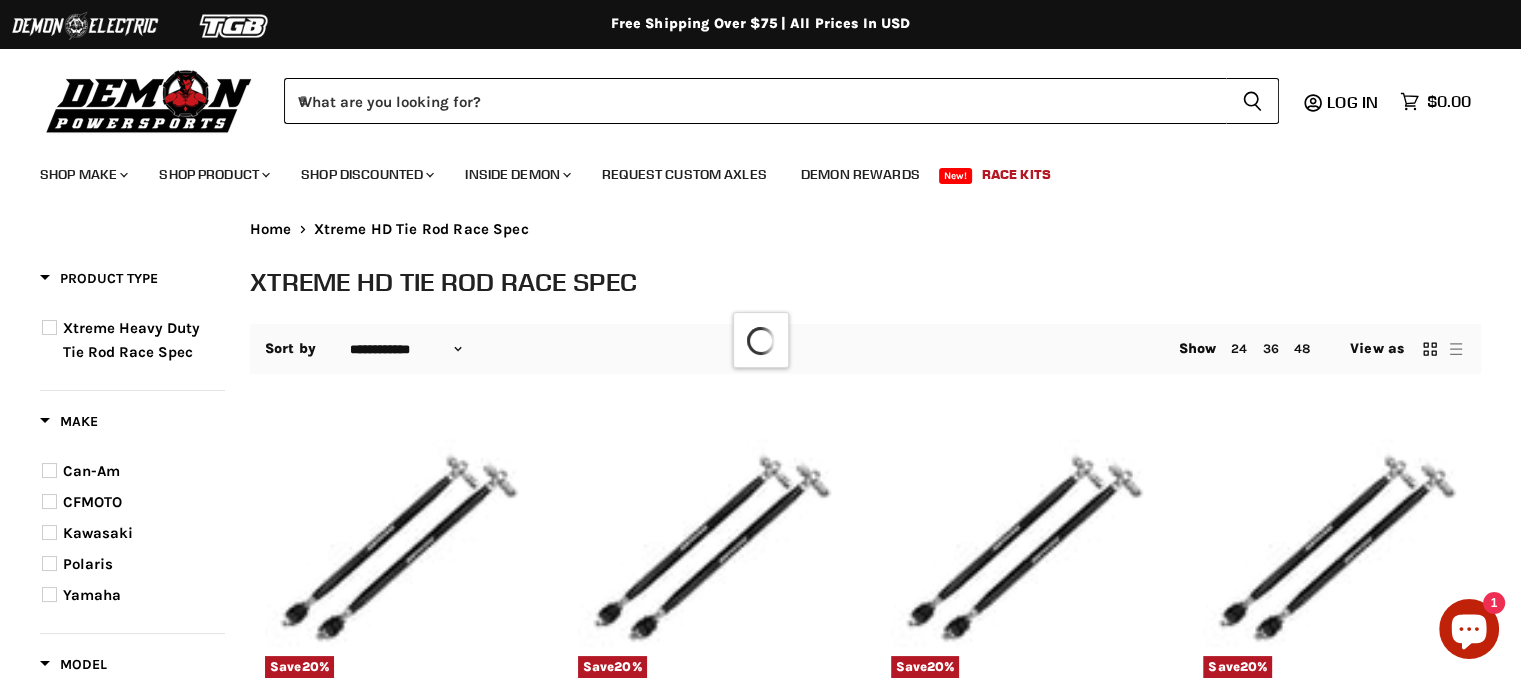 select on "**********" 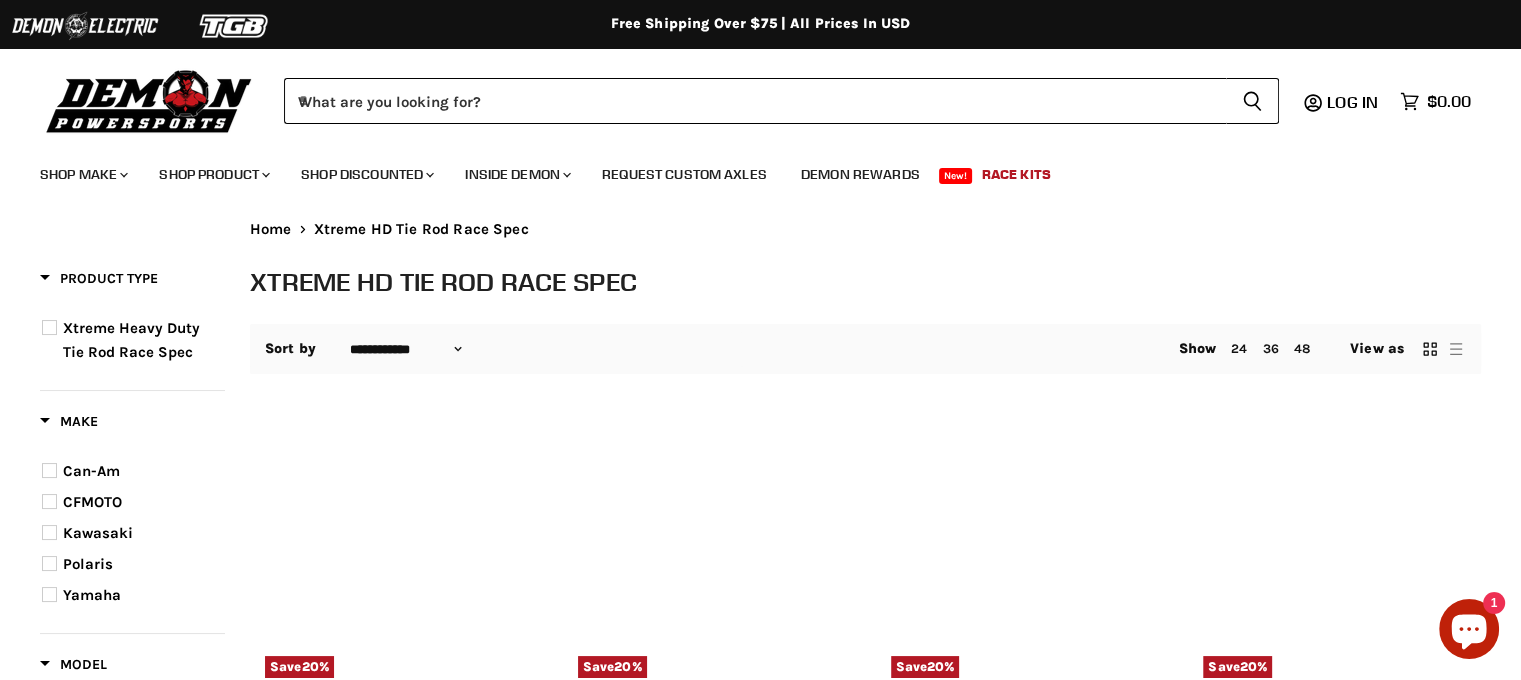 scroll, scrollTop: 0, scrollLeft: 0, axis: both 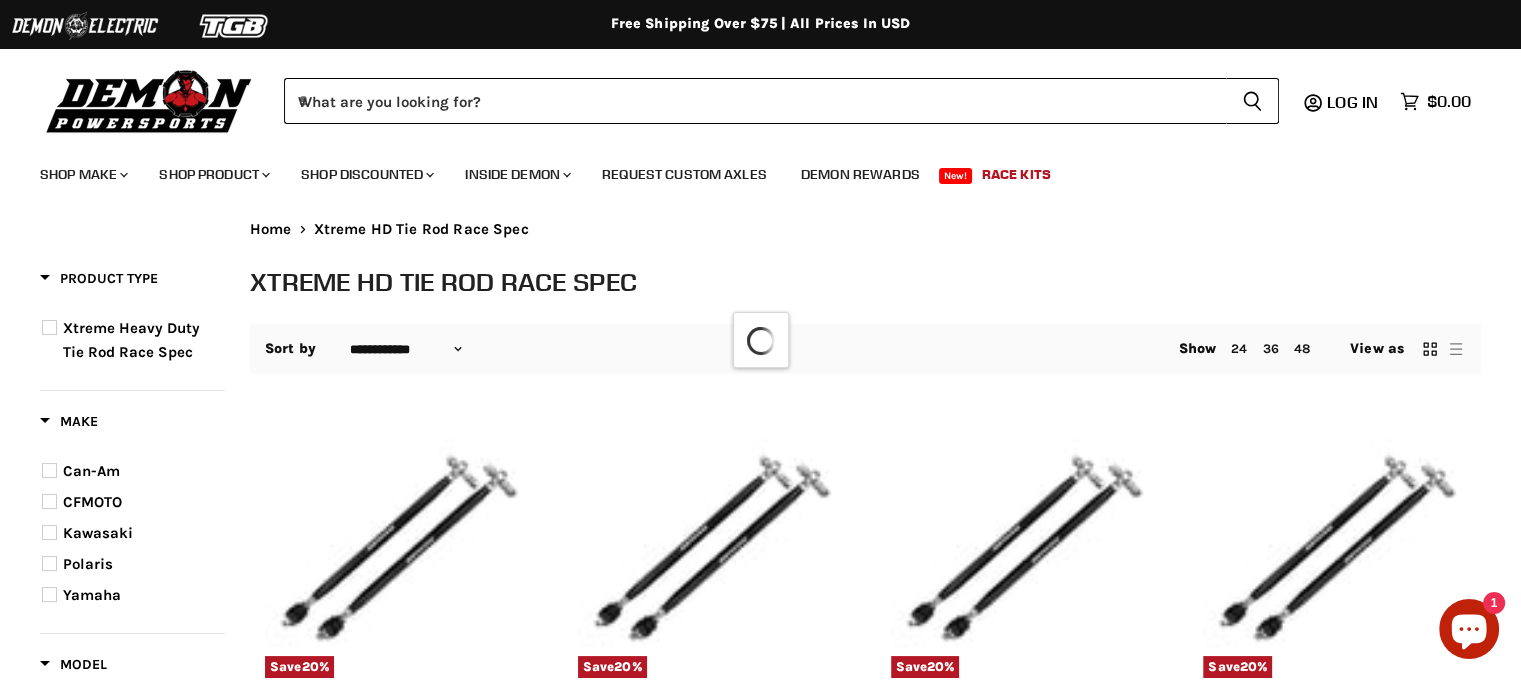select on "**********" 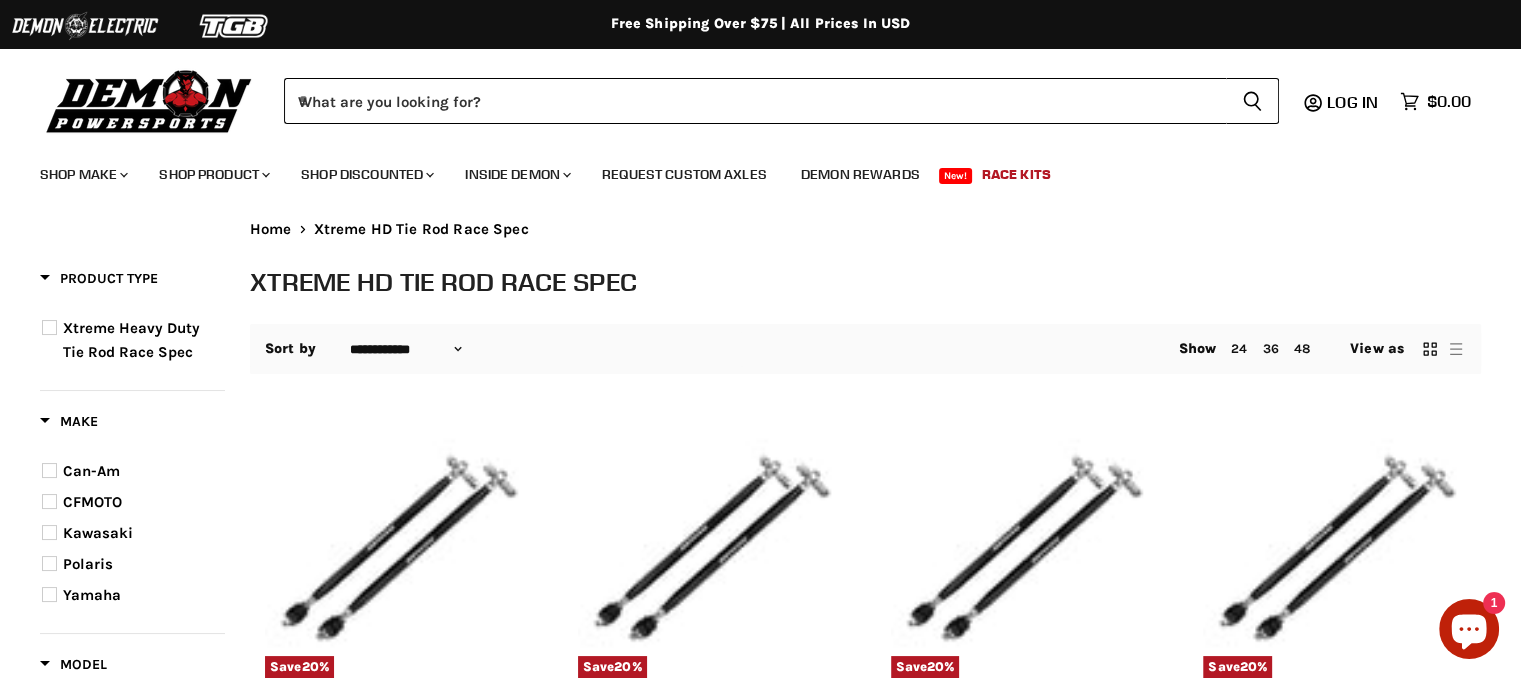 click at bounding box center (149, 100) 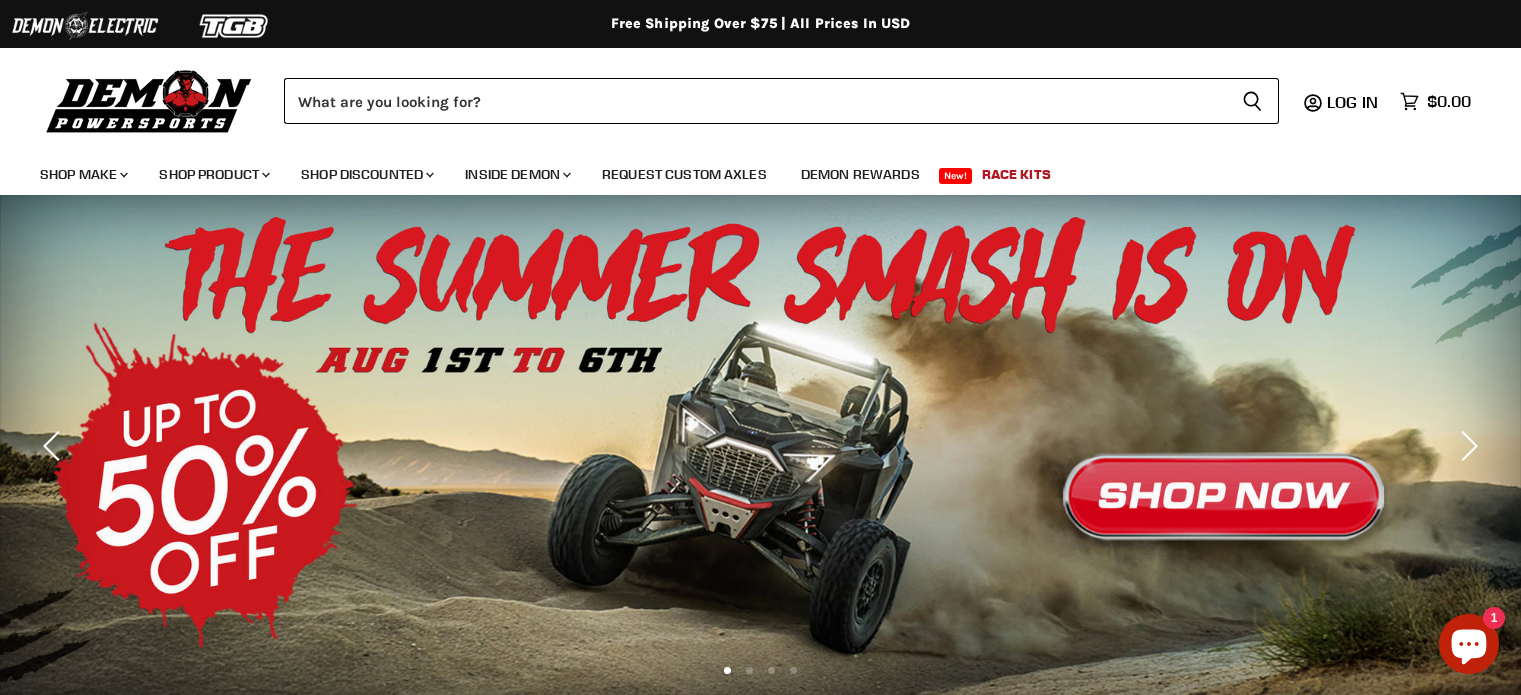 scroll, scrollTop: 0, scrollLeft: 0, axis: both 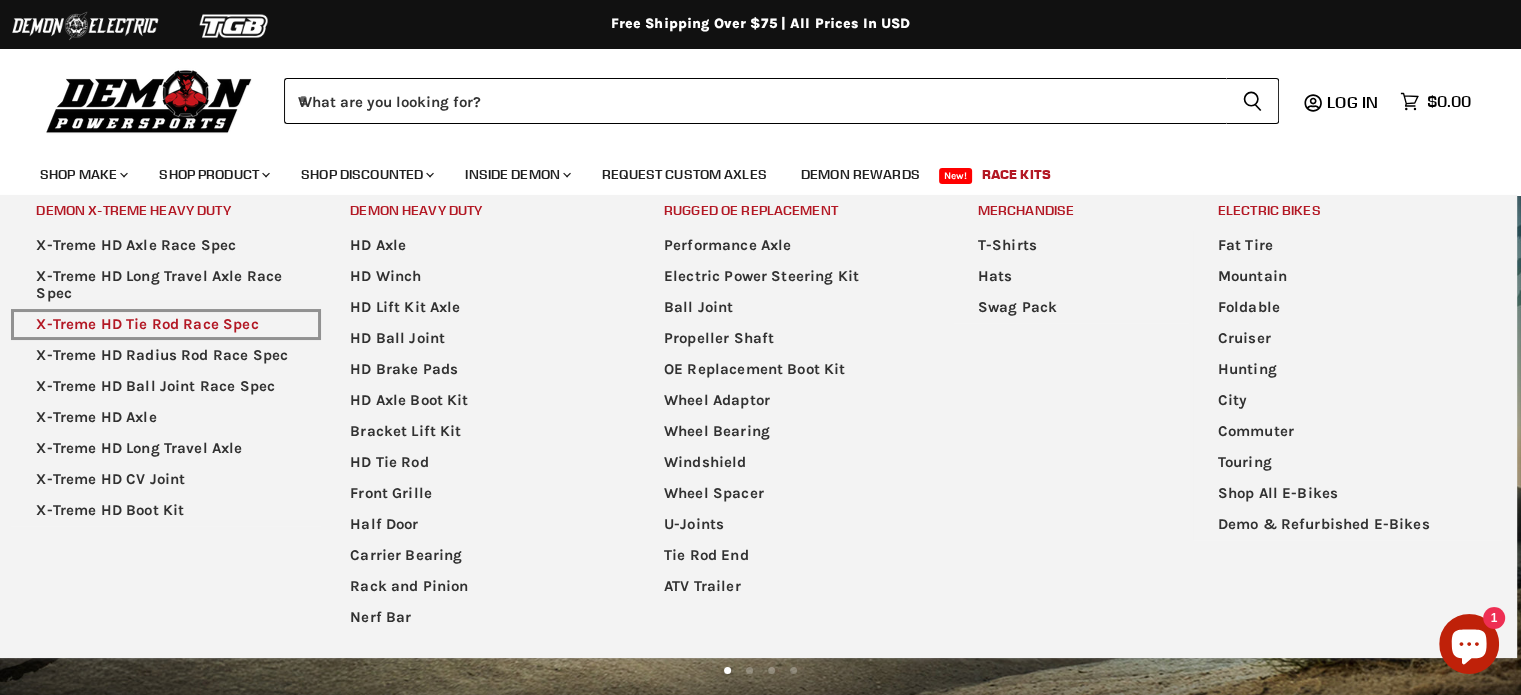 click on "X-Treme HD Tie Rod Race Spec" at bounding box center [166, 324] 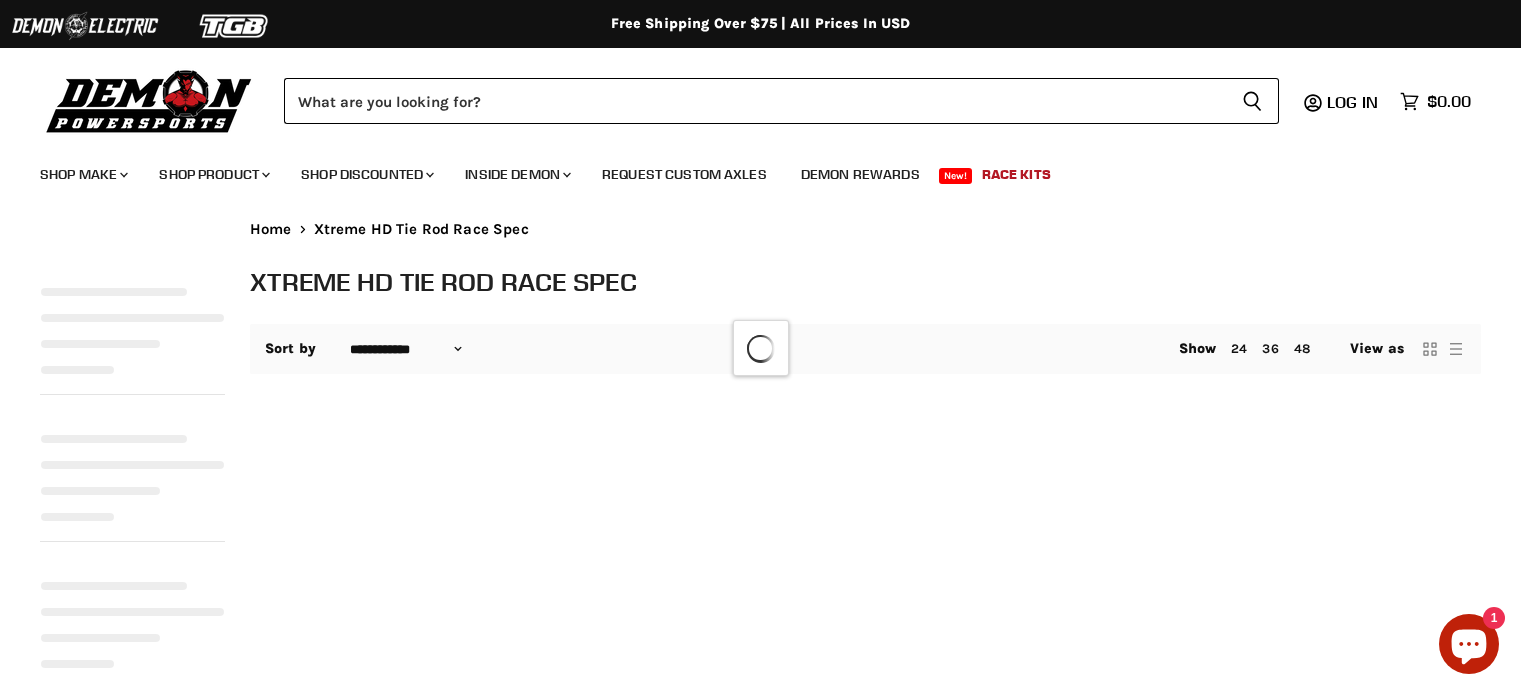 select on "**********" 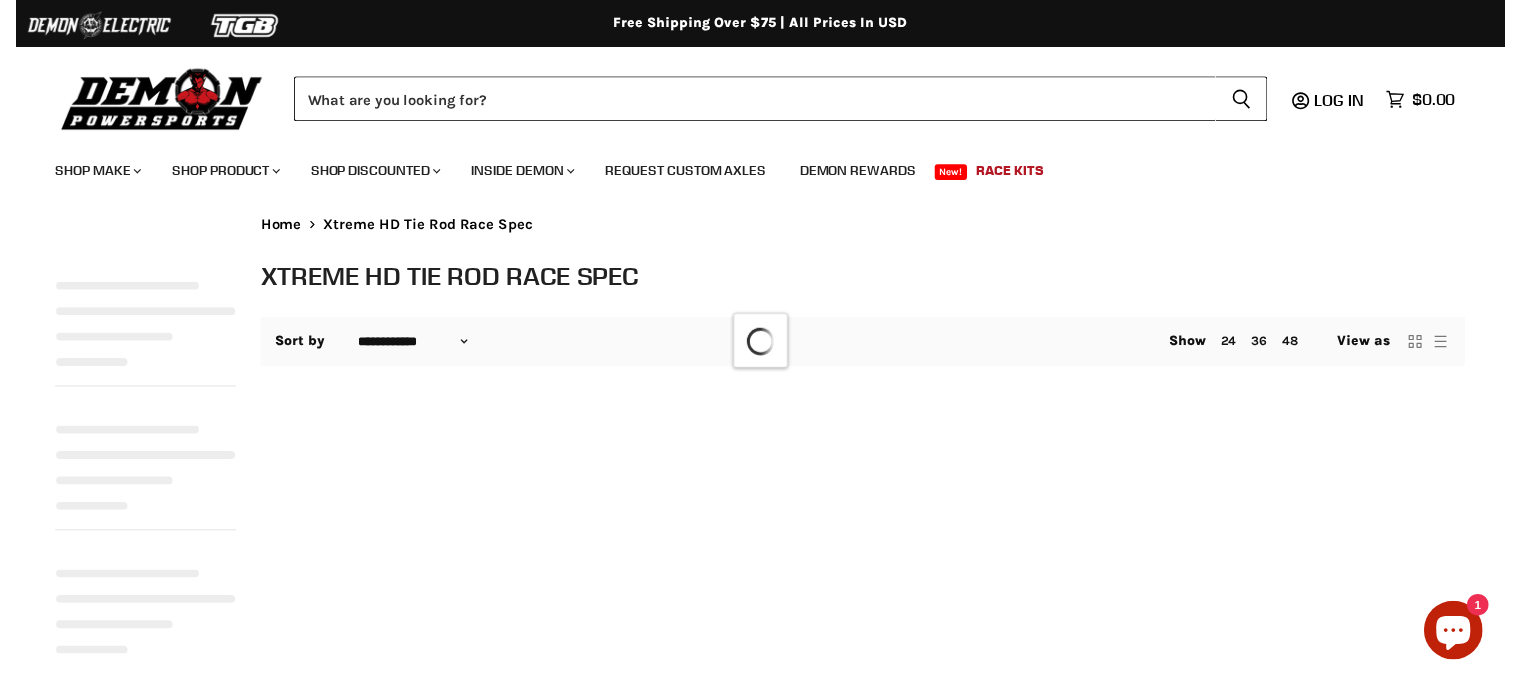 scroll, scrollTop: 0, scrollLeft: 0, axis: both 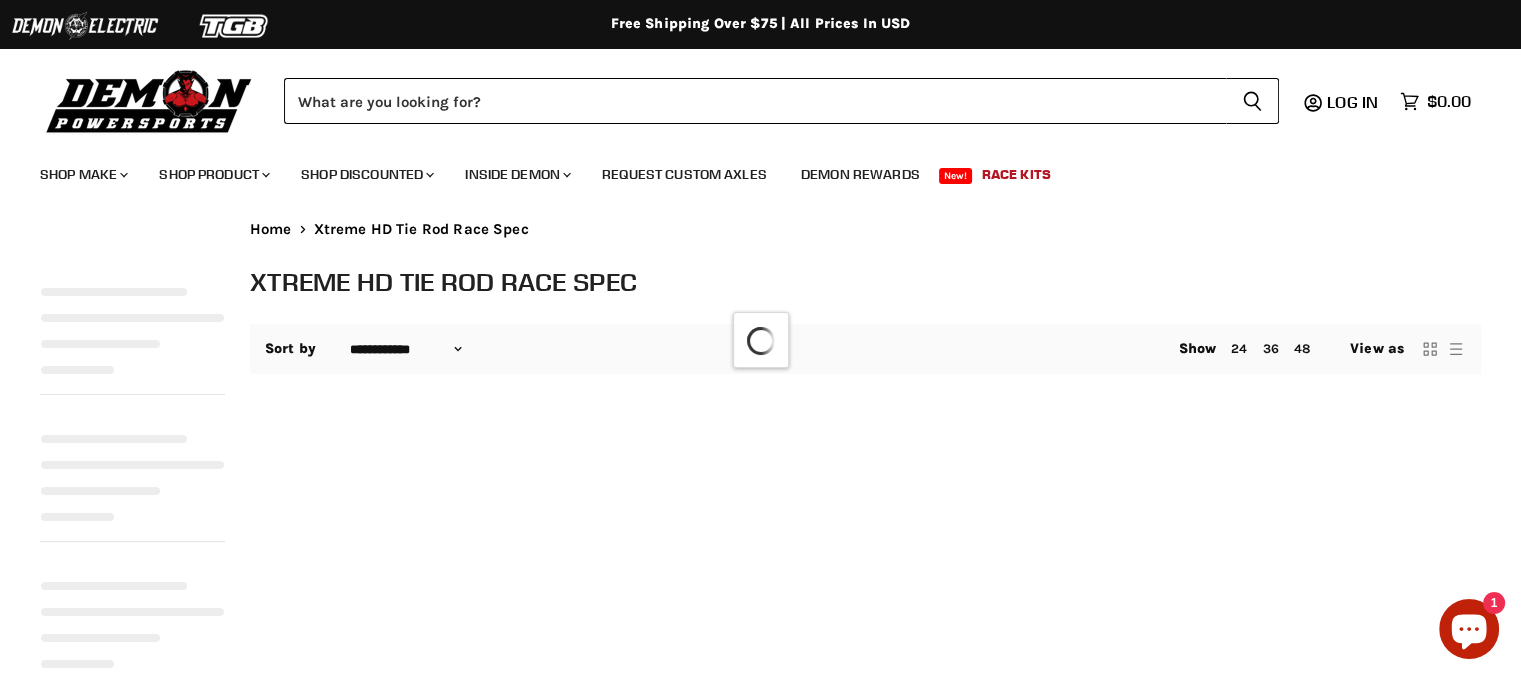 select on "**********" 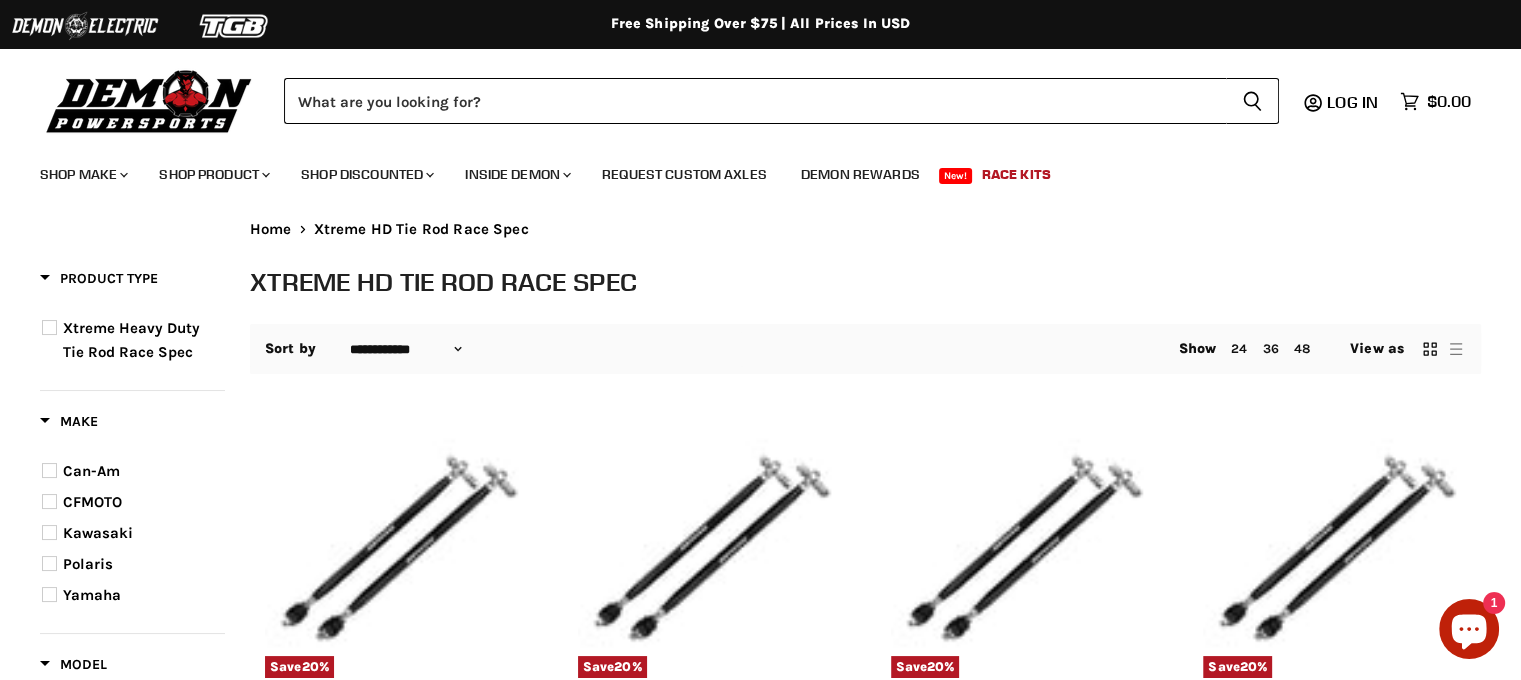 scroll, scrollTop: 0, scrollLeft: 0, axis: both 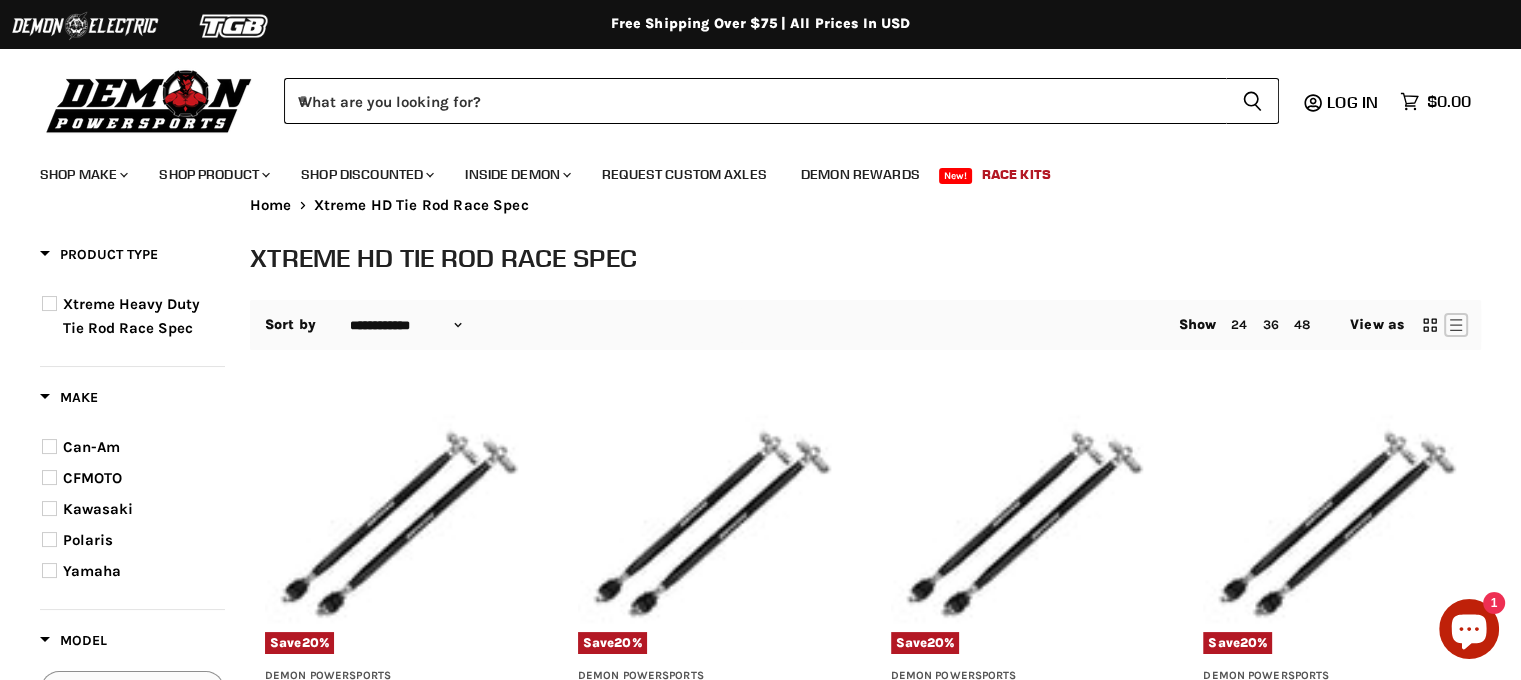 click on "List icon" 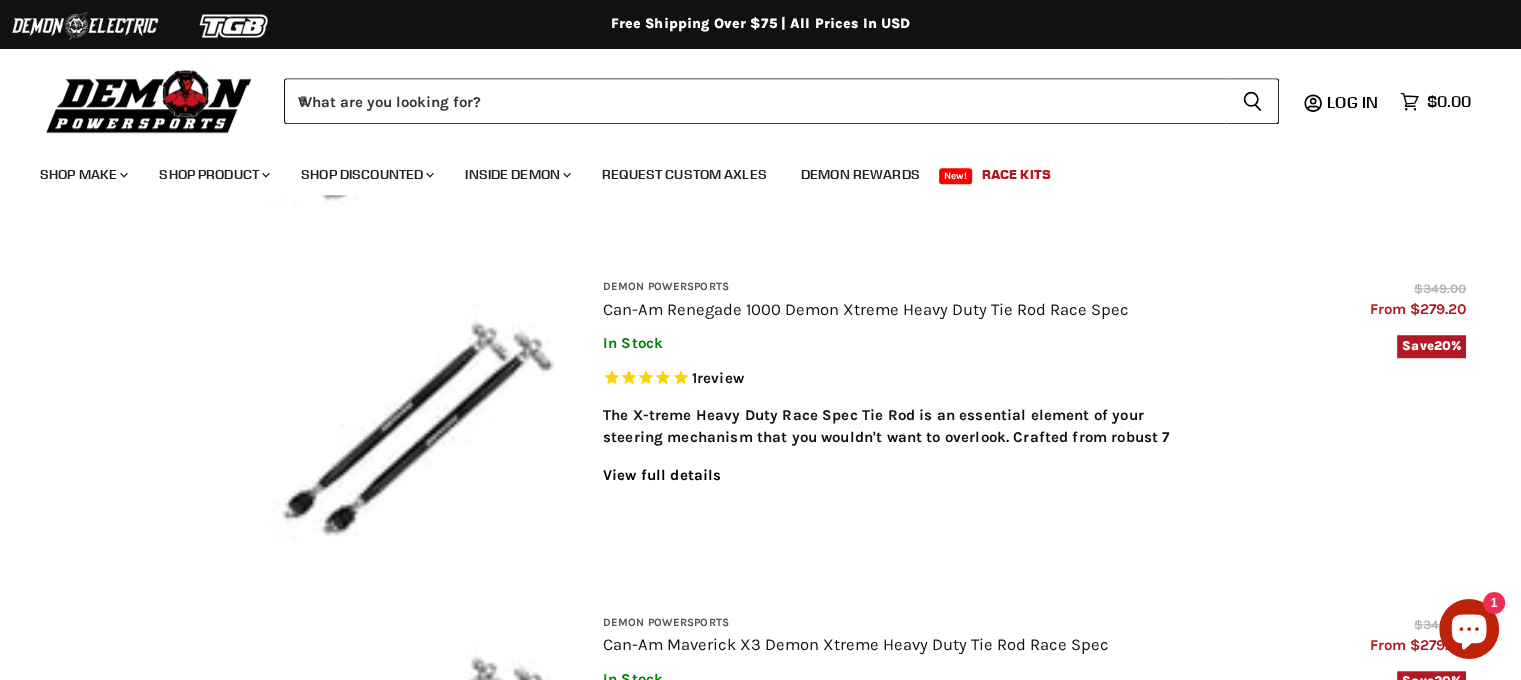 scroll, scrollTop: 1500, scrollLeft: 0, axis: vertical 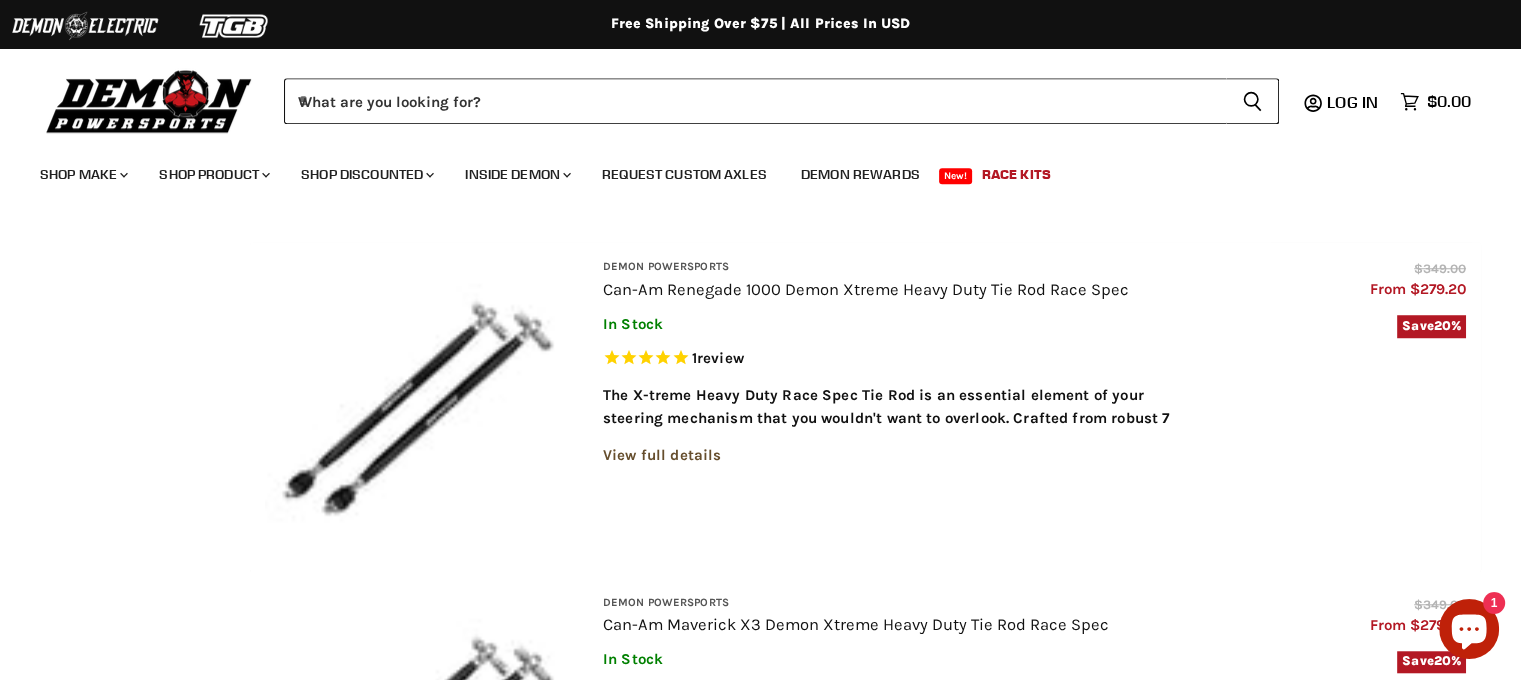 click on "View full details" at bounding box center [662, 455] 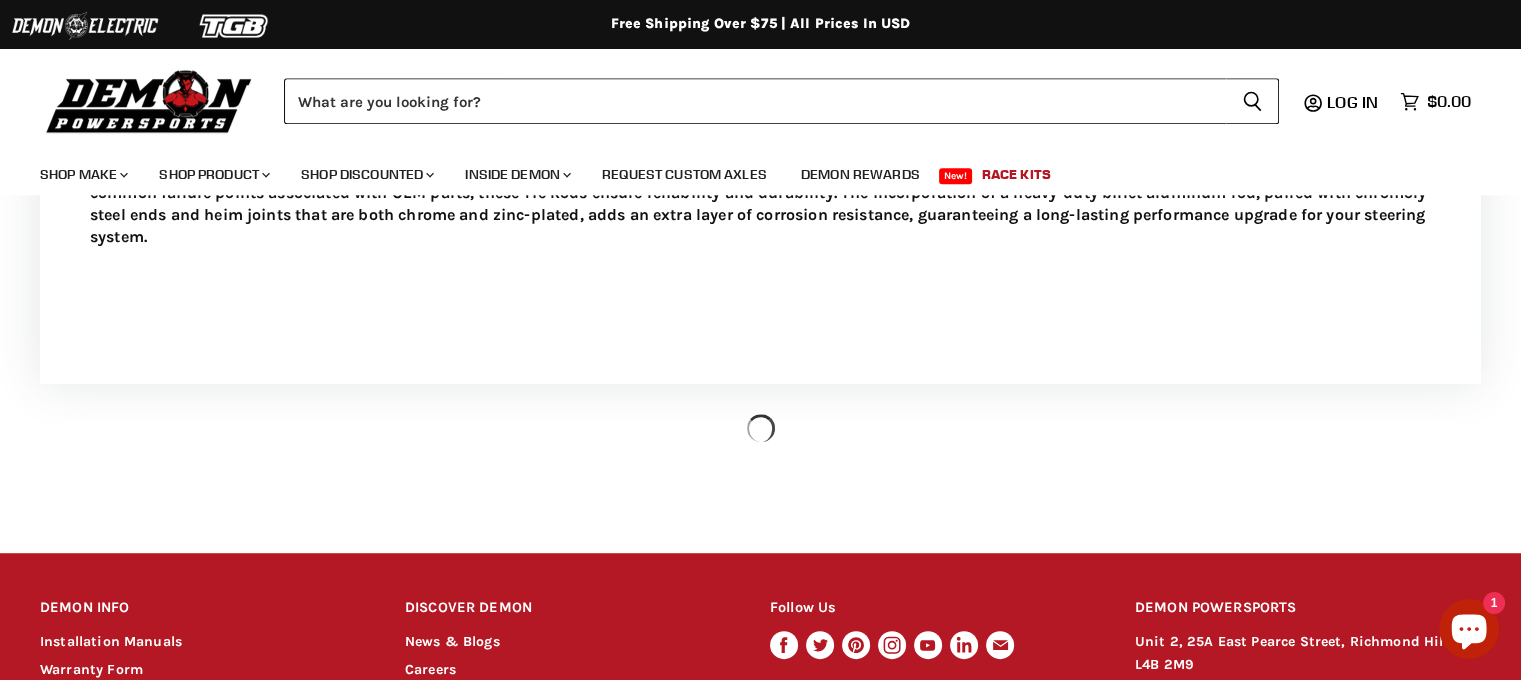 scroll, scrollTop: 1100, scrollLeft: 0, axis: vertical 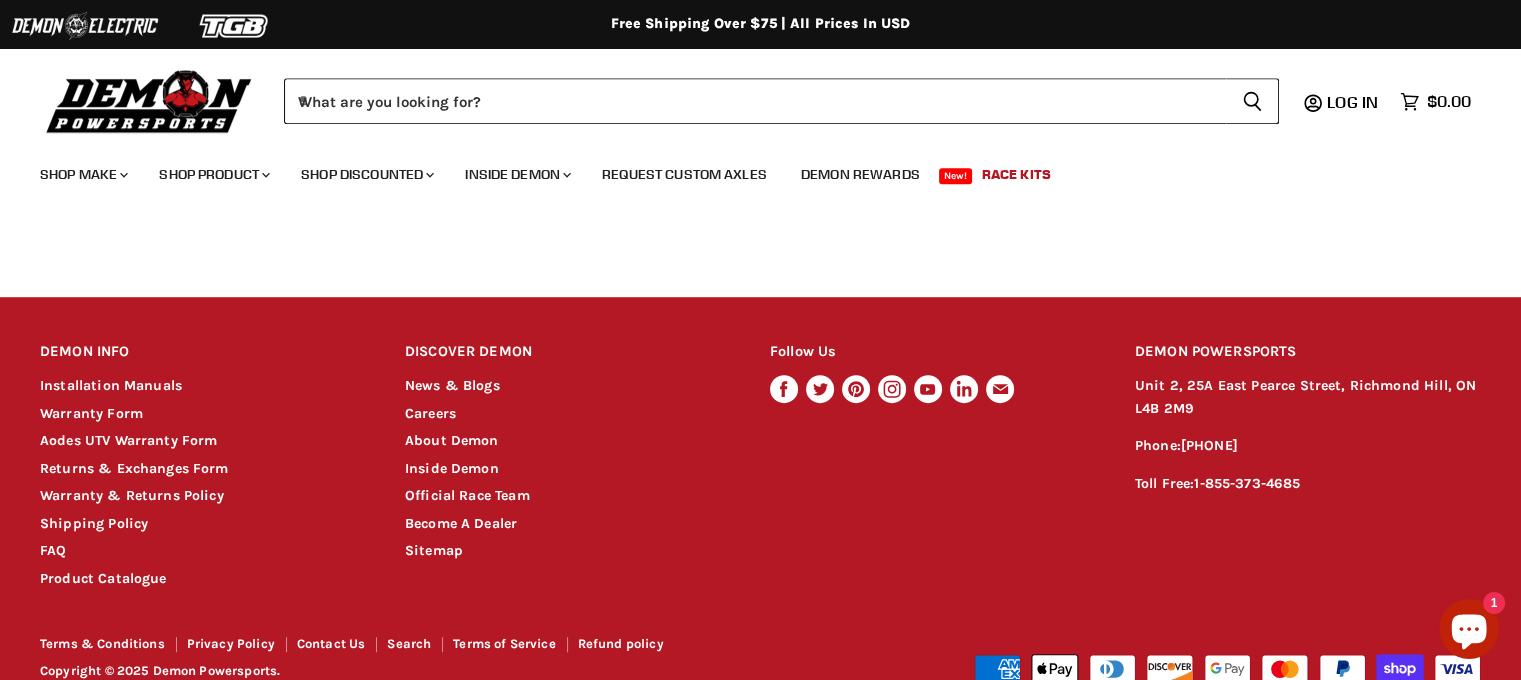 select on "******" 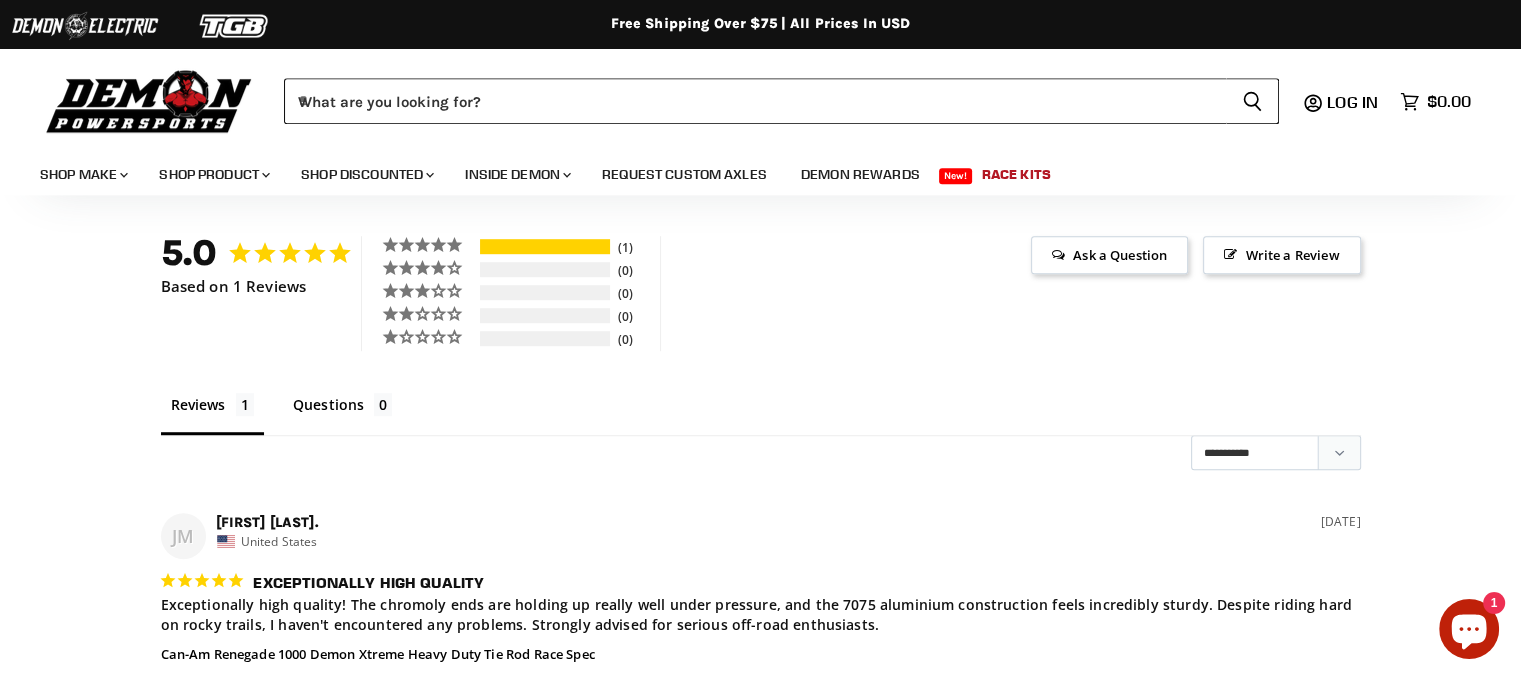 scroll, scrollTop: 1111, scrollLeft: 0, axis: vertical 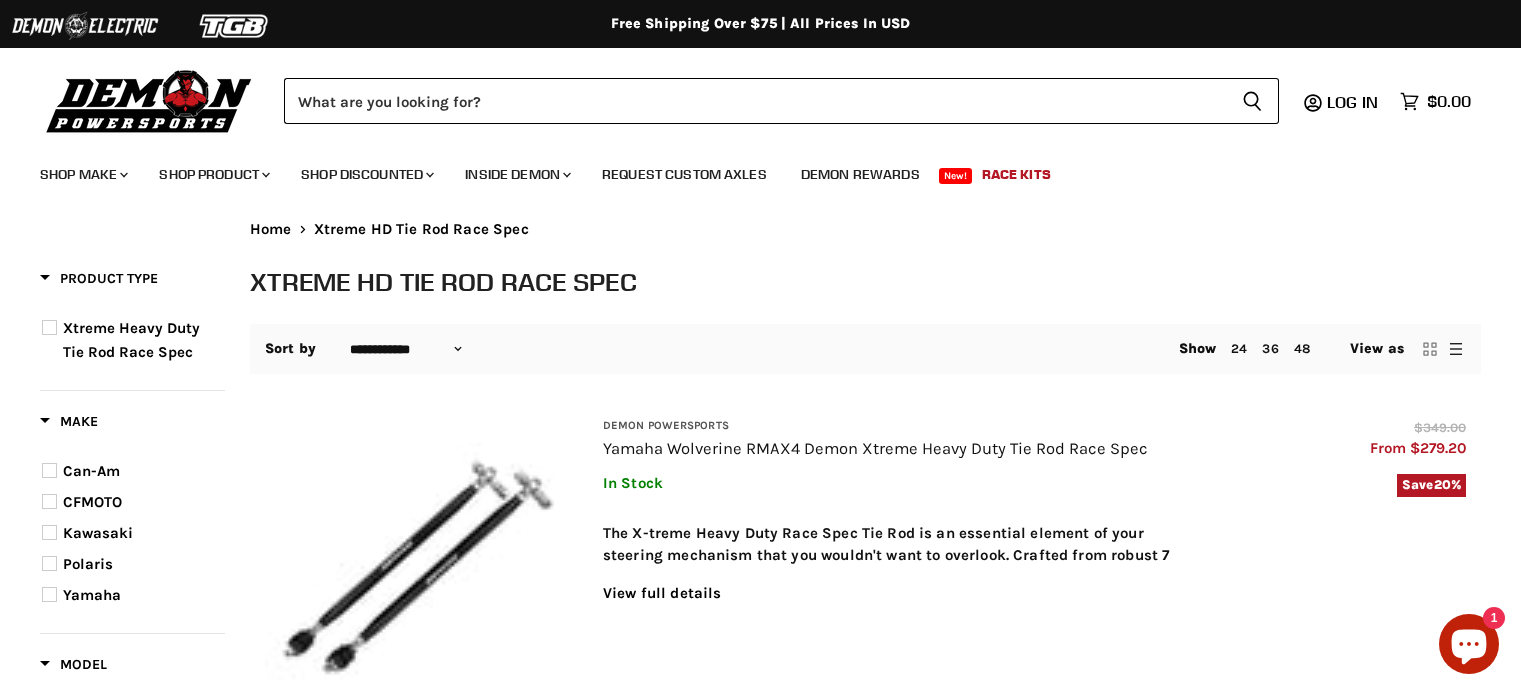 select on "**********" 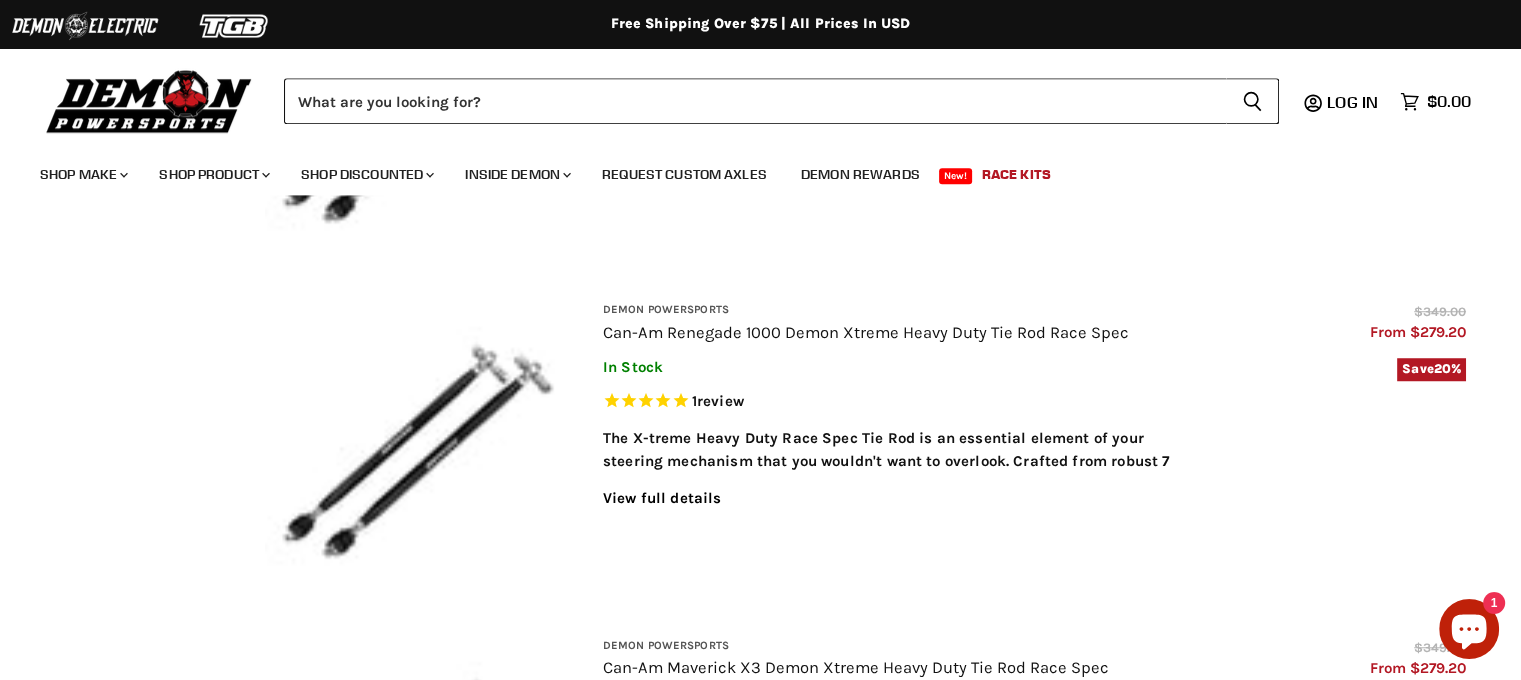 scroll, scrollTop: 1484, scrollLeft: 0, axis: vertical 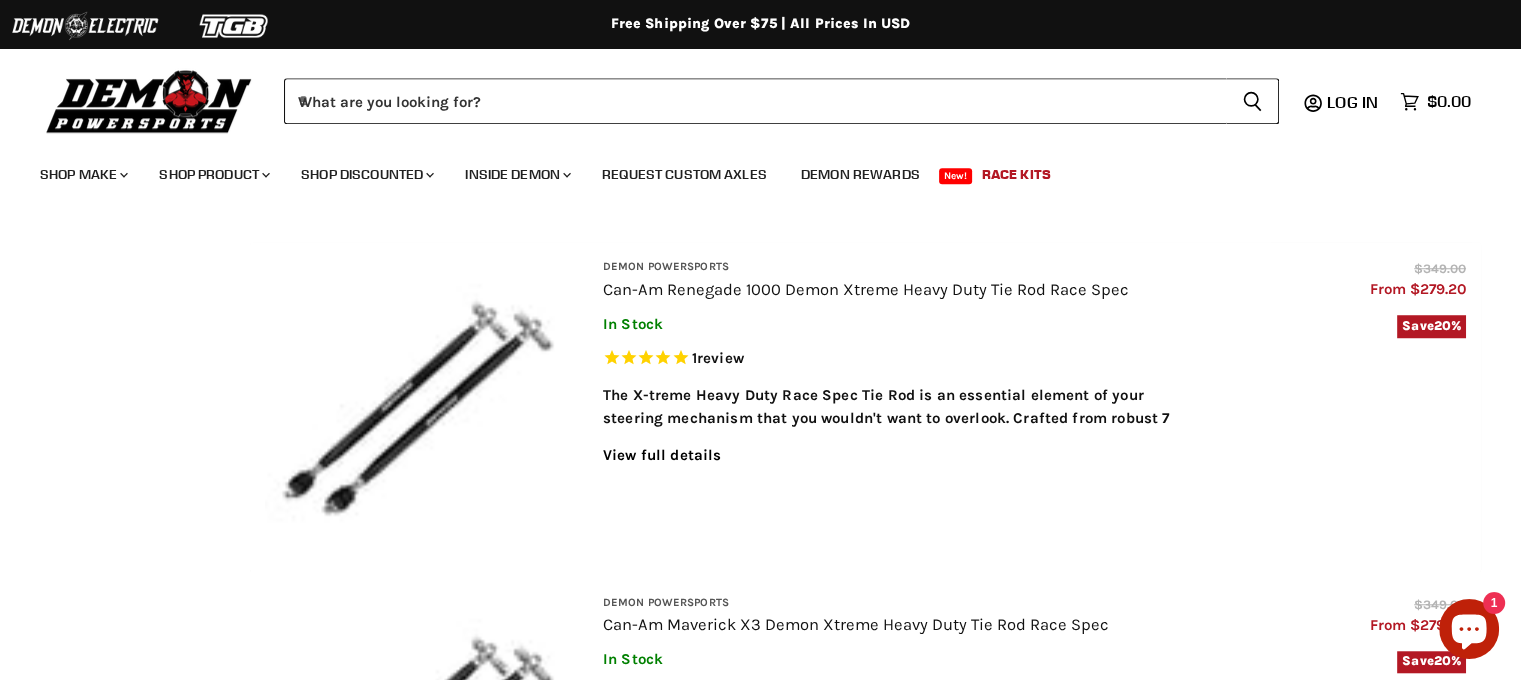 click at bounding box center (415, 407) 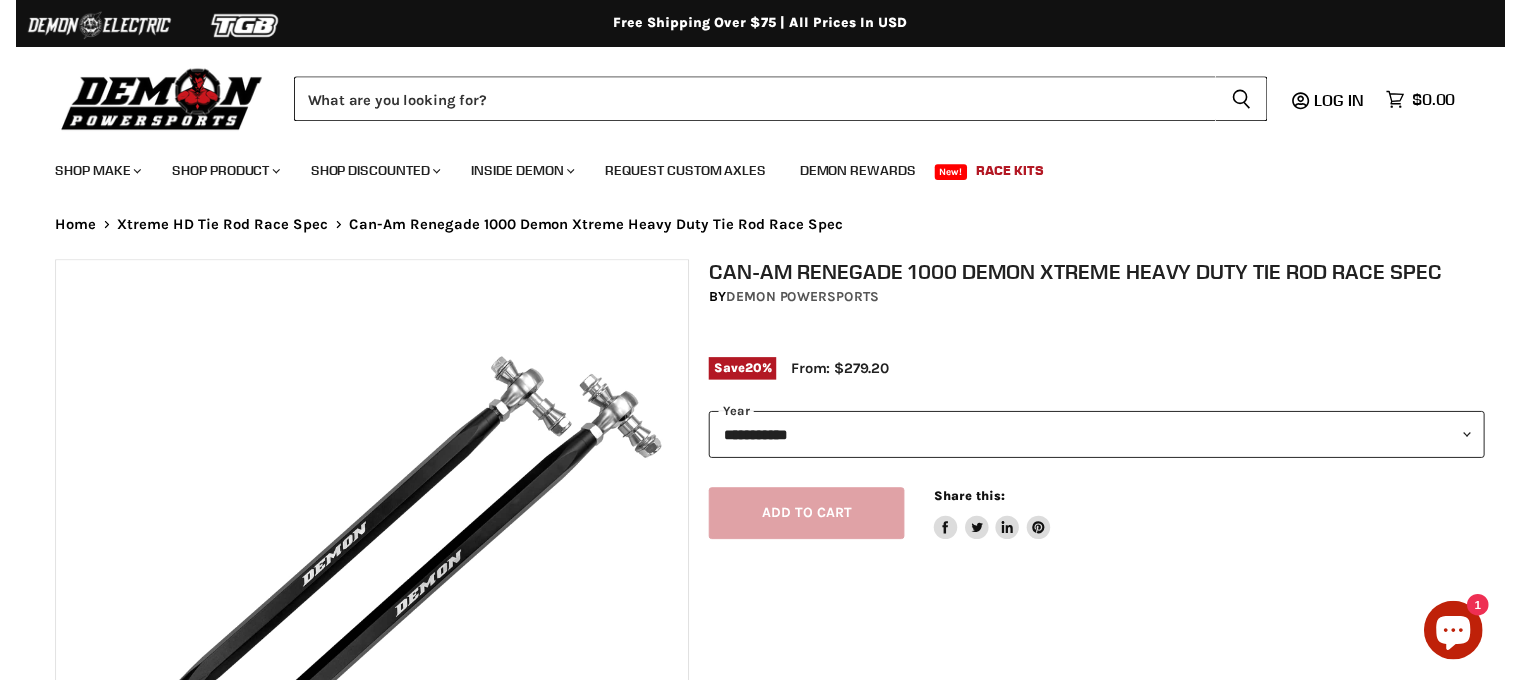 scroll, scrollTop: 0, scrollLeft: 0, axis: both 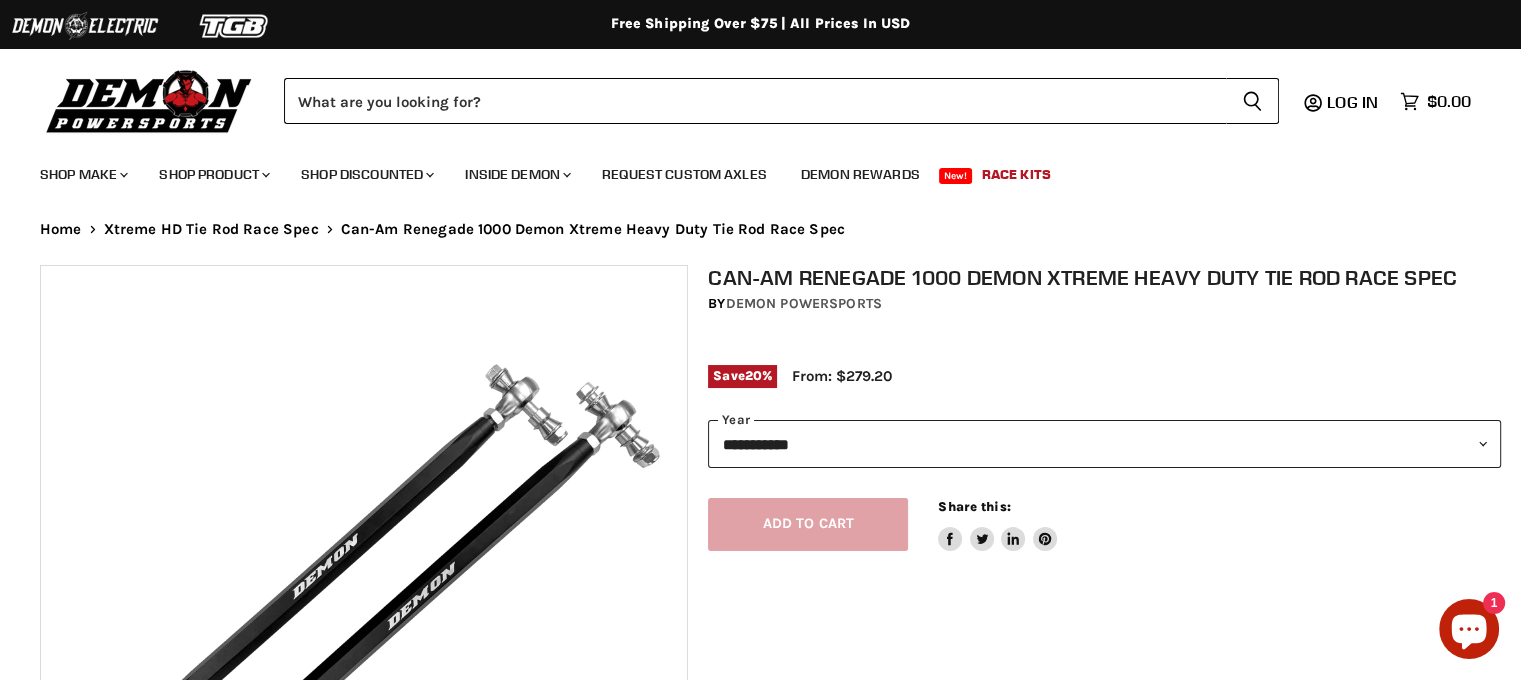 select on "******" 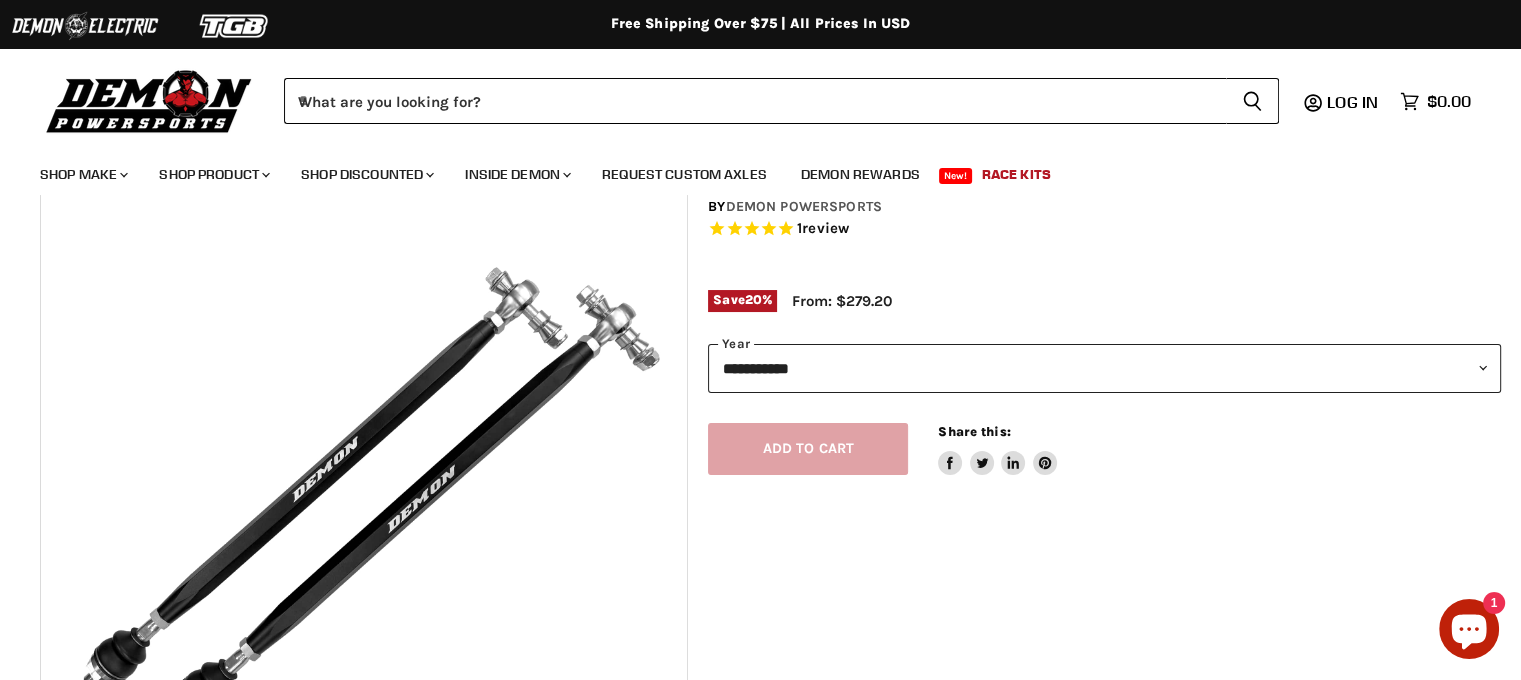 scroll, scrollTop: 124, scrollLeft: 0, axis: vertical 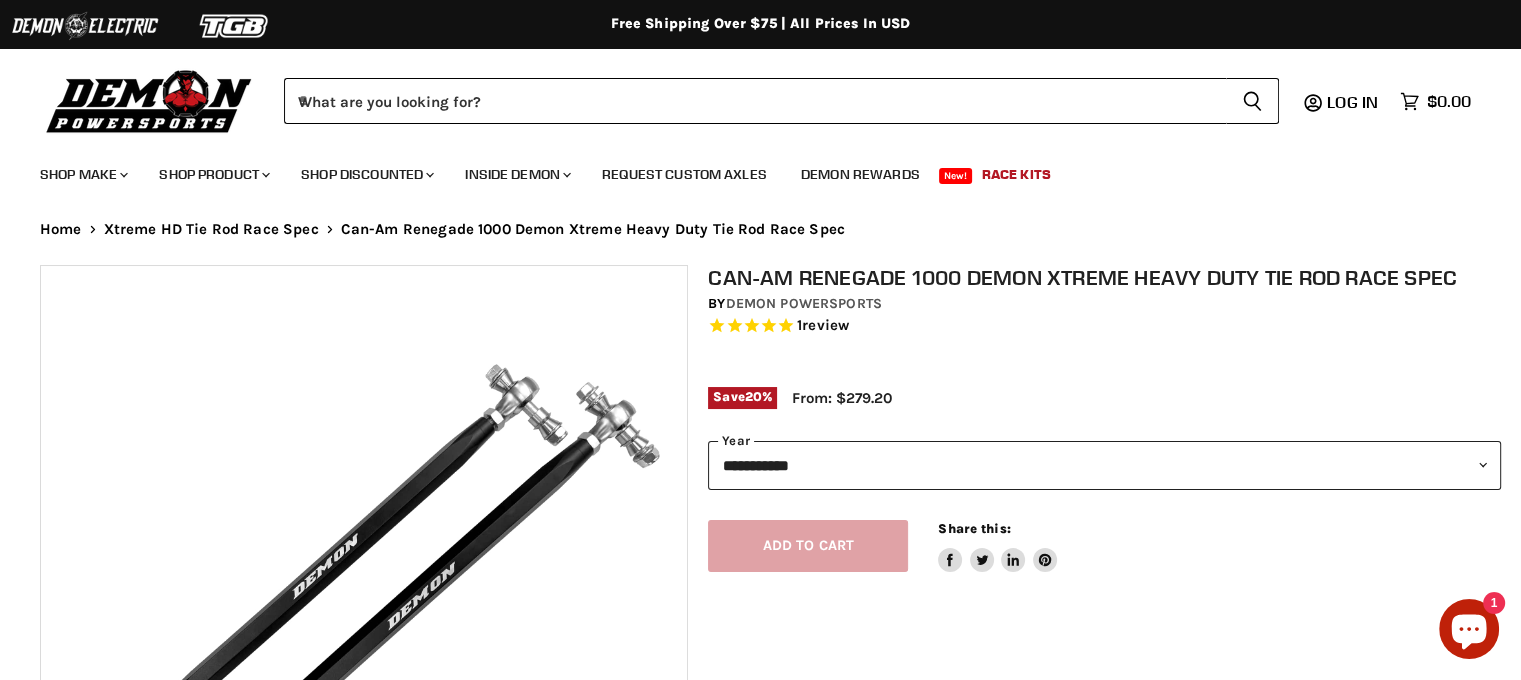 click on "**********" at bounding box center (1104, 465) 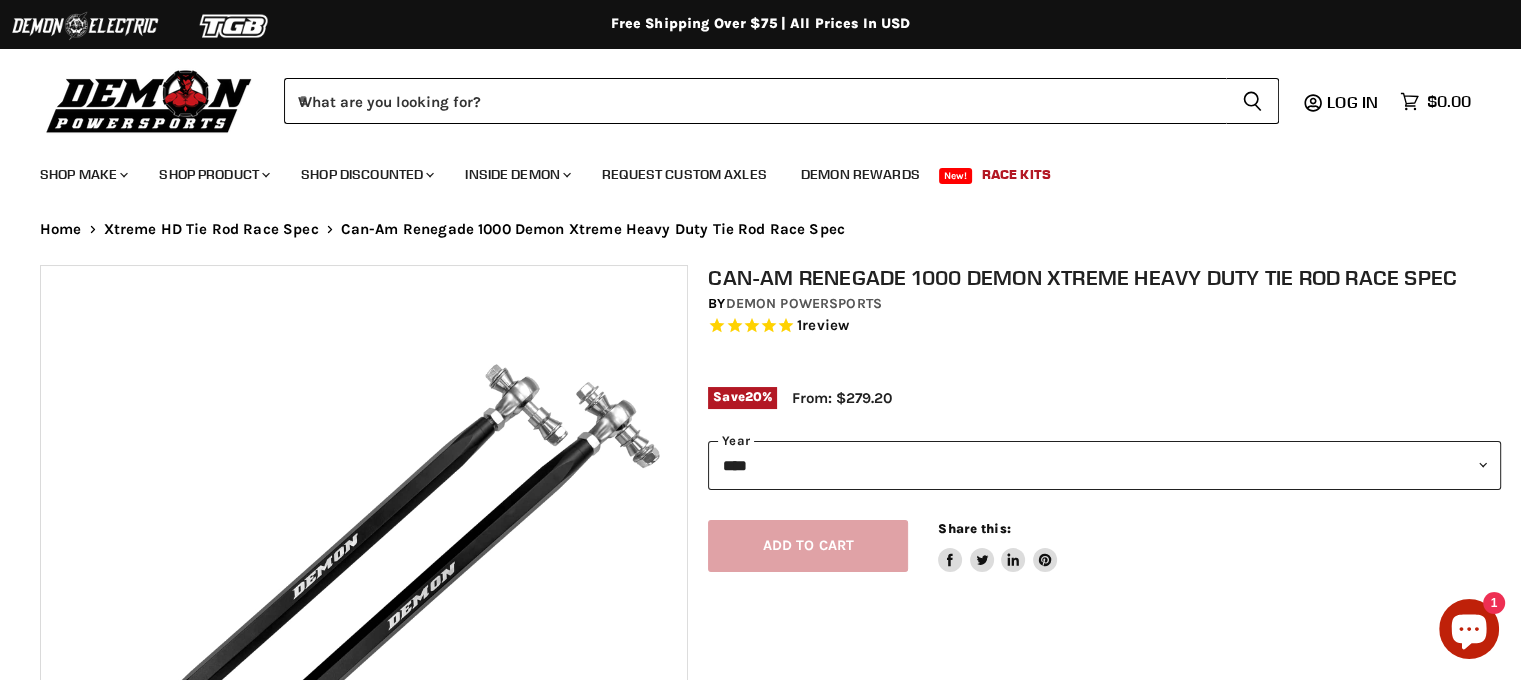 click on "**********" at bounding box center [1104, 465] 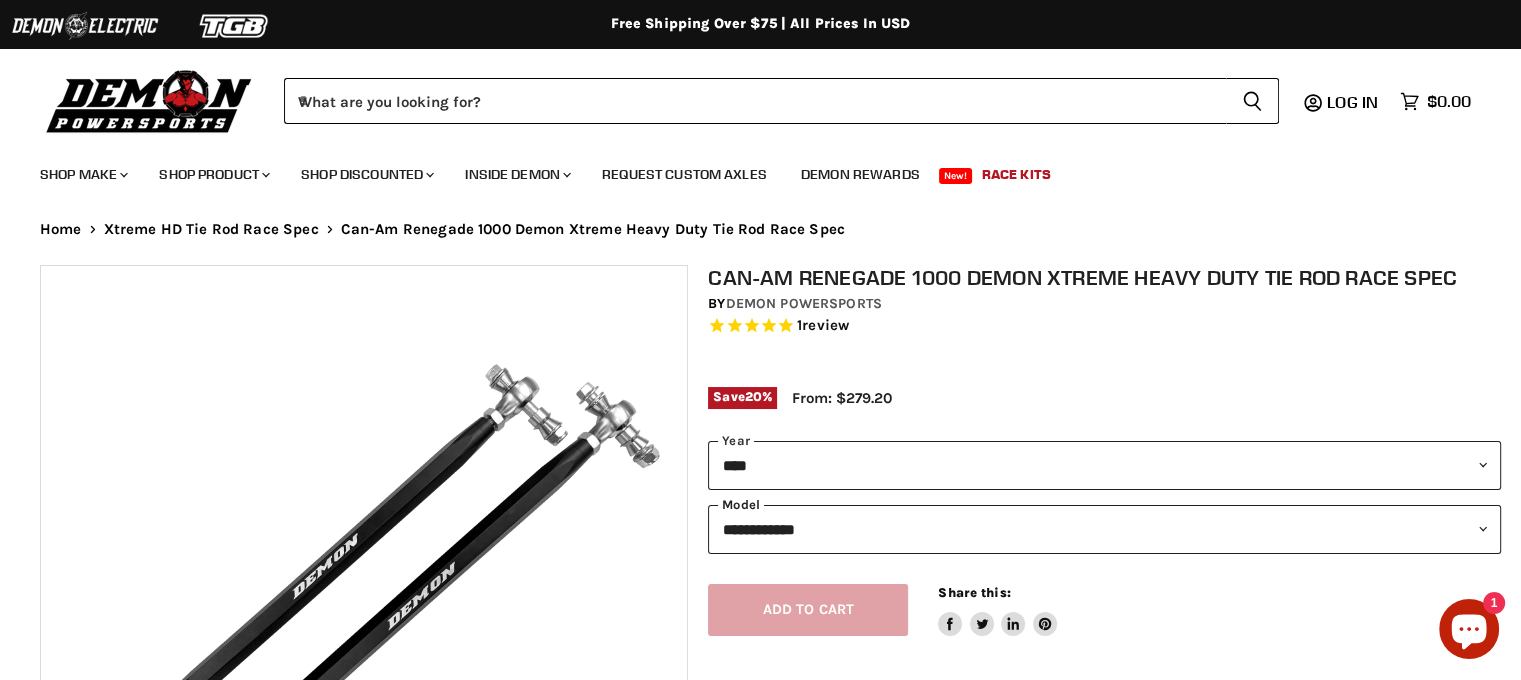 click on "**********" at bounding box center [1104, 529] 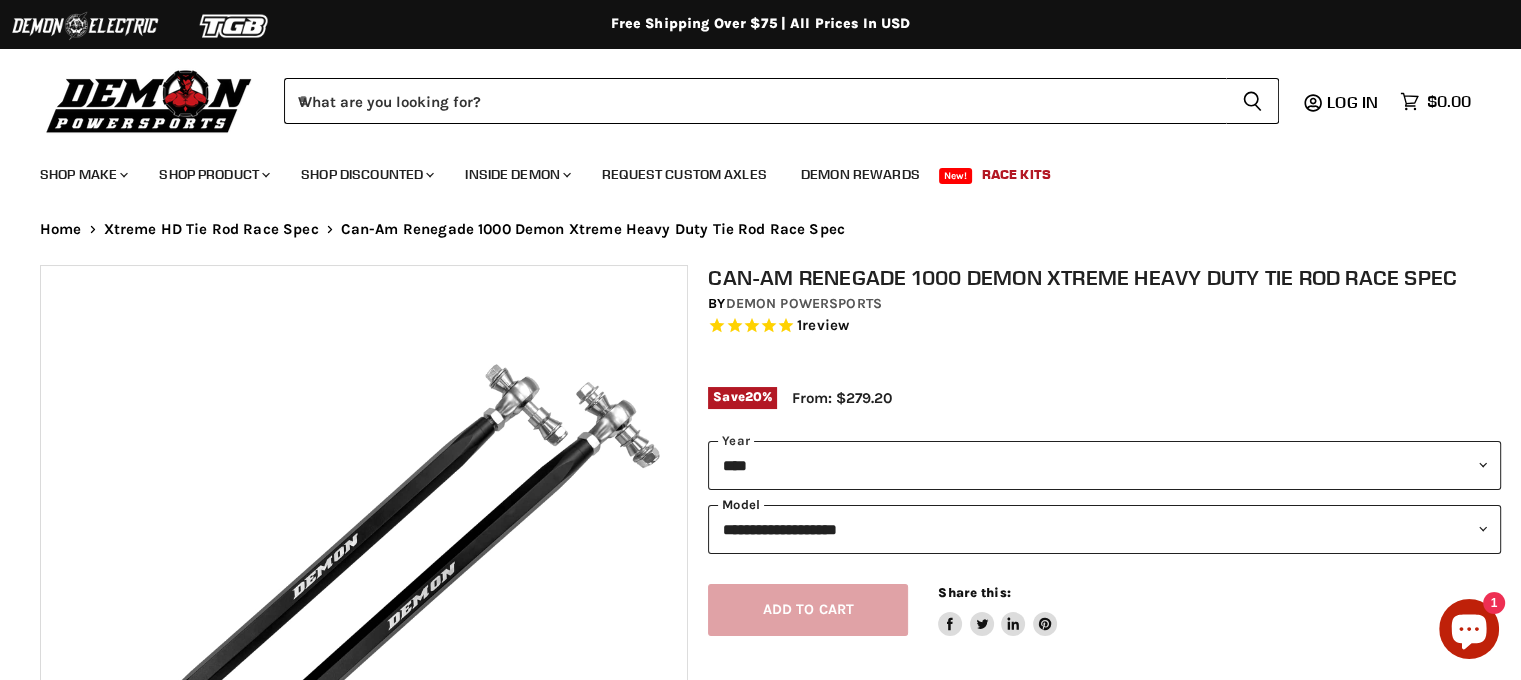 click on "**********" at bounding box center (1104, 529) 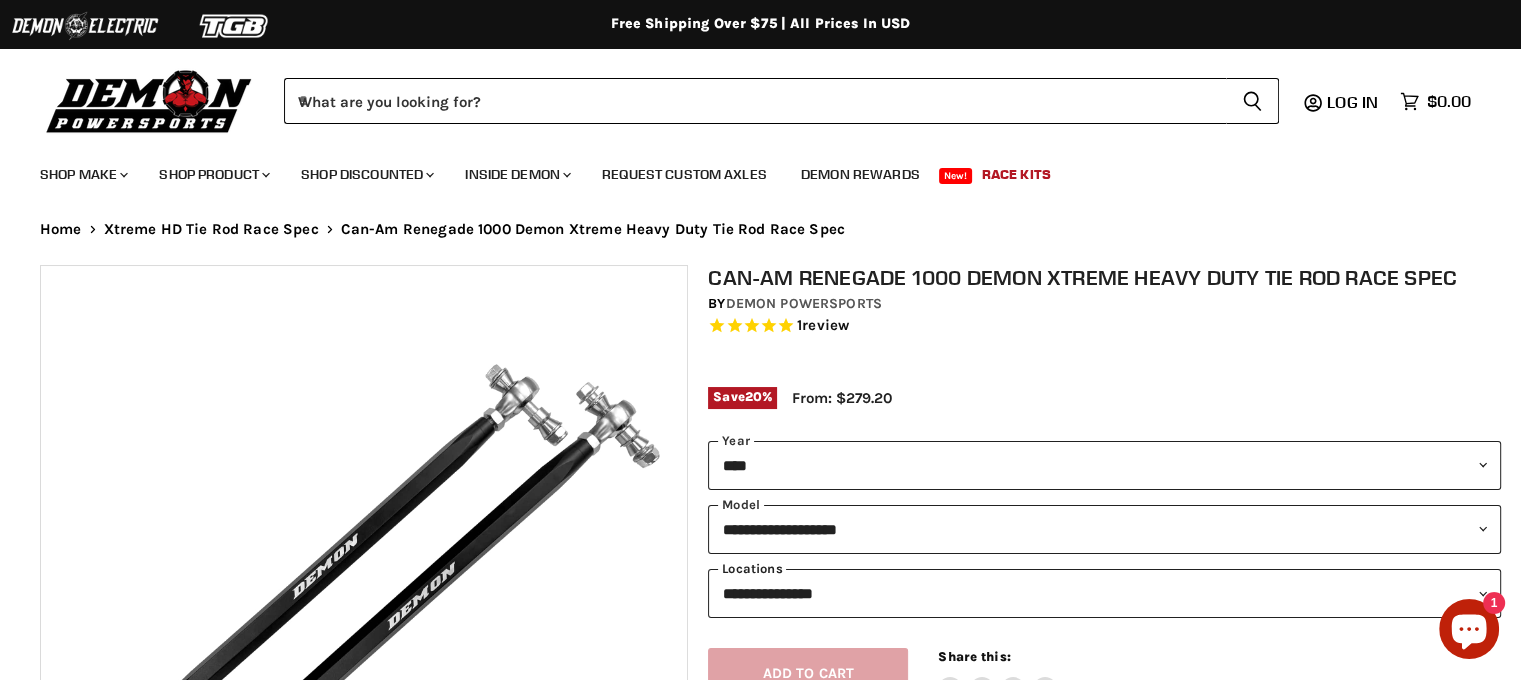 click on "**********" at bounding box center (1104, 593) 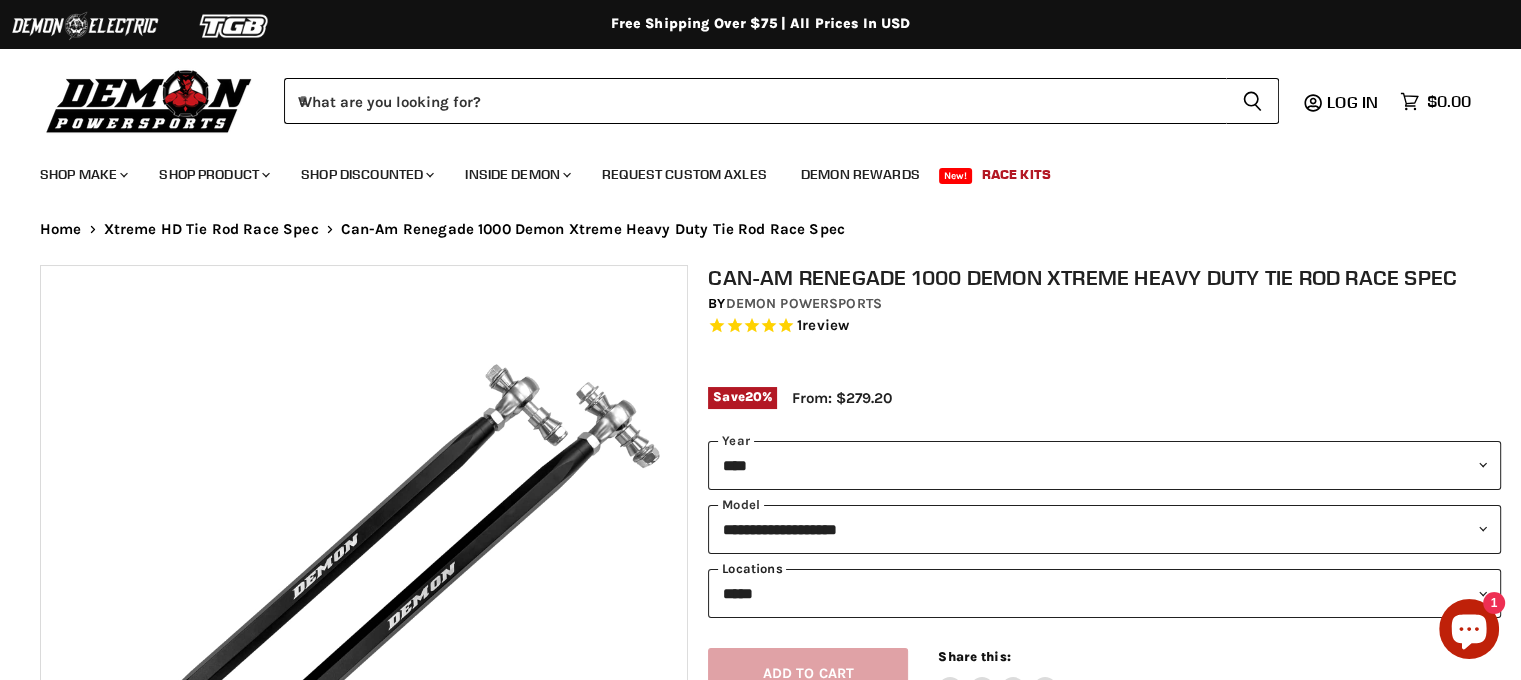 click on "**********" at bounding box center [1104, 593] 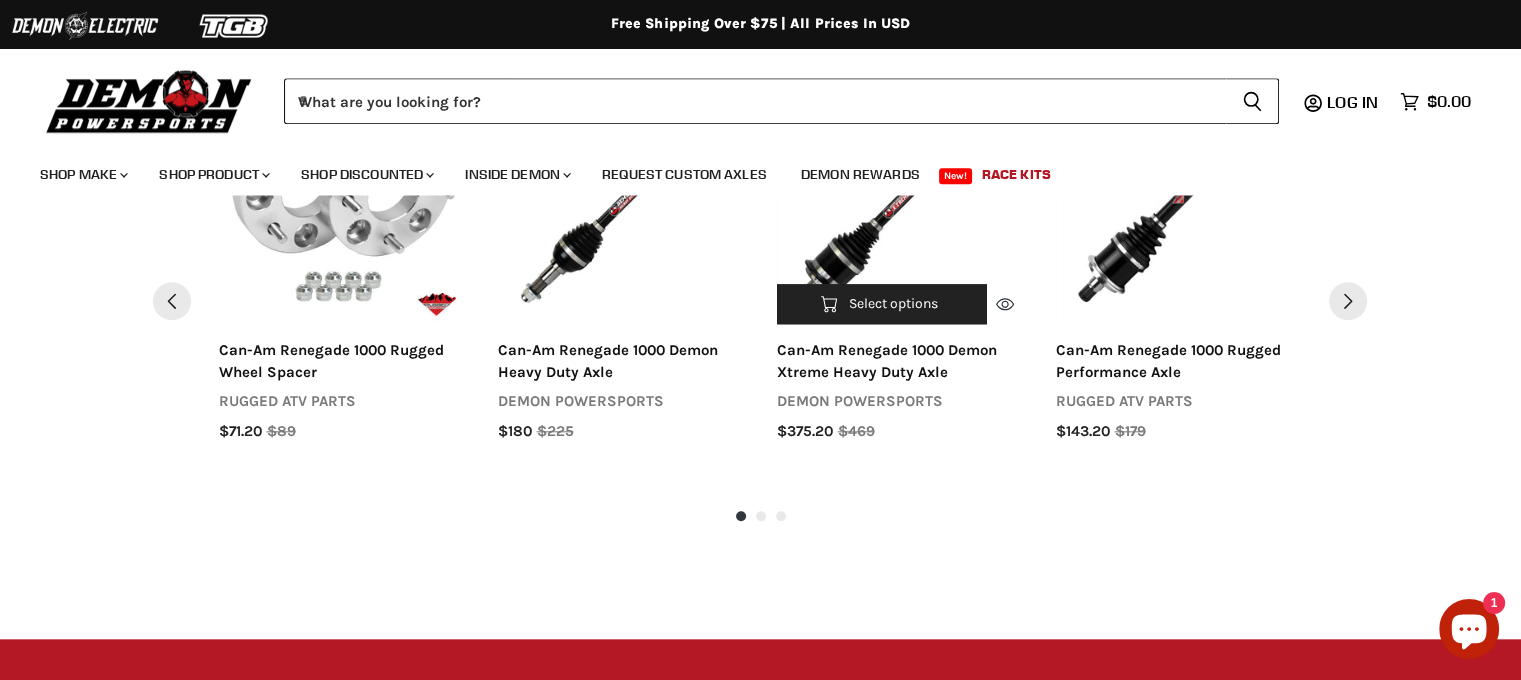 scroll, scrollTop: 2075, scrollLeft: 0, axis: vertical 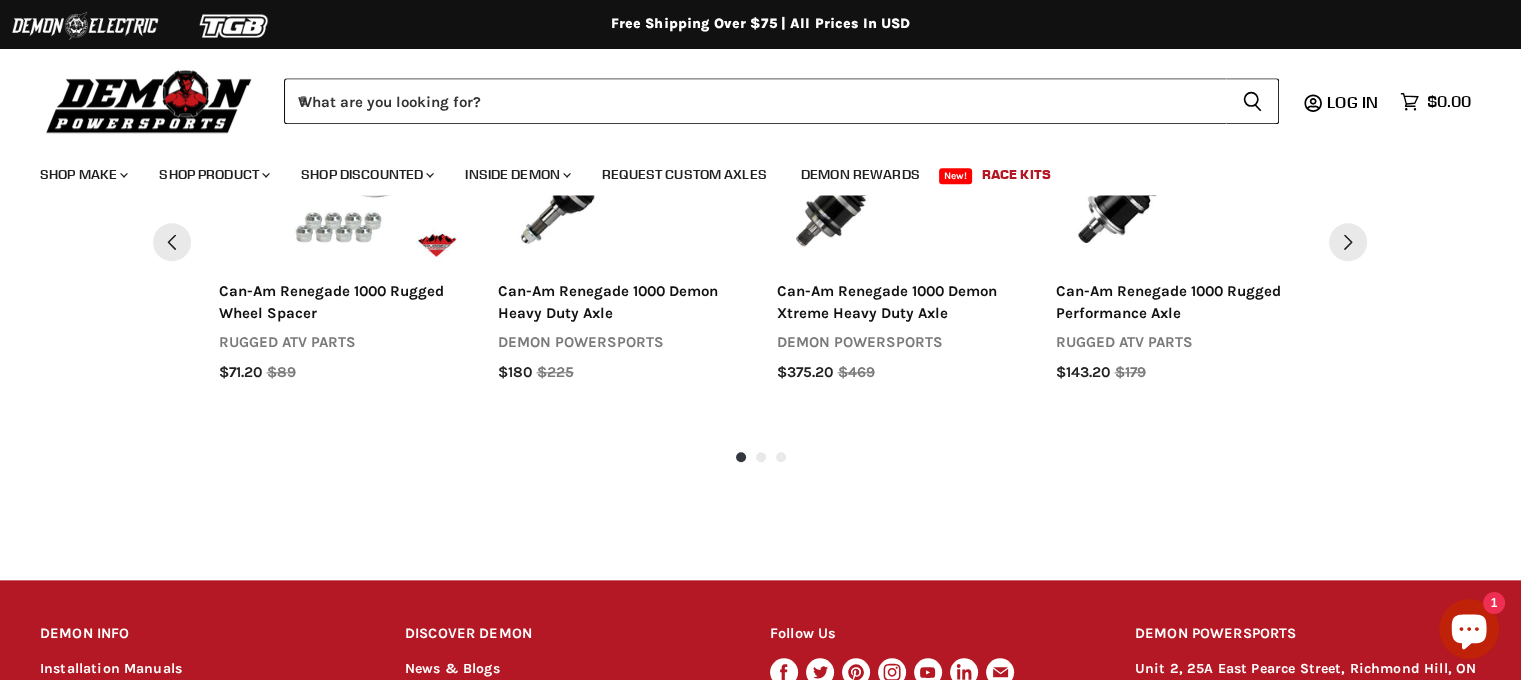 click on "SALE Select options can-am renegade 1000 demon sintered brake pads demon powersports $17.60 $22 SALE Select options can-am renegade 1000 rugged ball joint rugged atv parts $28 $35 SALE Select options can-am renegade 1000 demon xtreme heavy duty lift kit axle demon powersports $359.20 $449 SALE Select options can-am renegade 1000 demon xtreme heavy duty axle race spec 4340 demon powersports $359.20 $449 SALE Select options can-am renegade 1000 rugged wheel spacer rugged atv parts $71.20 $89 SALE Select options can-am renegade 1000 demon heavy duty axle demon powersports $180 $225 SALE Select options can-am renegade 1000 demon xtreme heavy duty axle demon powersports $375.20 $469 SALE Select options can-am renegade 1000 rugged performance axle rugged atv parts $143.20 $179 SALE Select options can-am renegade 1000 demon heavy duty lift kit axle demon powersports $199.20 $249 SALE Add to cart can-am renegade 1000 rugged wheel bearing rugged atv parts $31.20 $39 SALE Select options demon powersports $65.60 $82 $36" at bounding box center (761, 242) 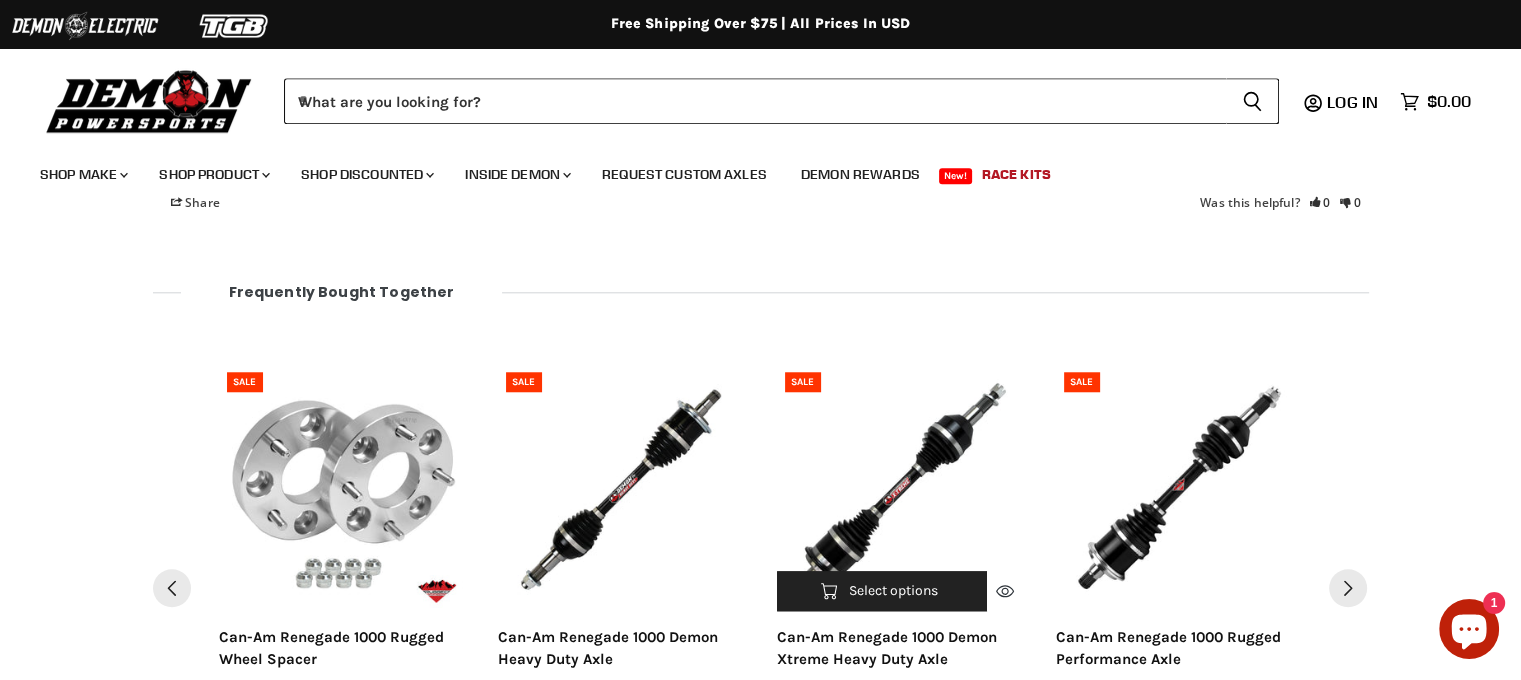 scroll, scrollTop: 1650, scrollLeft: 0, axis: vertical 